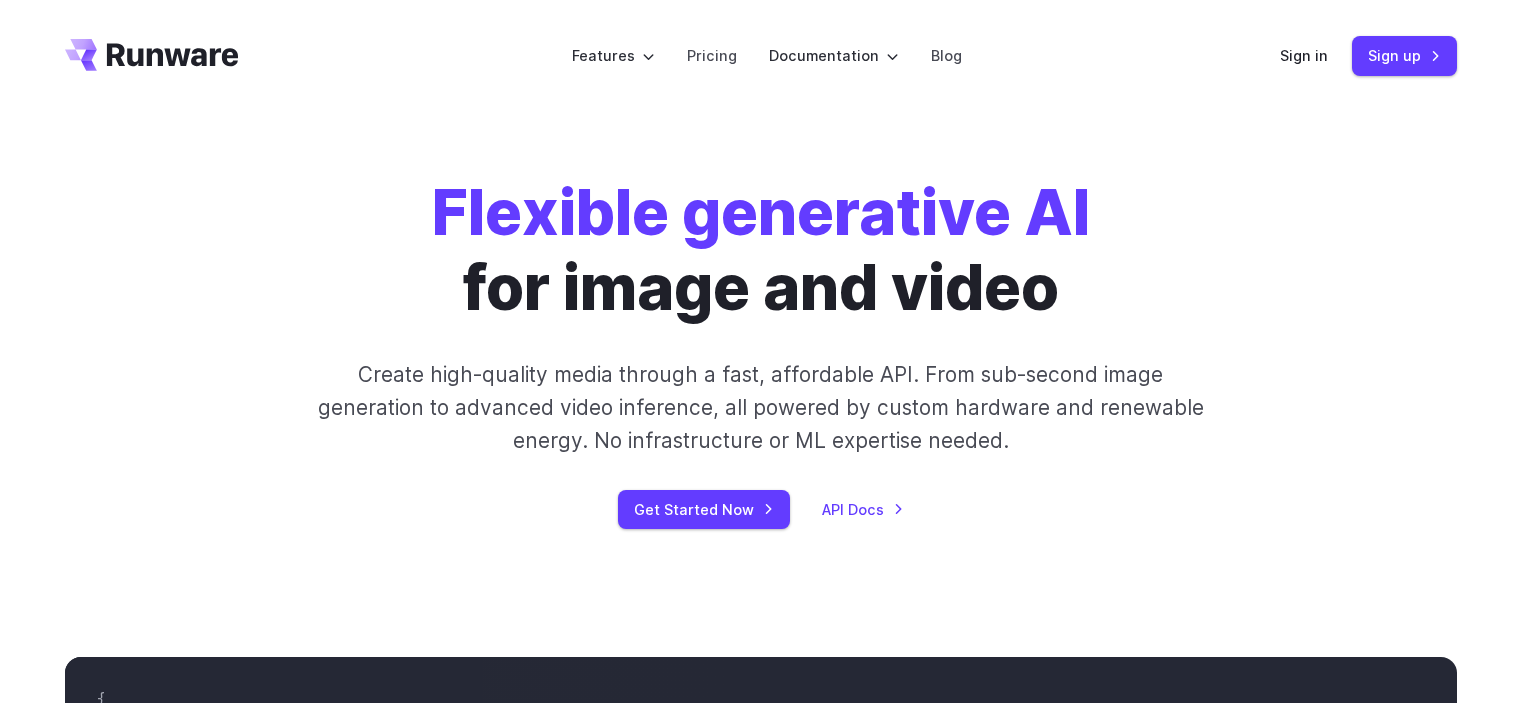 scroll, scrollTop: 0, scrollLeft: 0, axis: both 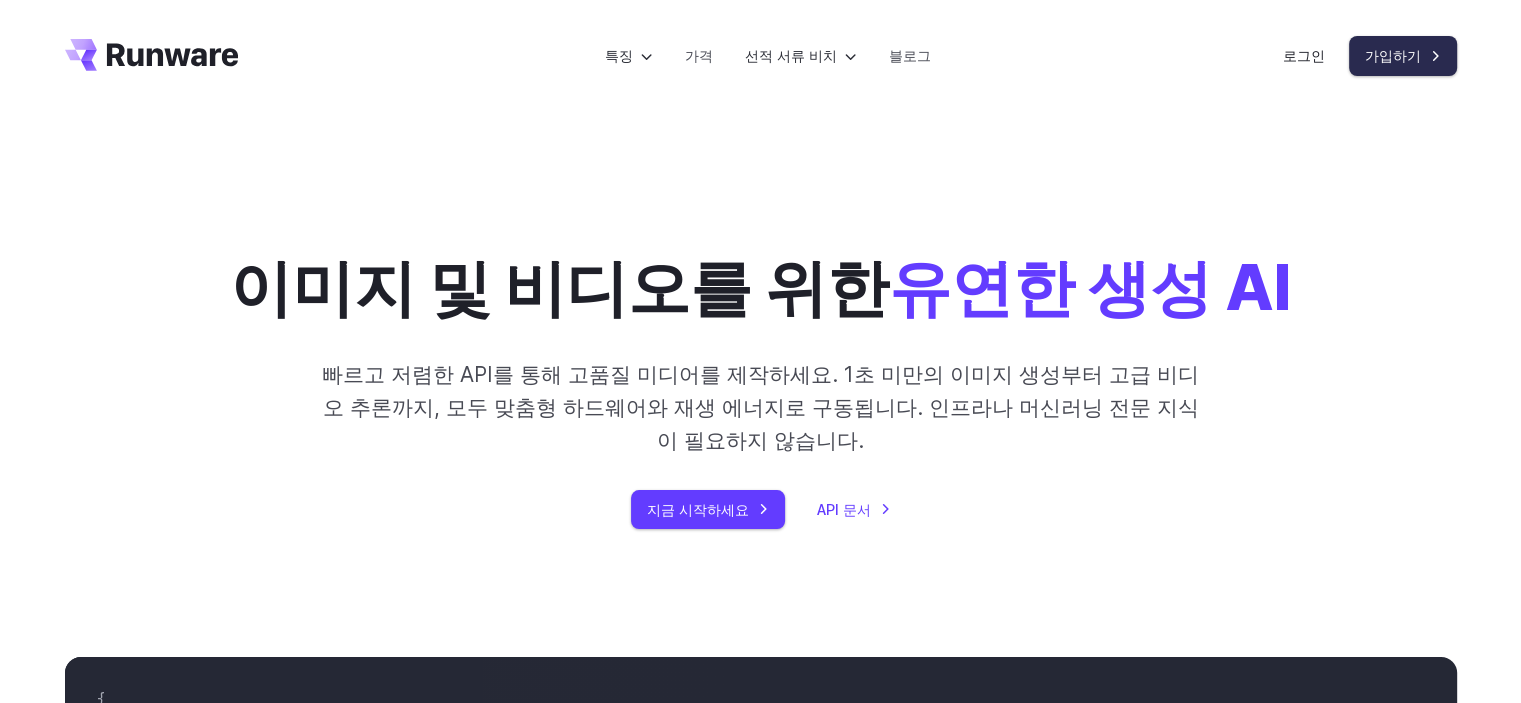 click on "가입하기" at bounding box center (1393, 55) 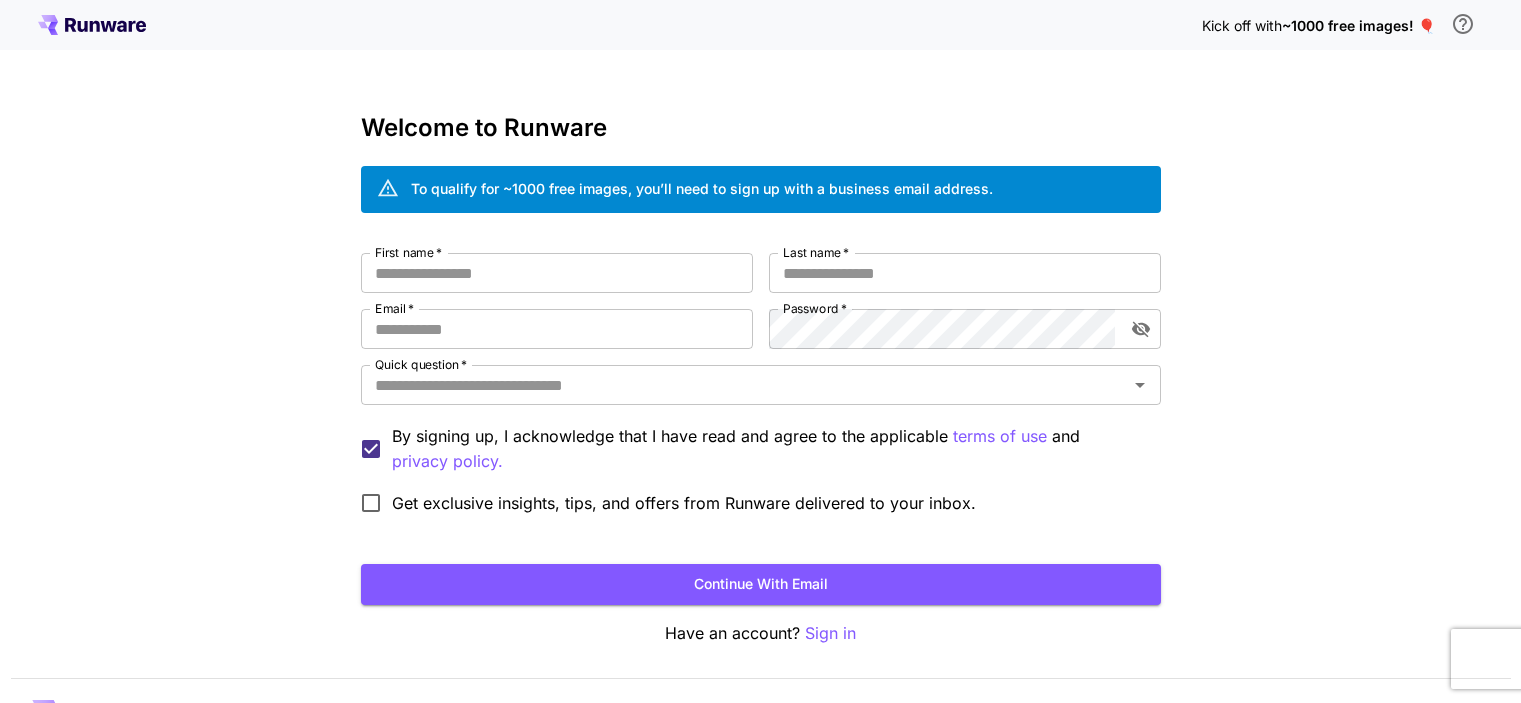 scroll, scrollTop: 0, scrollLeft: 0, axis: both 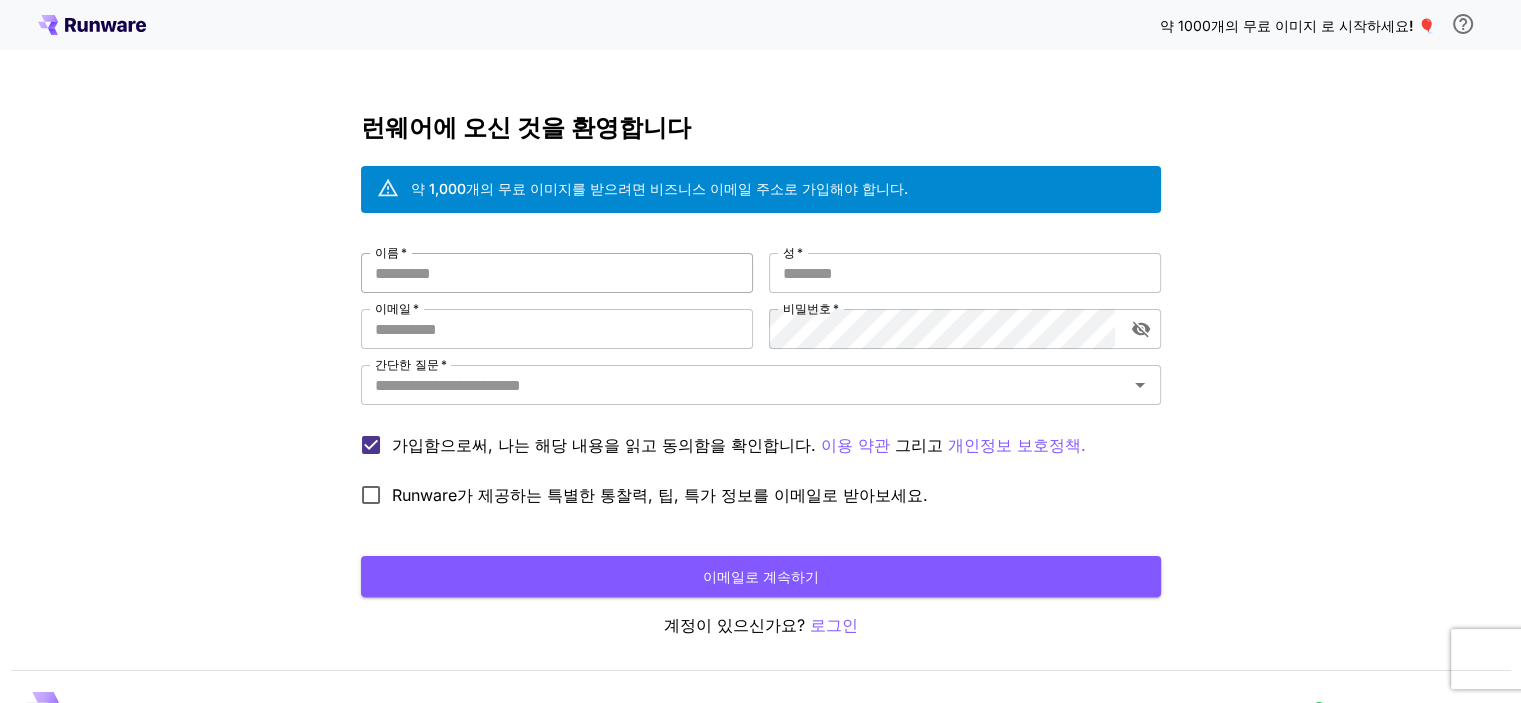 click on "이름    *" at bounding box center [557, 273] 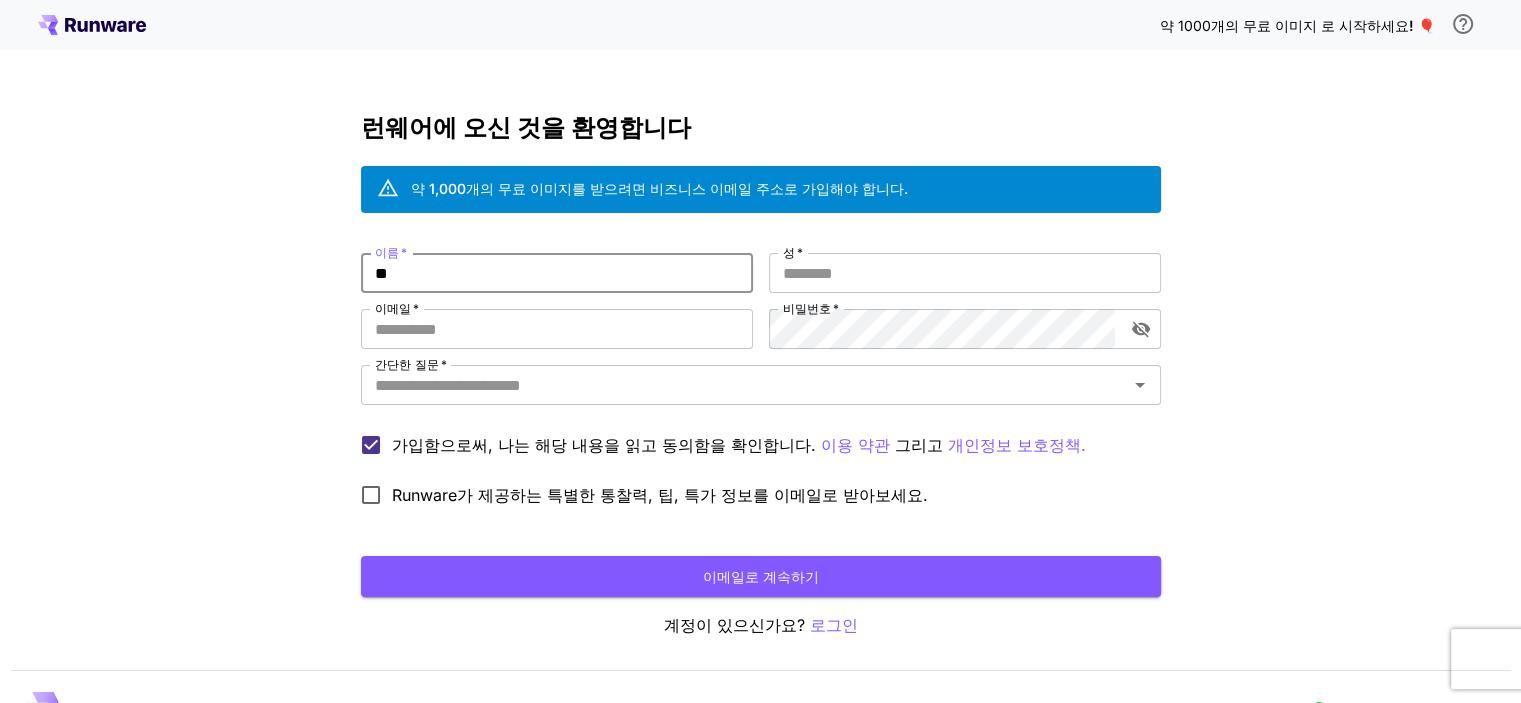 type on "*" 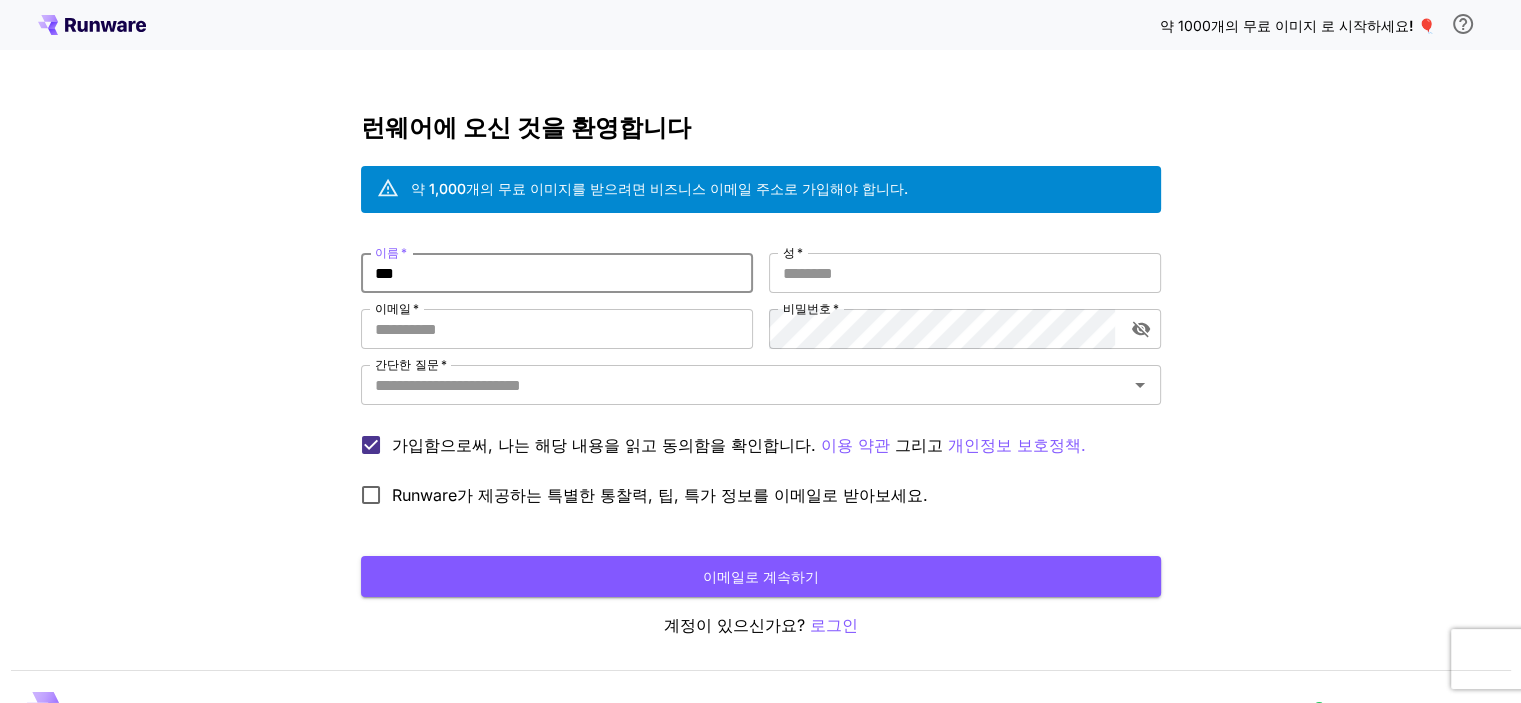 type on "***" 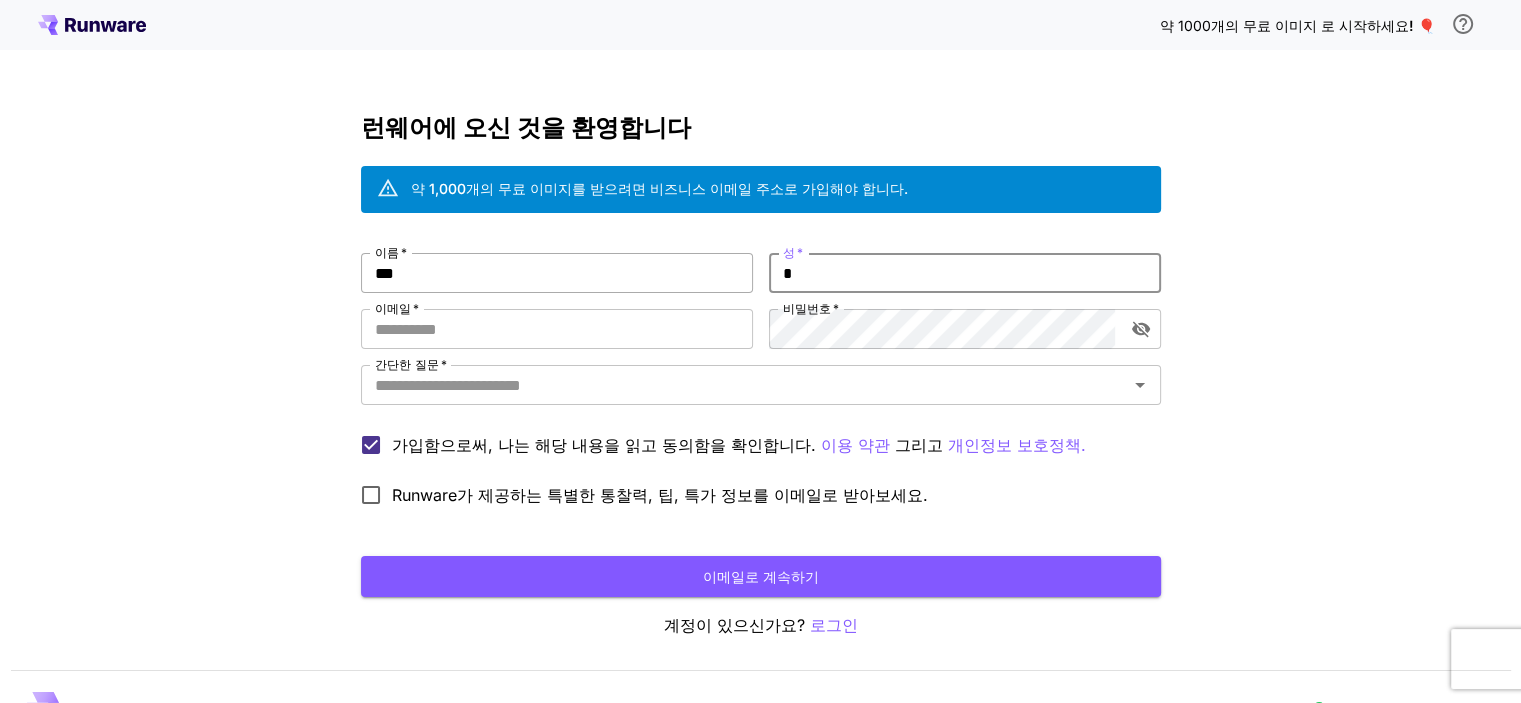 type on "*" 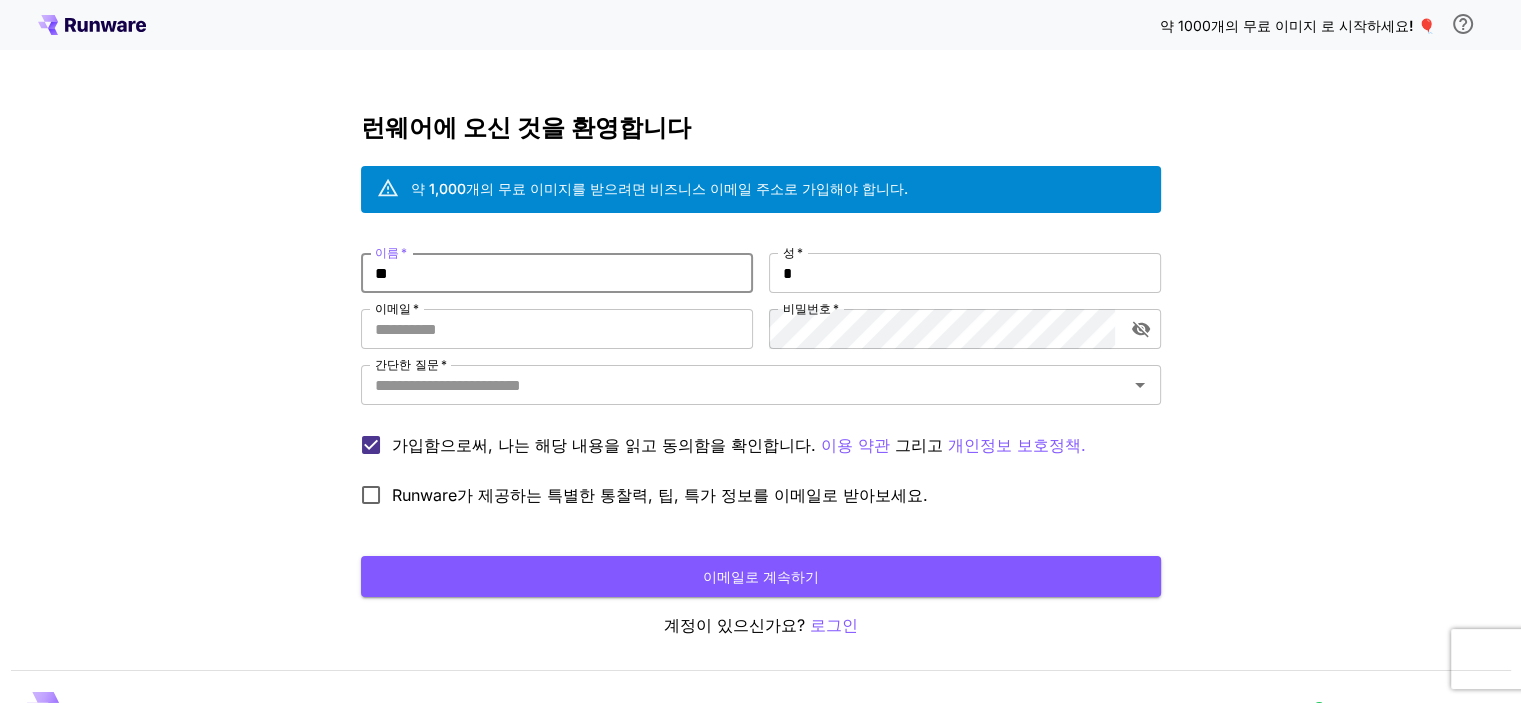 type on "**" 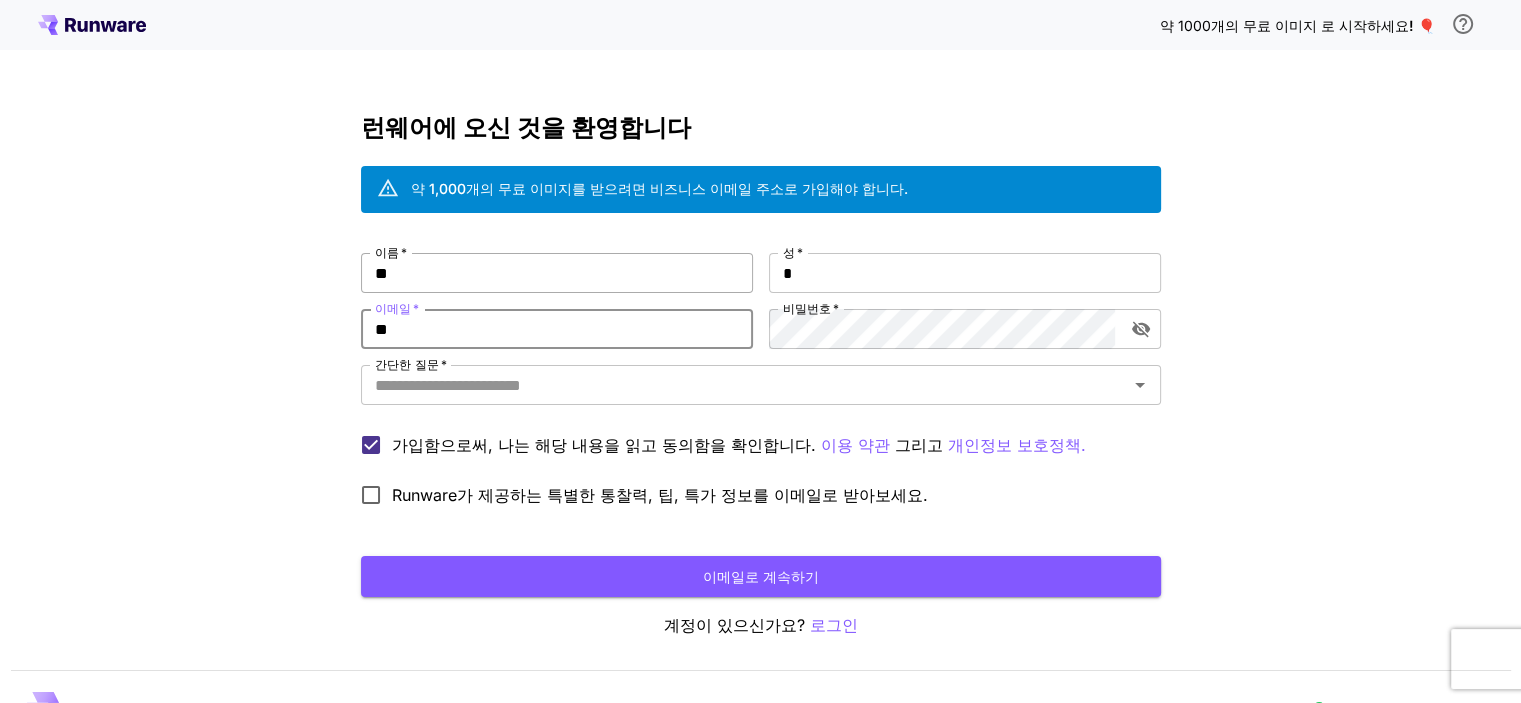 type on "*" 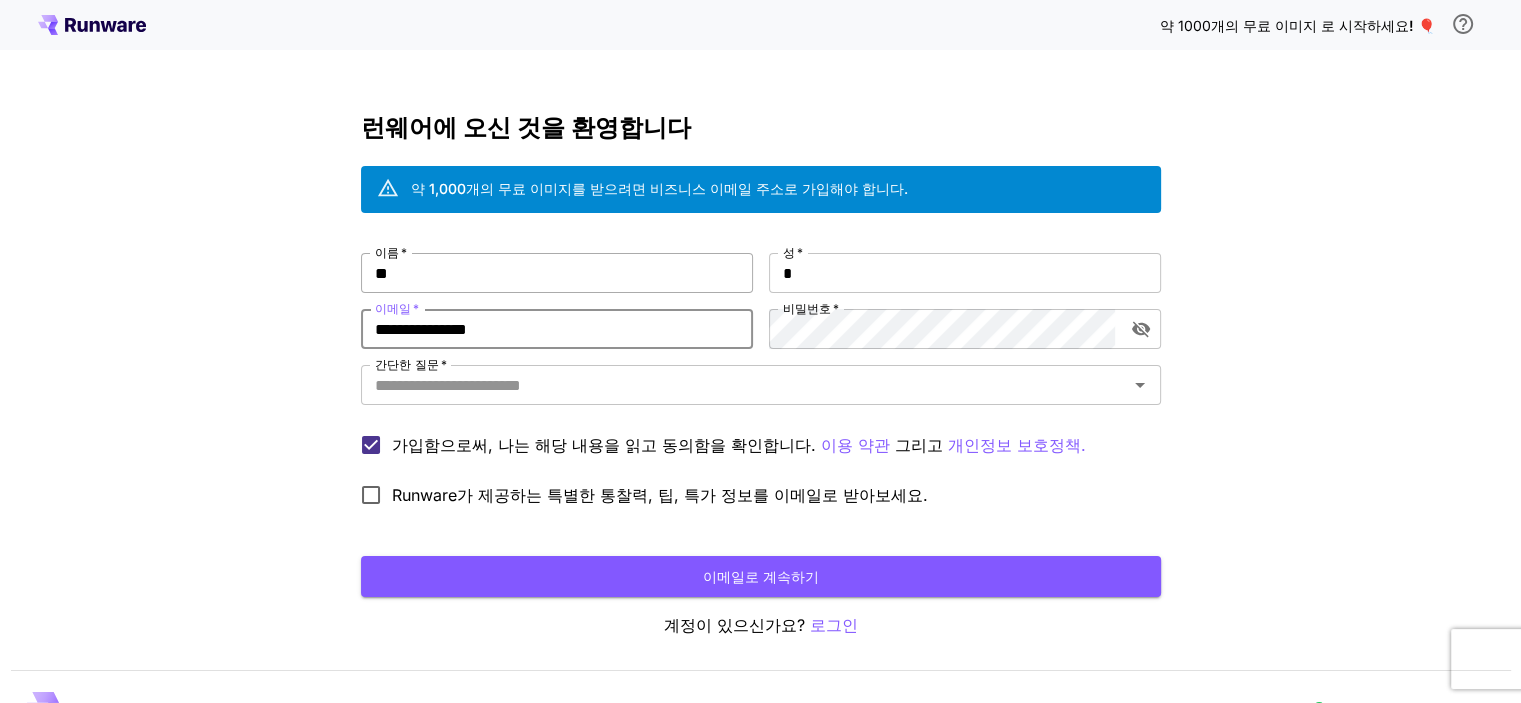 type on "**********" 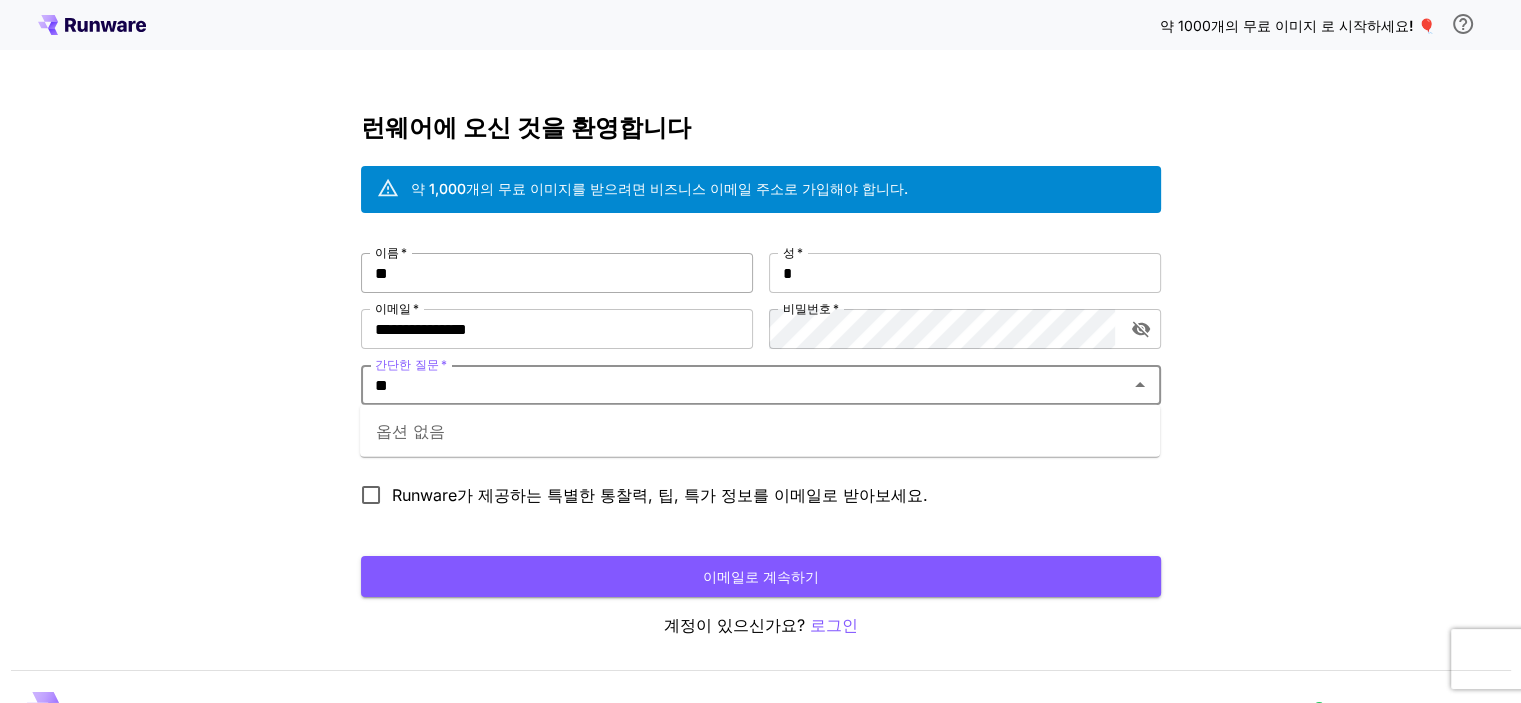 type on "*" 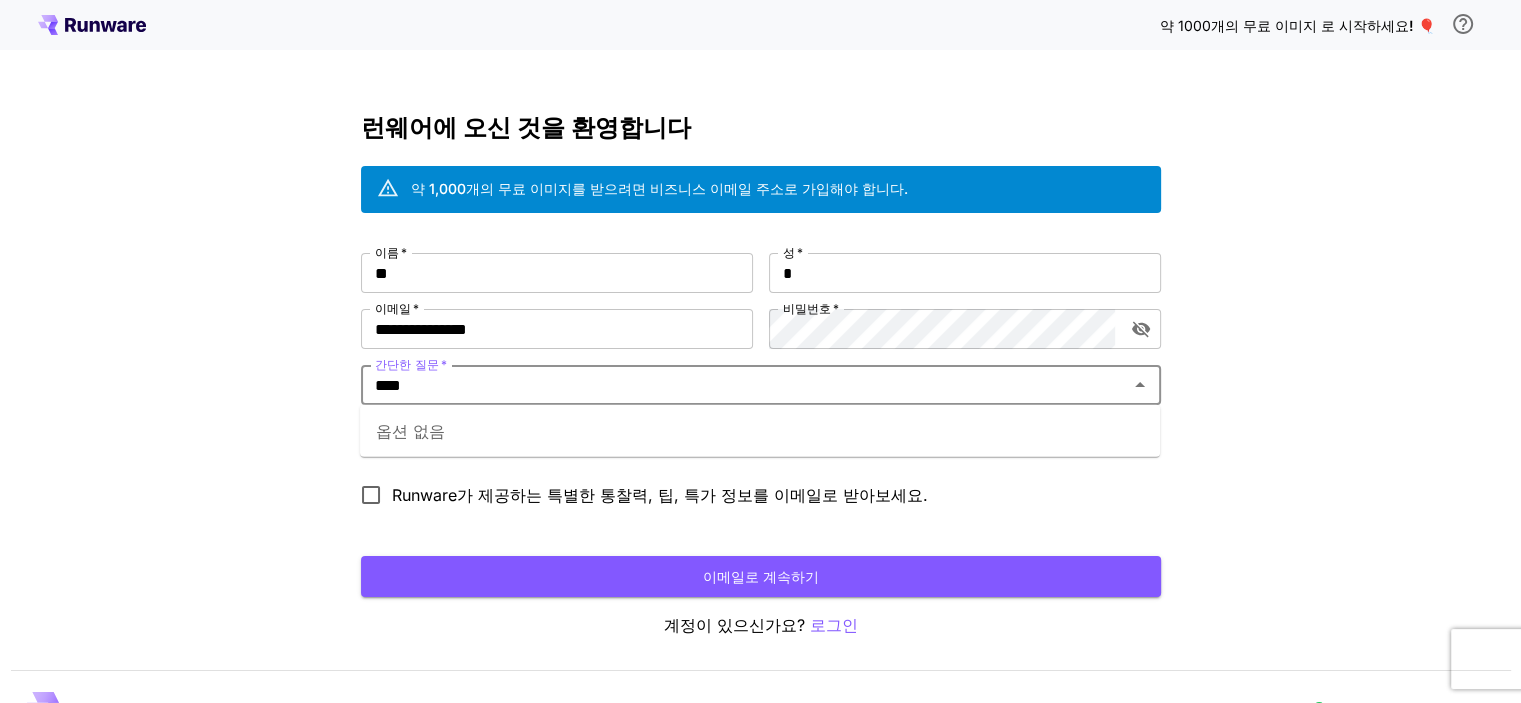 type on "****" 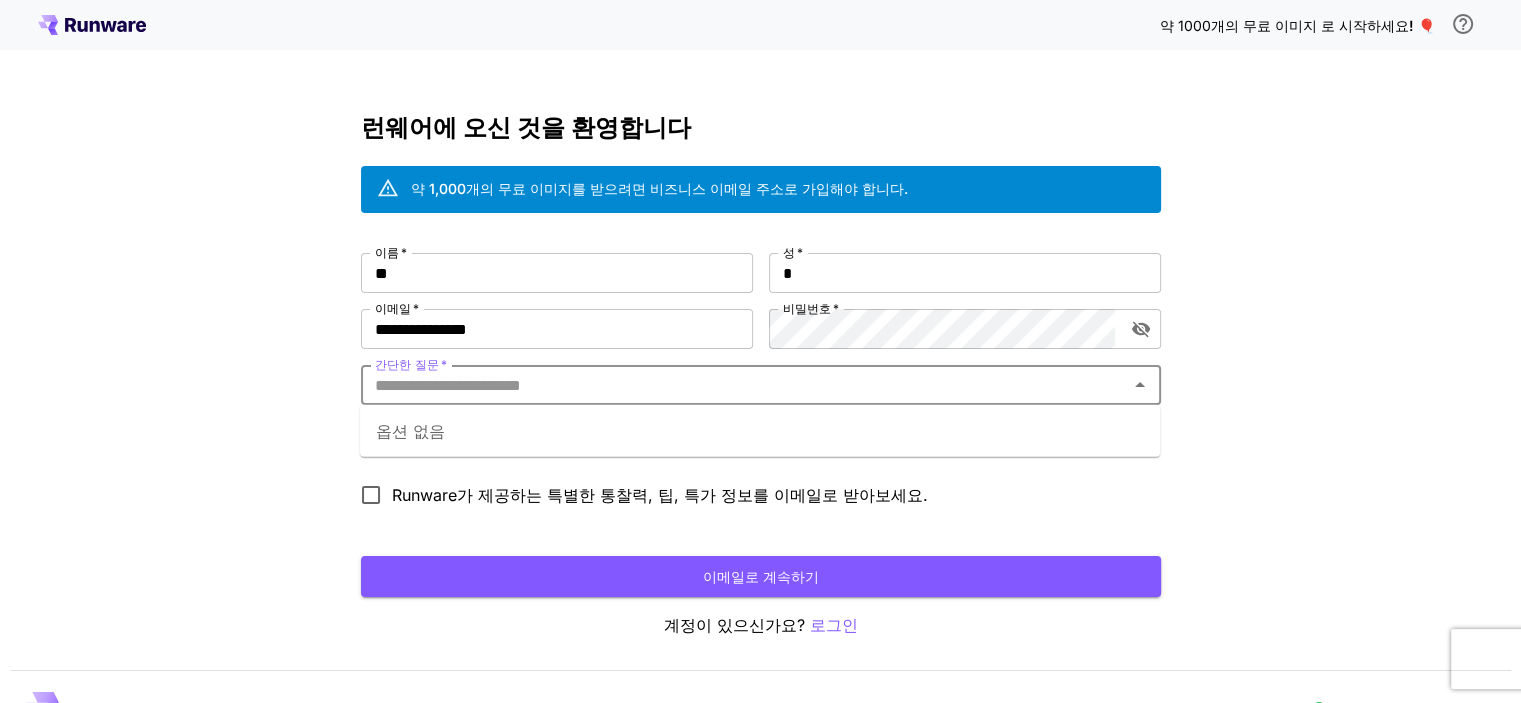 click on "**********" at bounding box center (760, 372) 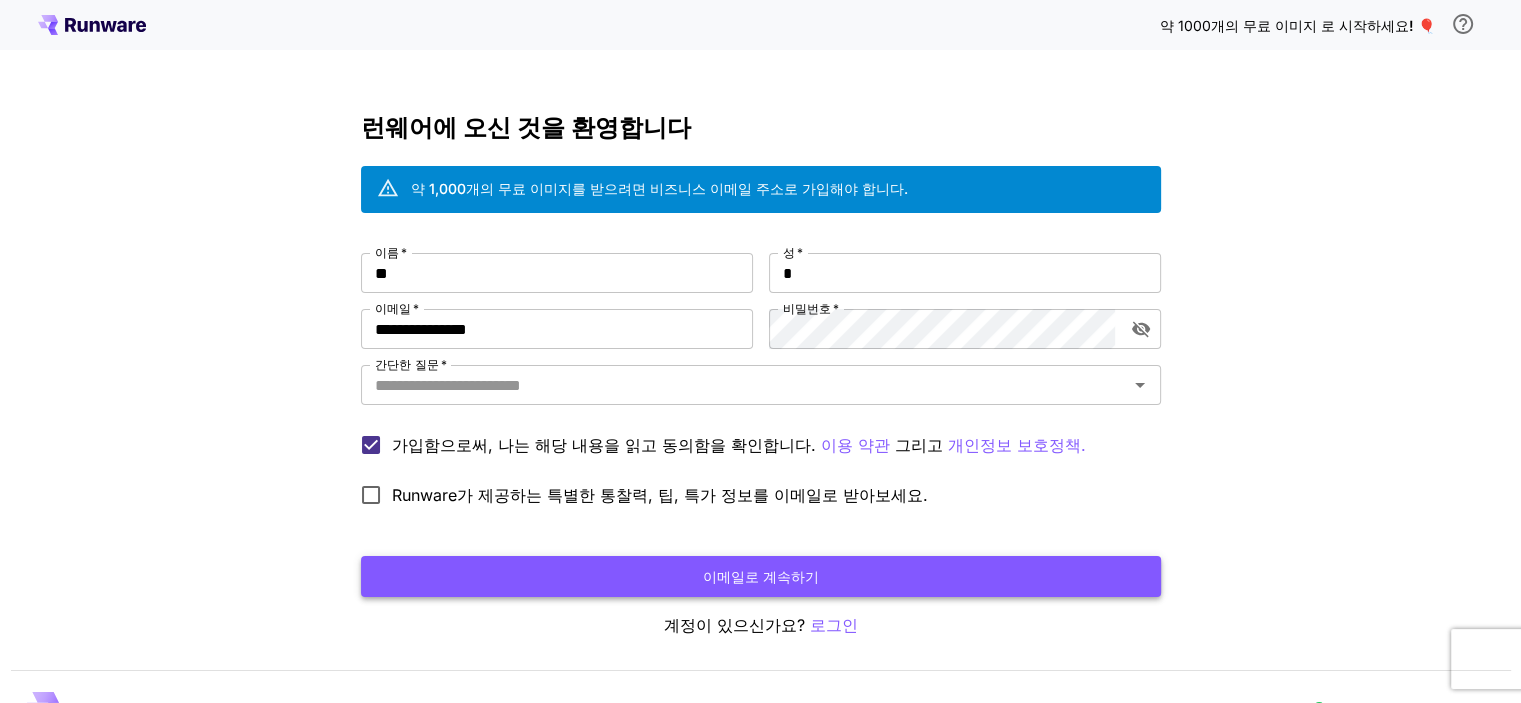 click on "이메일로 계속하기" at bounding box center [761, 576] 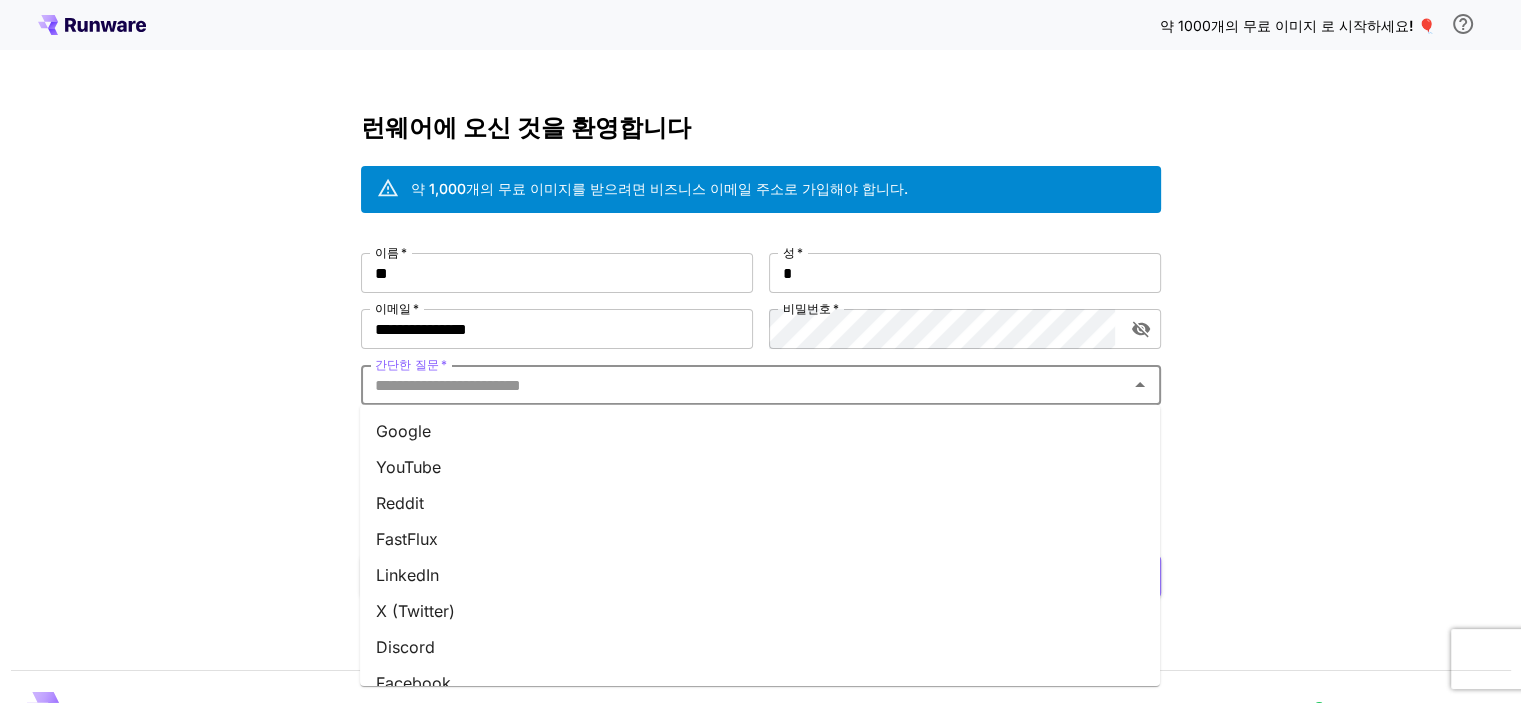 click on "간단한 질문    *" at bounding box center [744, 385] 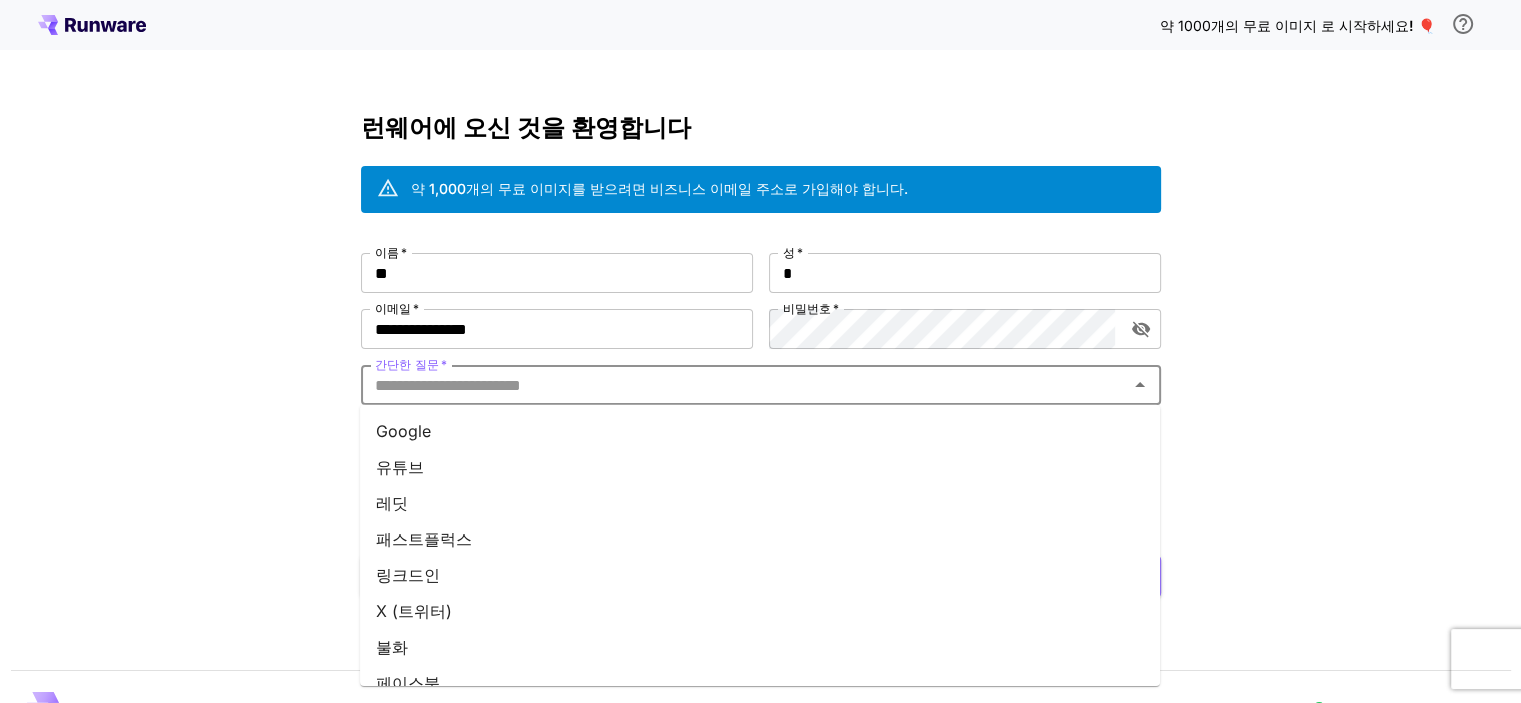 click on "유튜브" at bounding box center (760, 467) 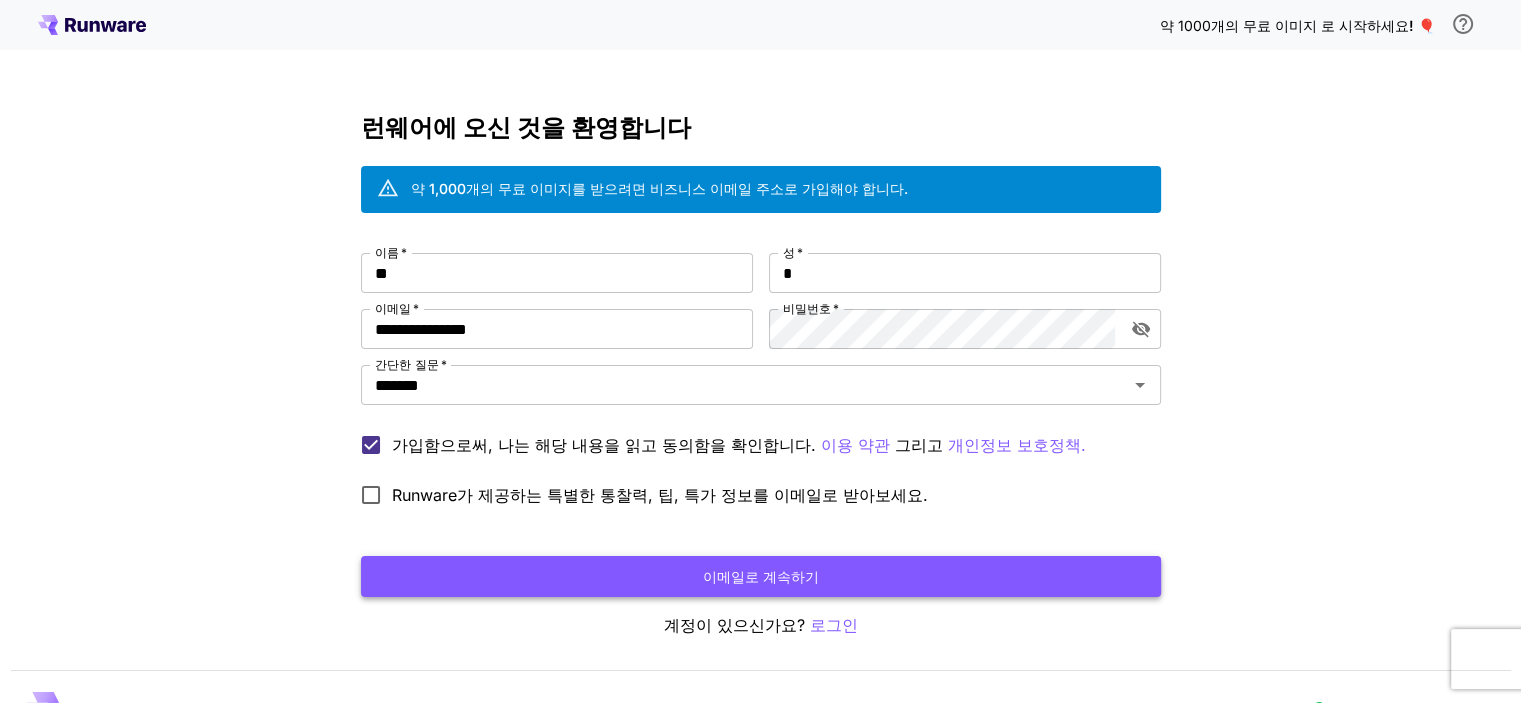 click on "이메일로 계속하기" at bounding box center (761, 576) 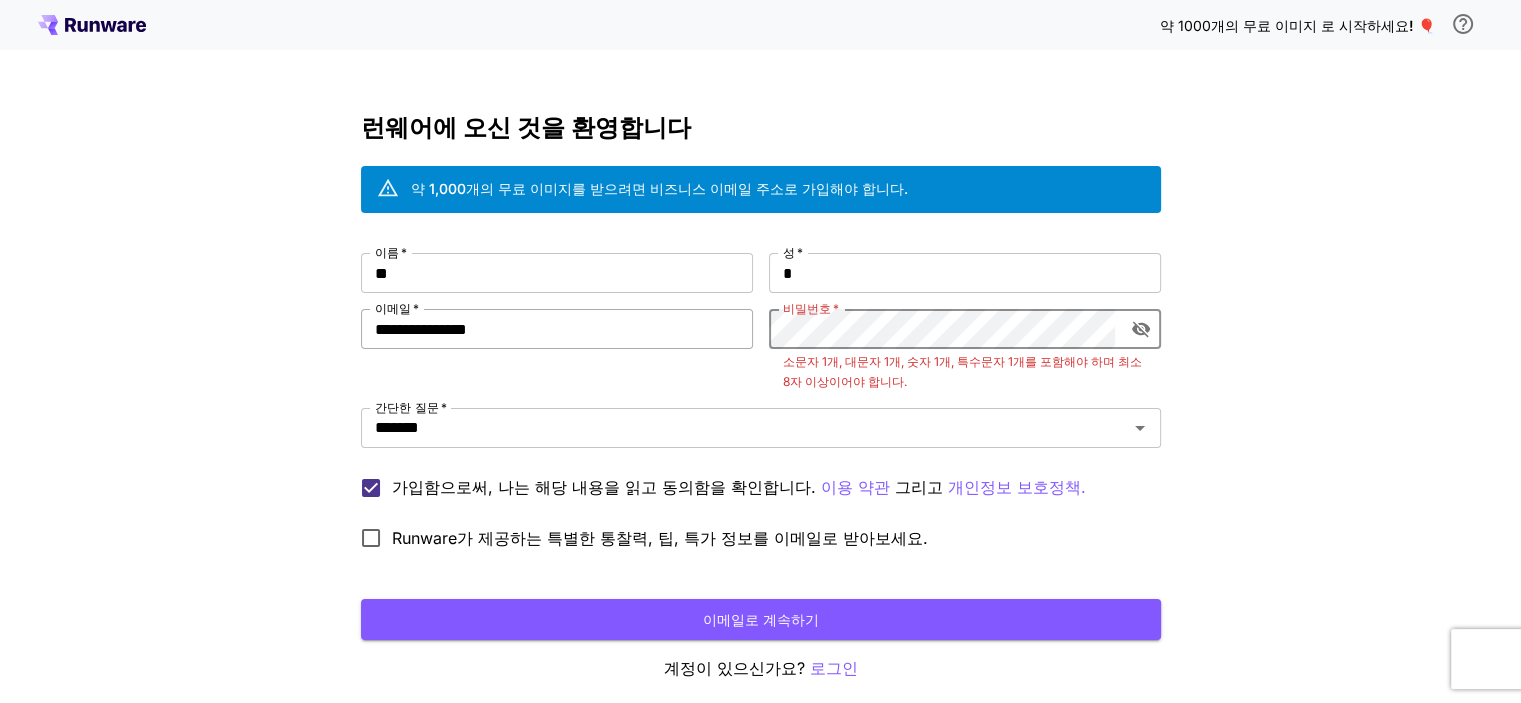 click on "**********" at bounding box center [761, 406] 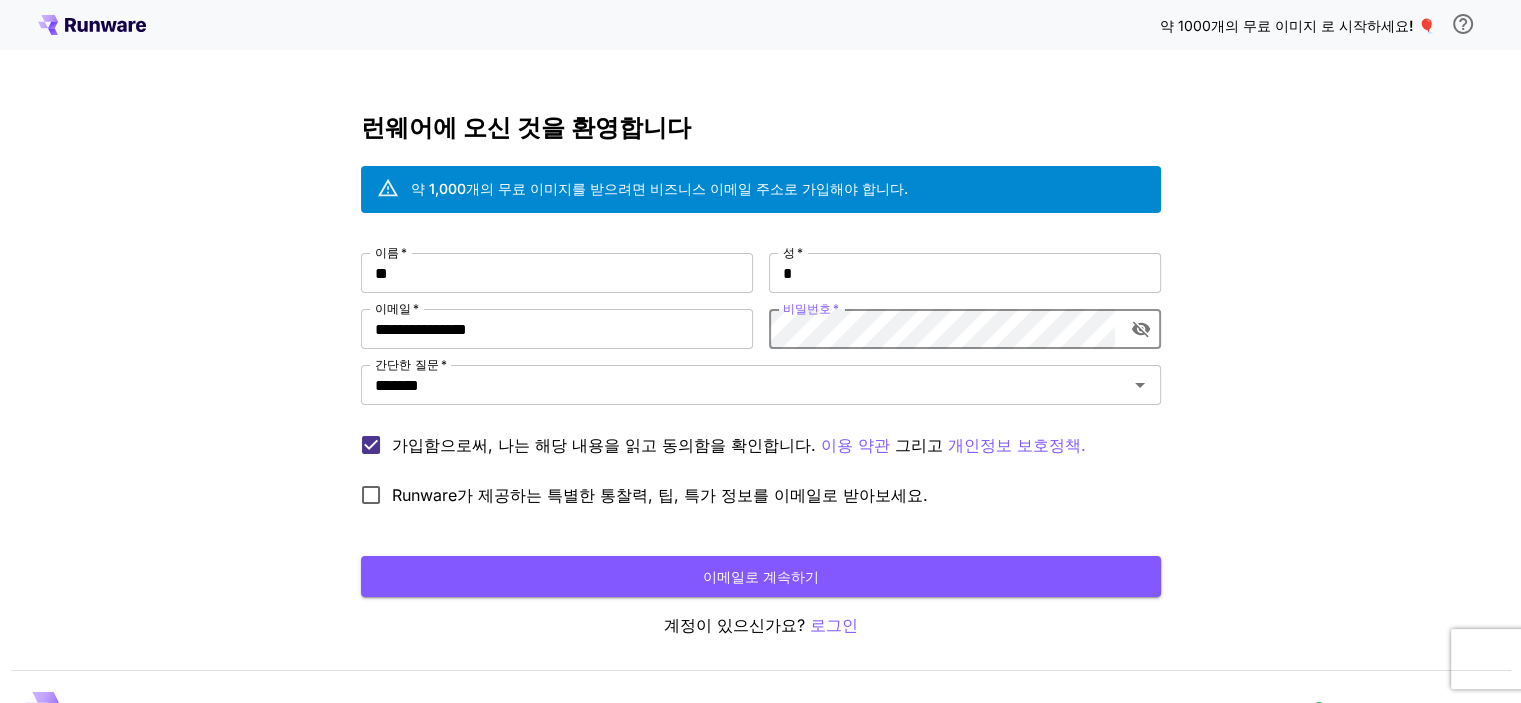 click on "이메일로 계속하기" at bounding box center (761, 576) 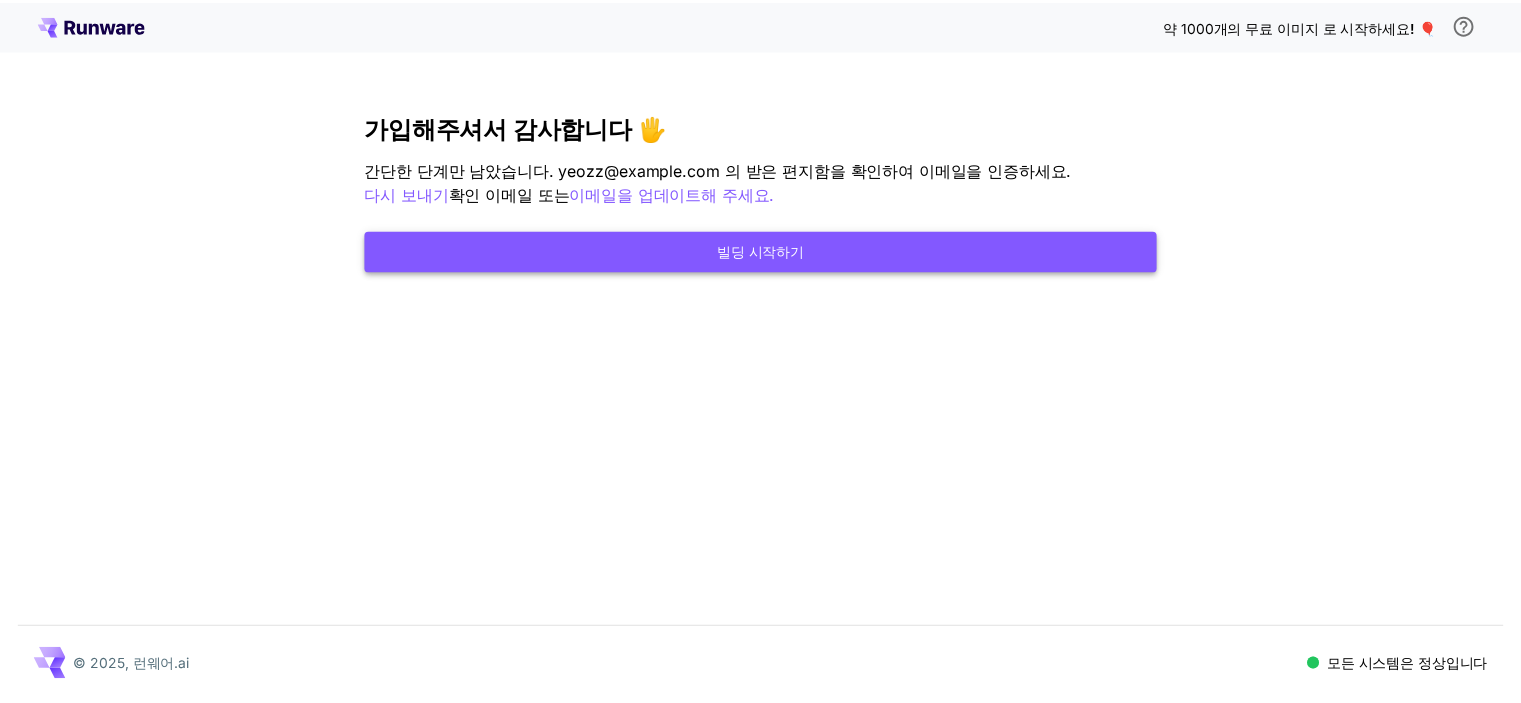 scroll, scrollTop: 0, scrollLeft: 0, axis: both 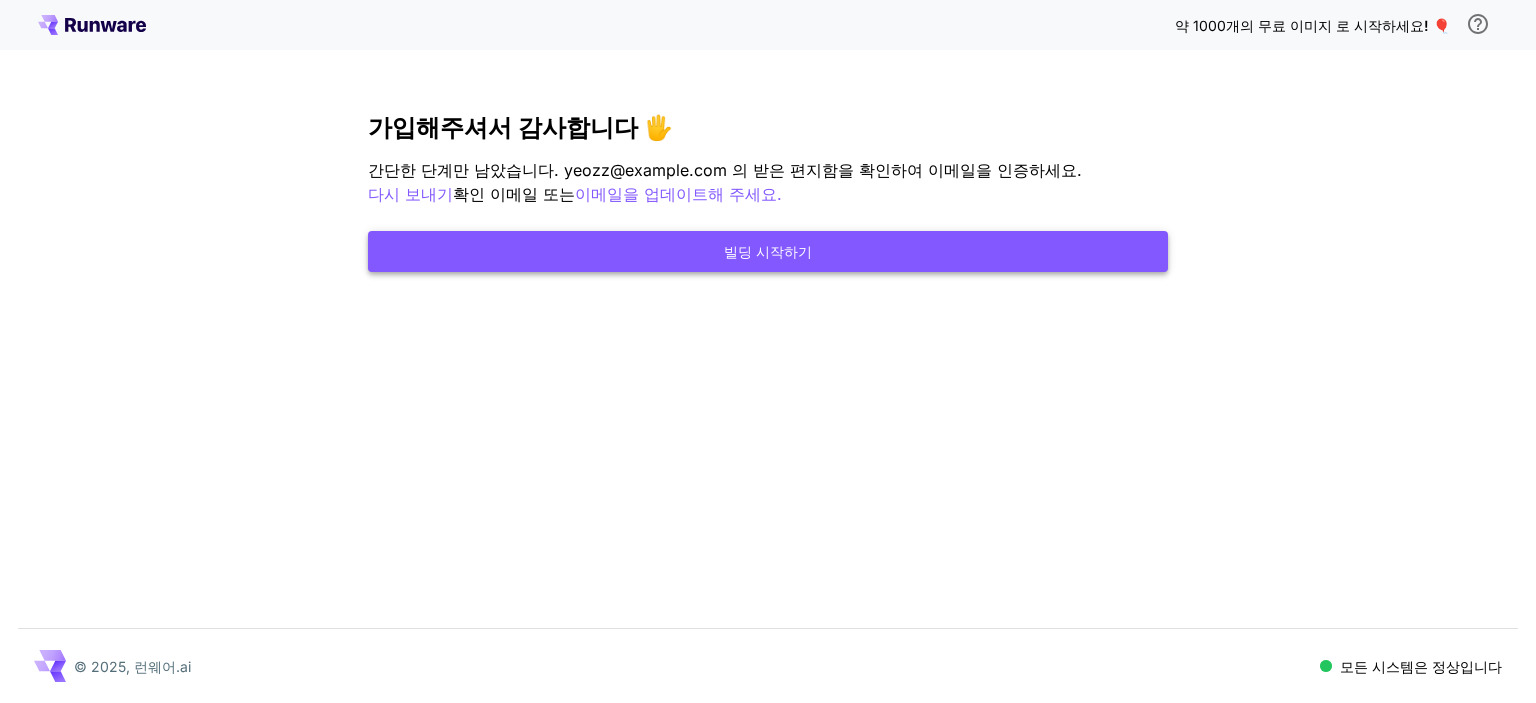 click on "빌딩 시작하기" at bounding box center [768, 251] 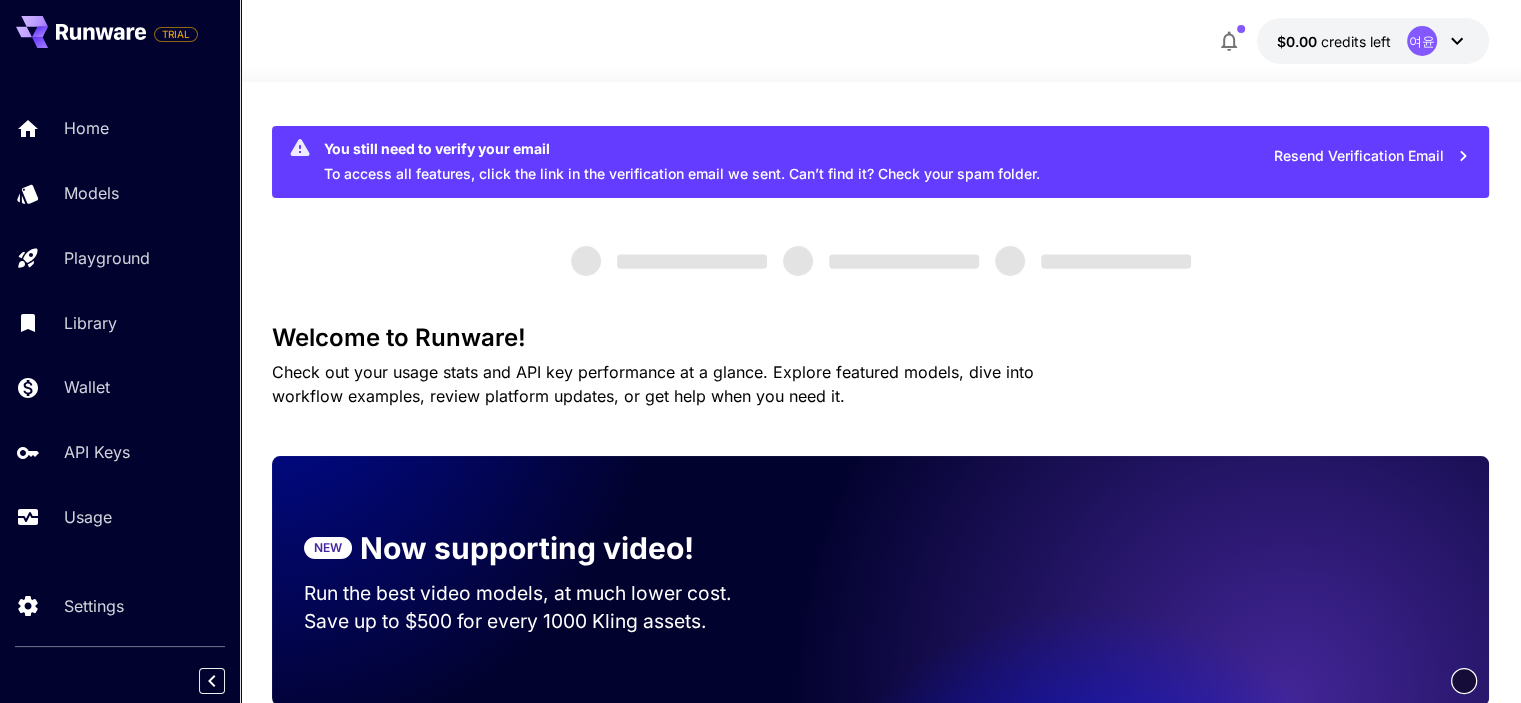 scroll, scrollTop: 0, scrollLeft: 0, axis: both 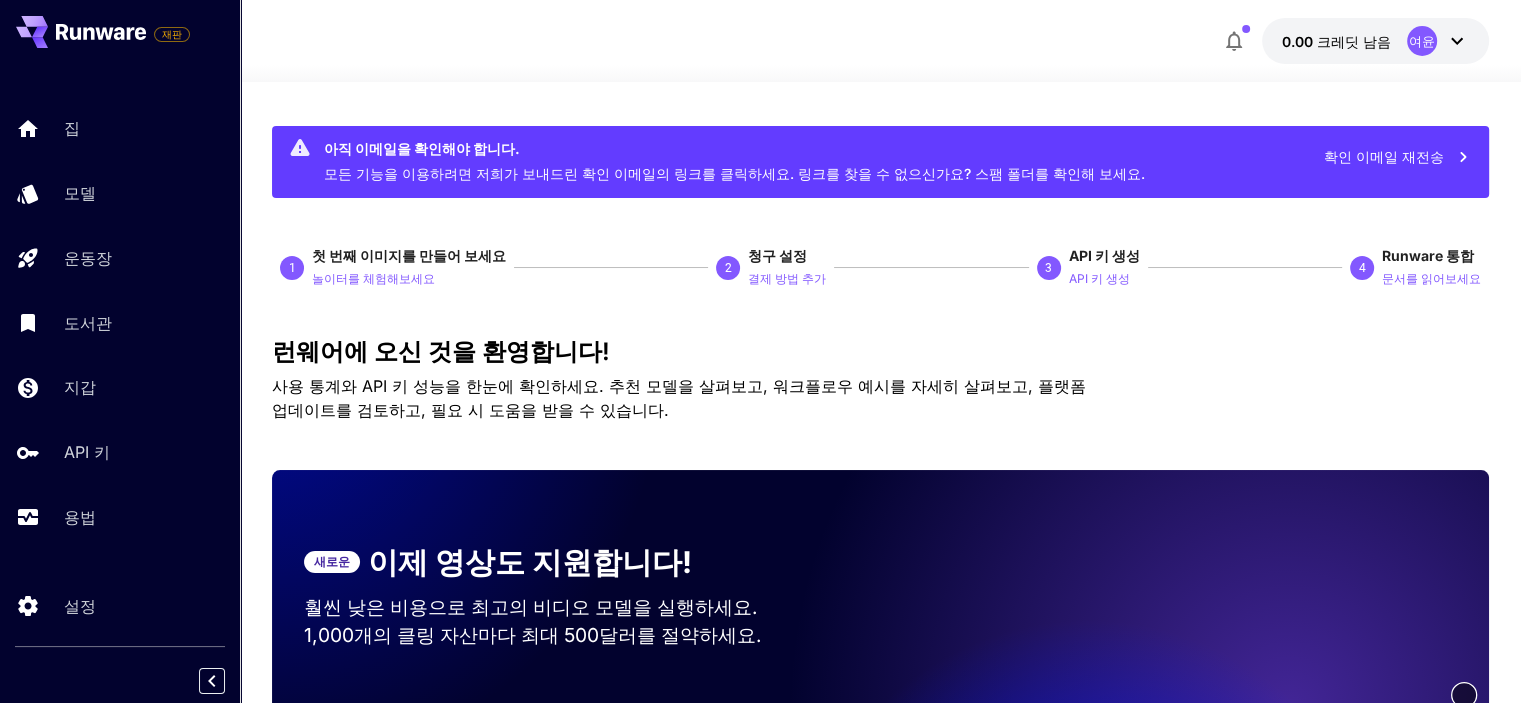 click 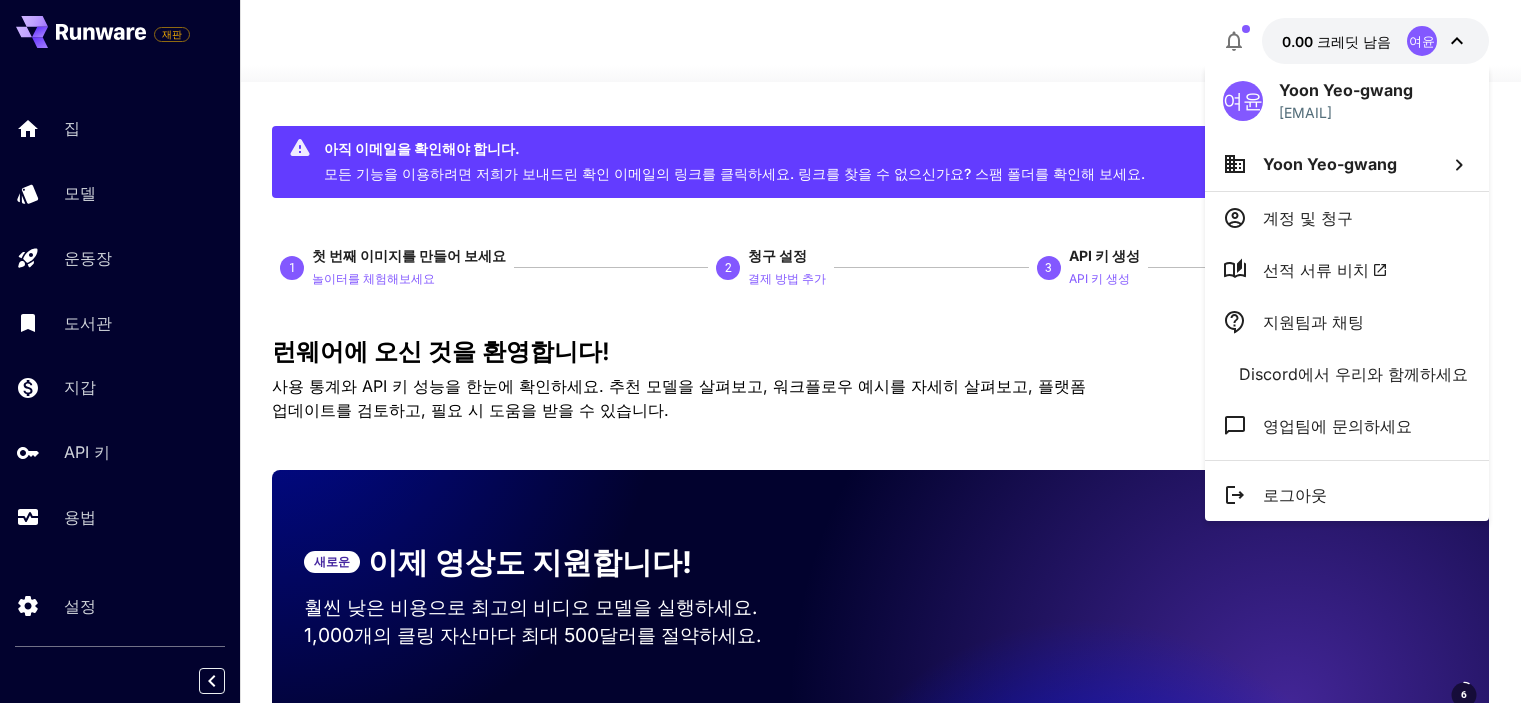 click at bounding box center (768, 351) 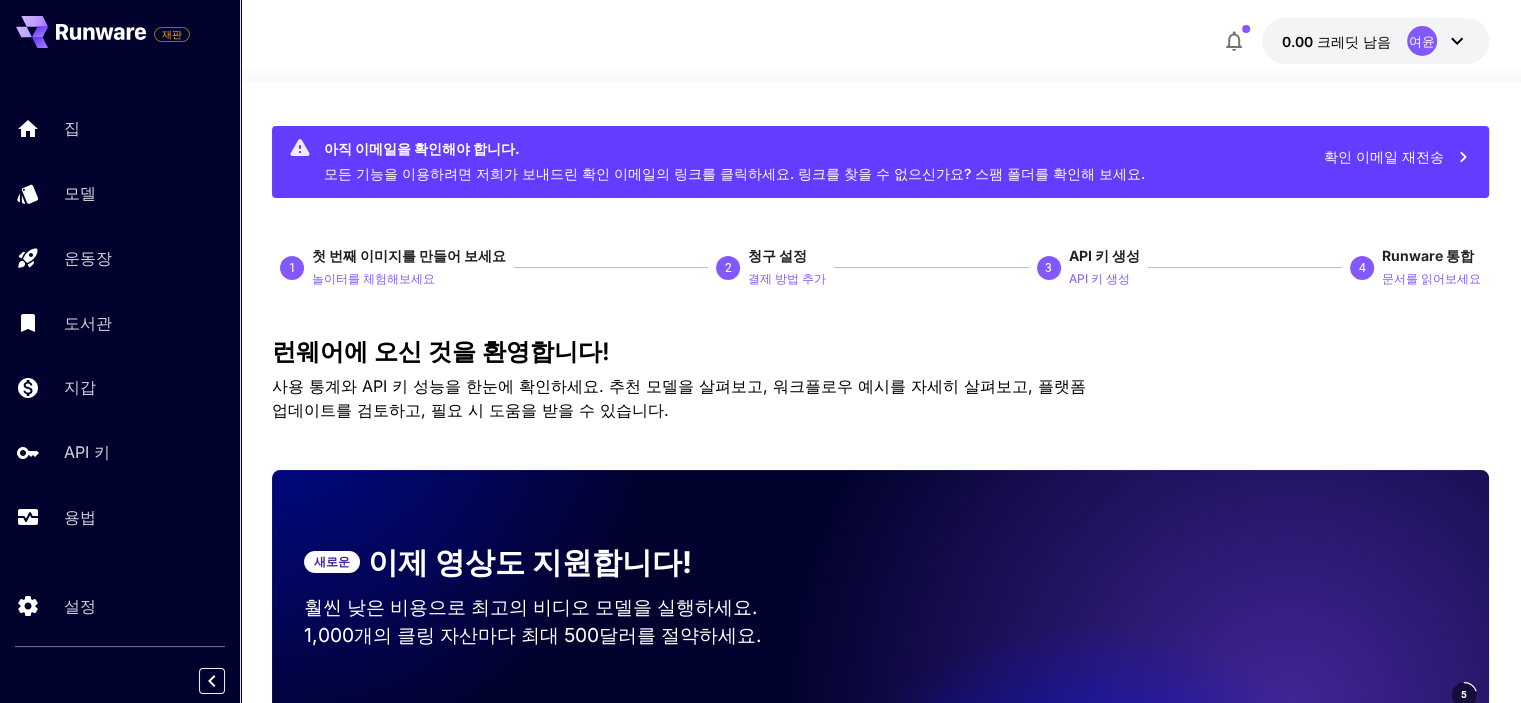 click 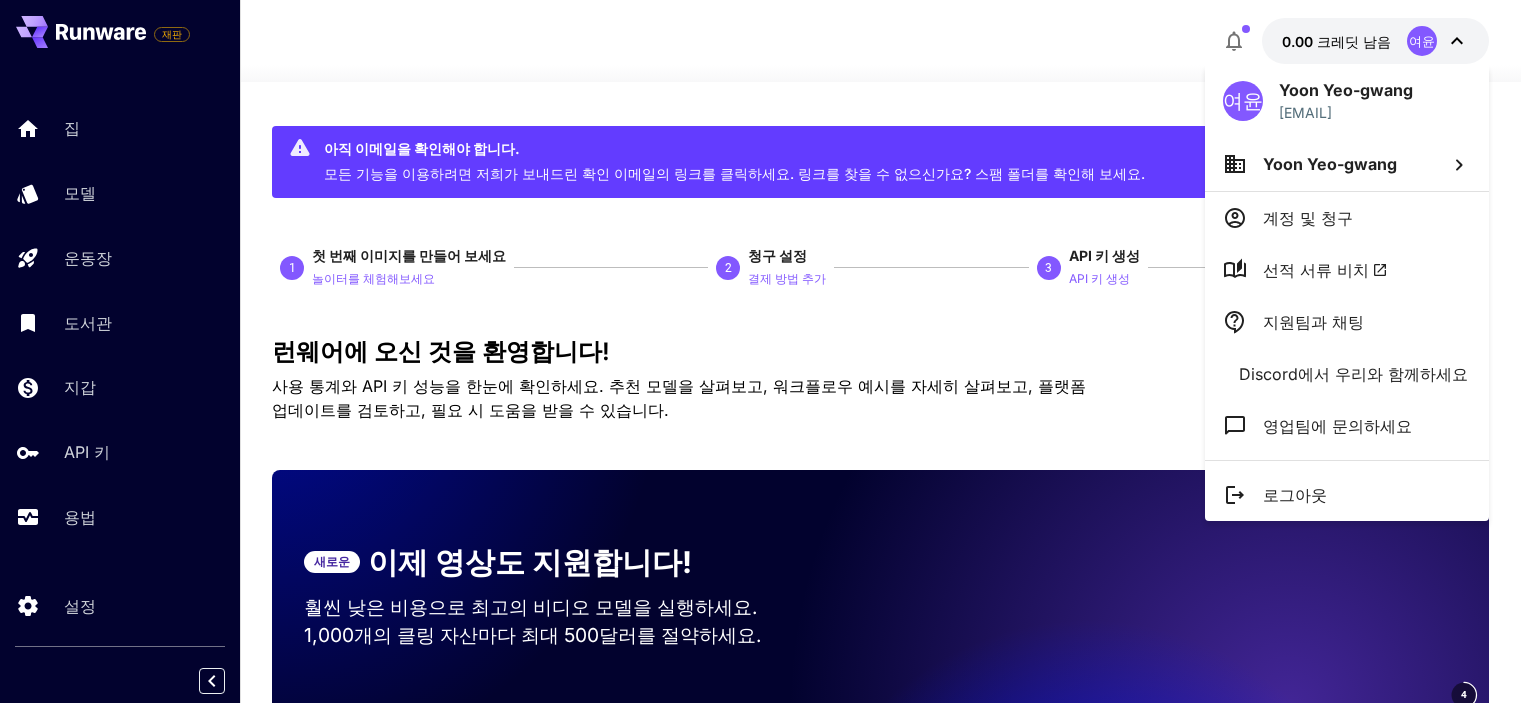 click at bounding box center (768, 351) 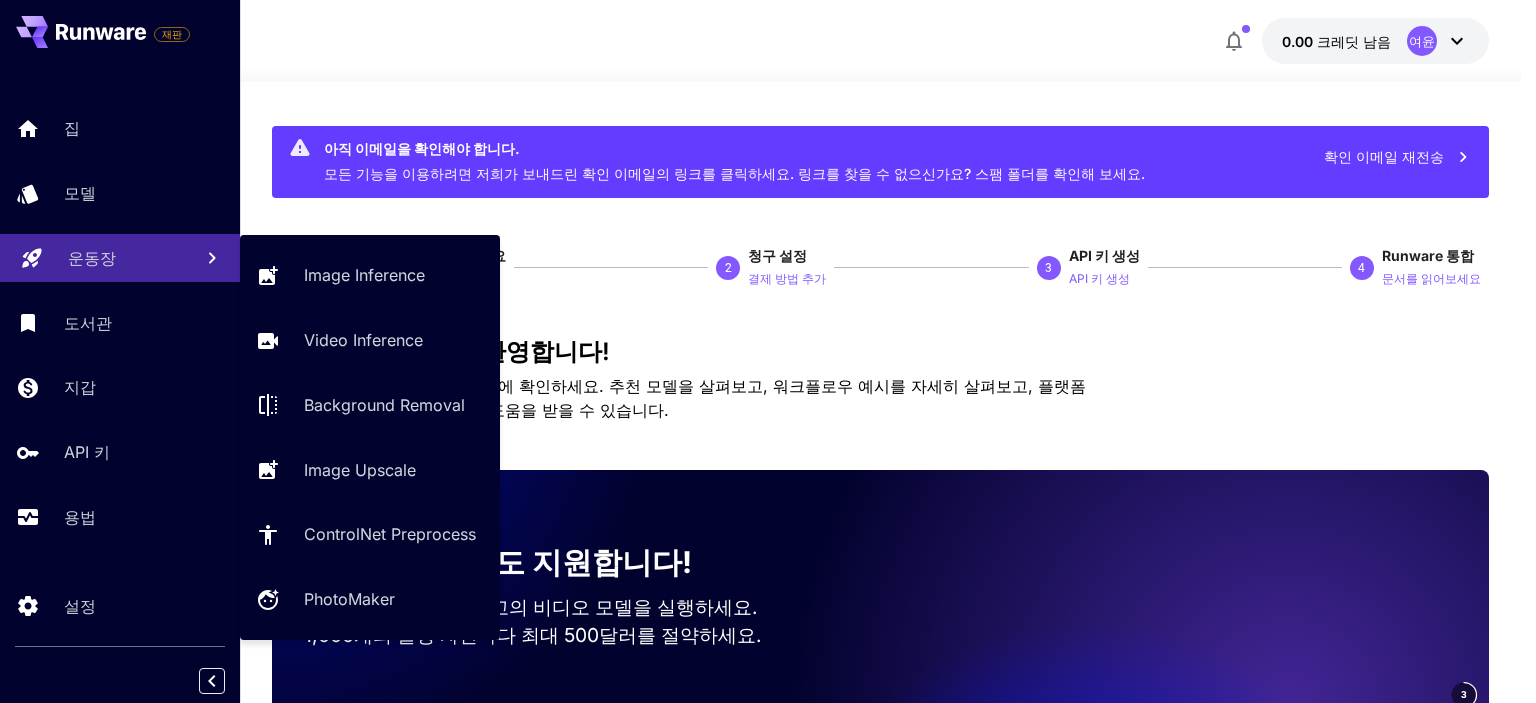 click on "운동장" at bounding box center (92, 258) 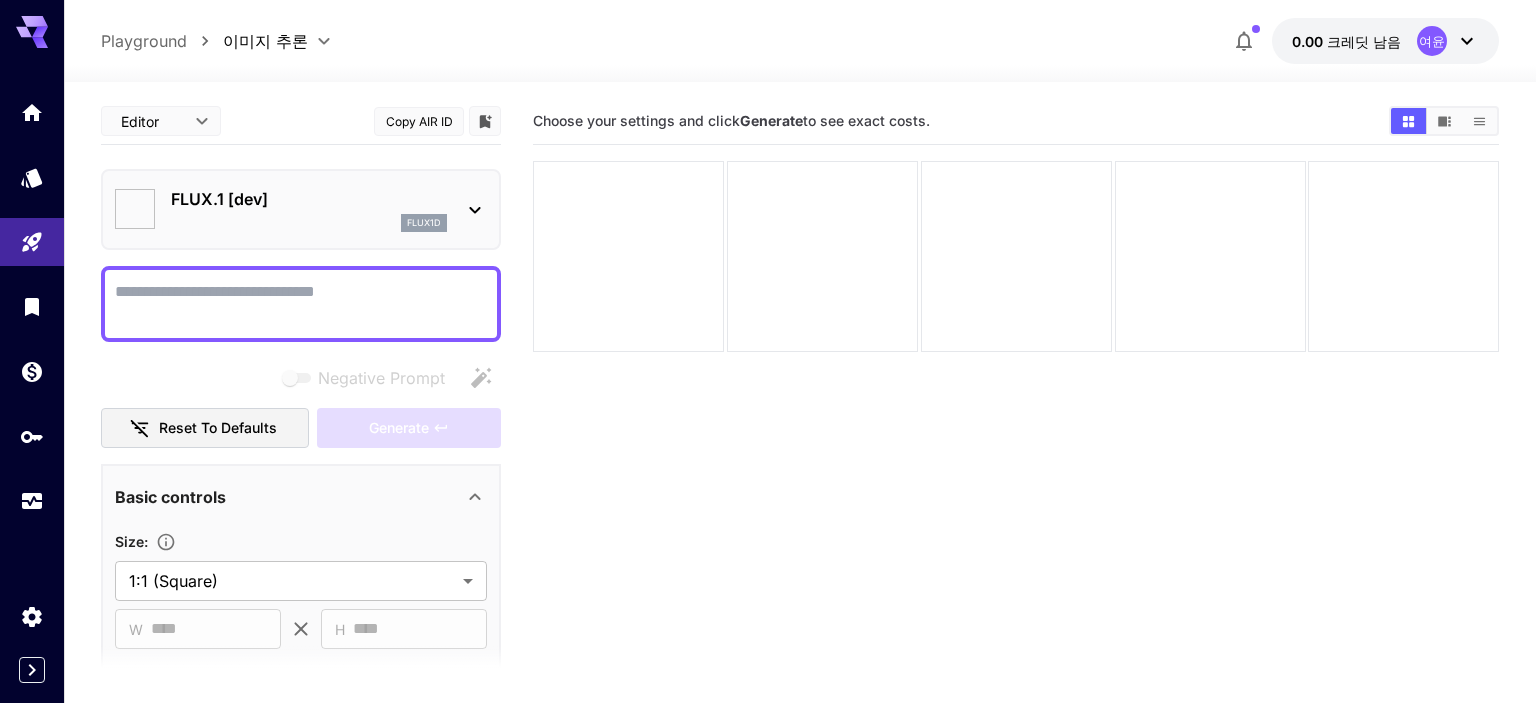 type on "**********" 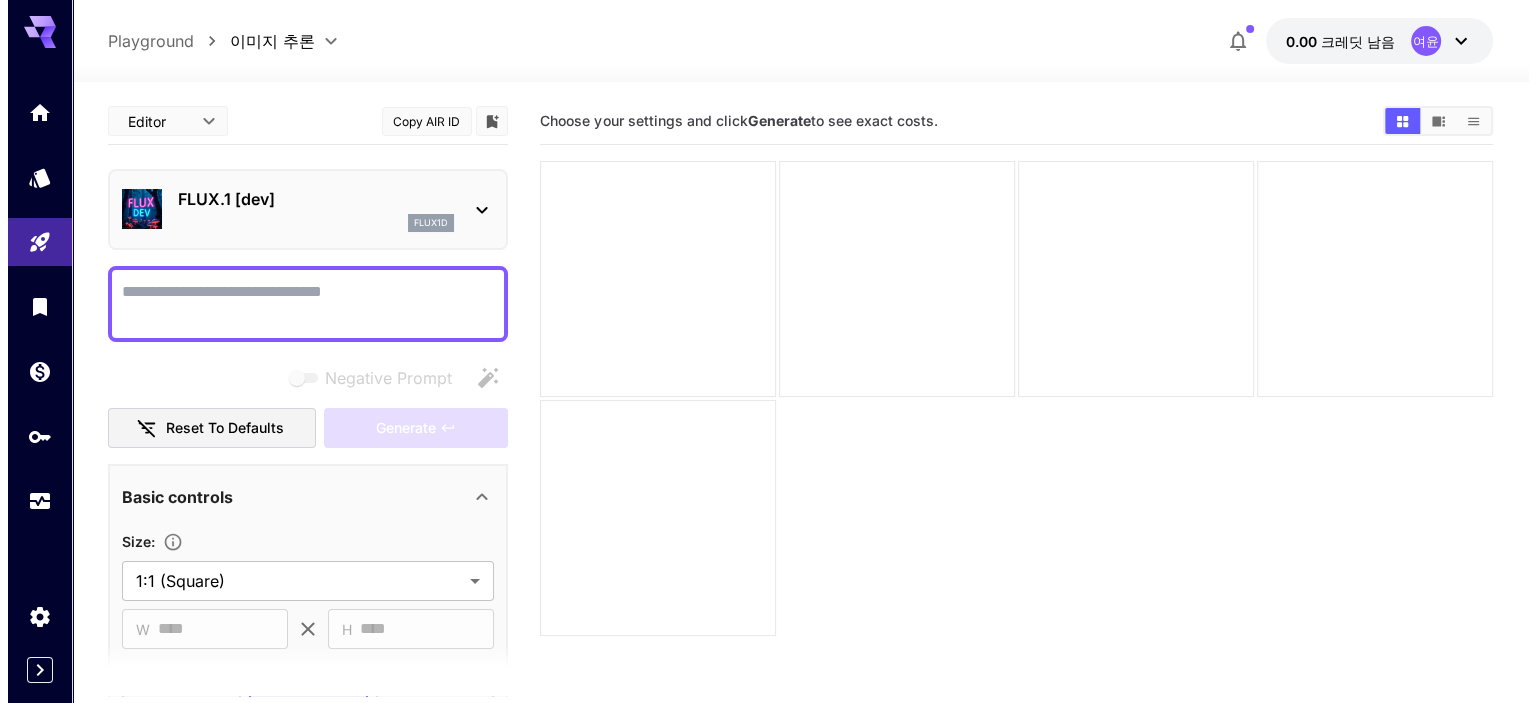 scroll, scrollTop: 0, scrollLeft: 0, axis: both 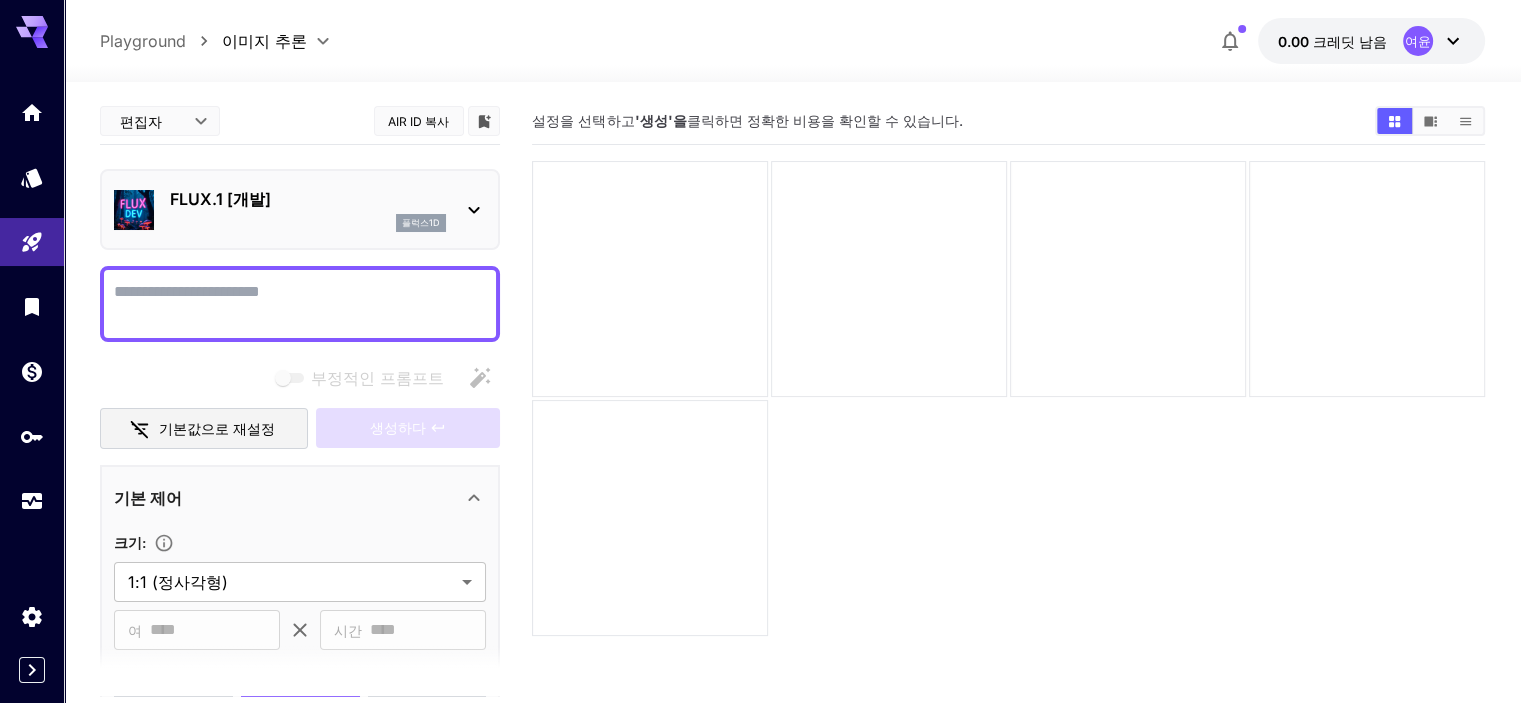 click on "FLUX.1 [개발] 플럭스1d" at bounding box center (308, 209) 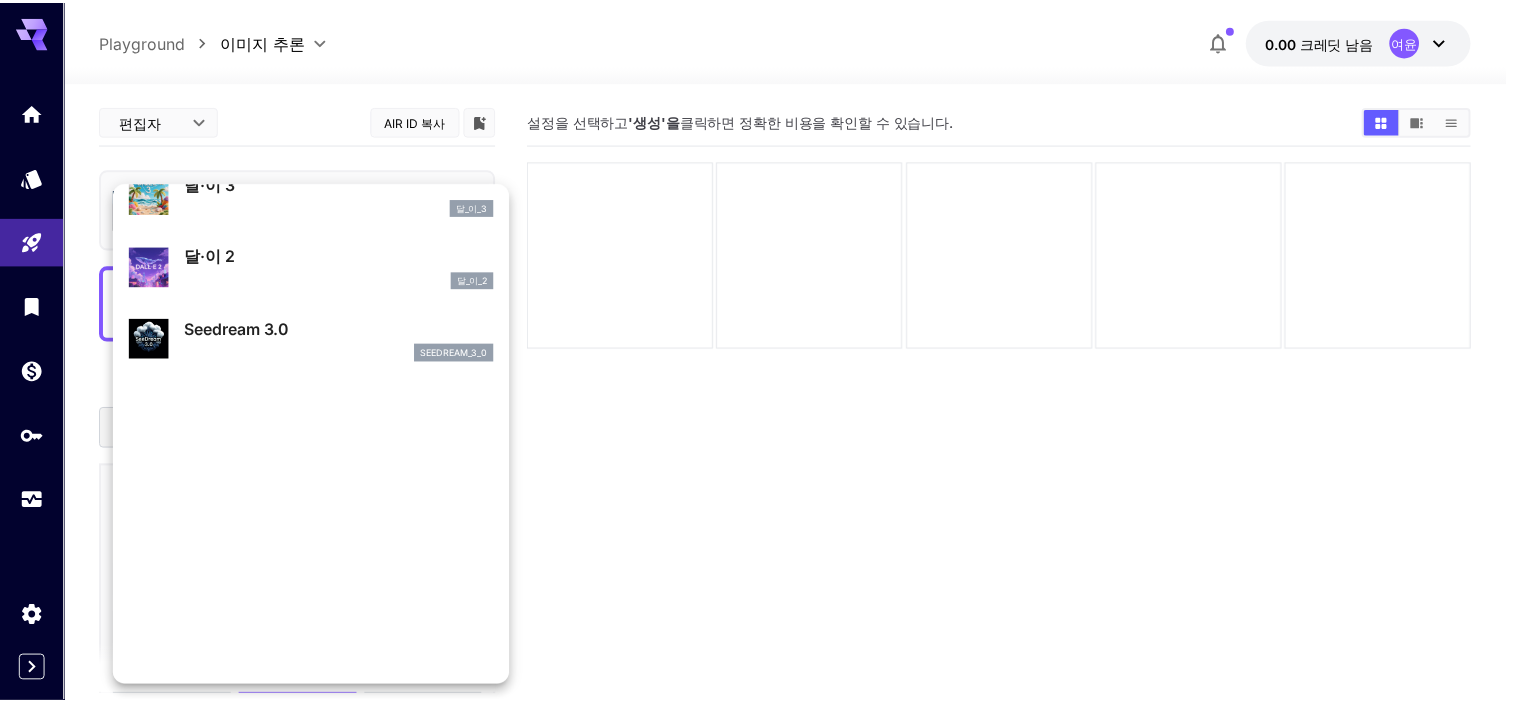 scroll, scrollTop: 400, scrollLeft: 0, axis: vertical 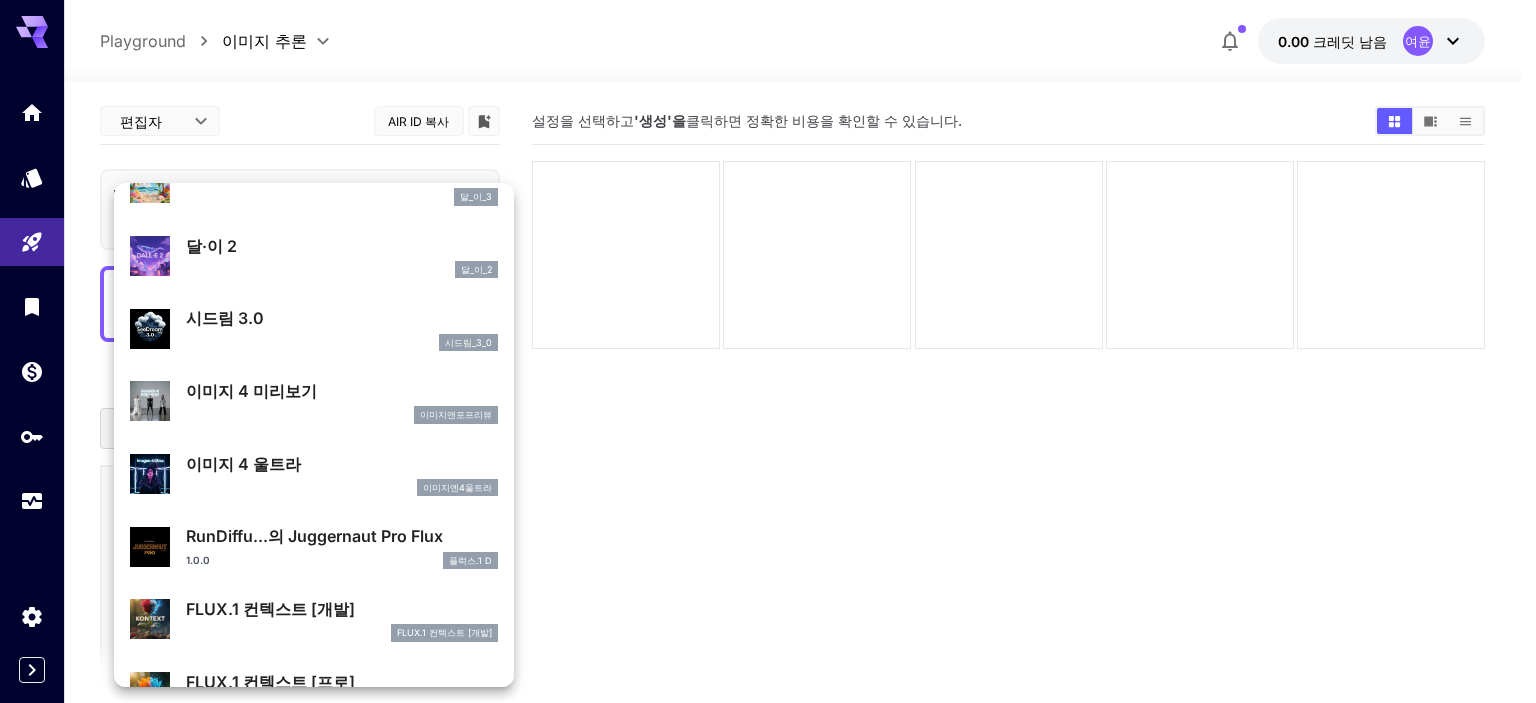 click on "이미지 4 울트라" at bounding box center (342, 464) 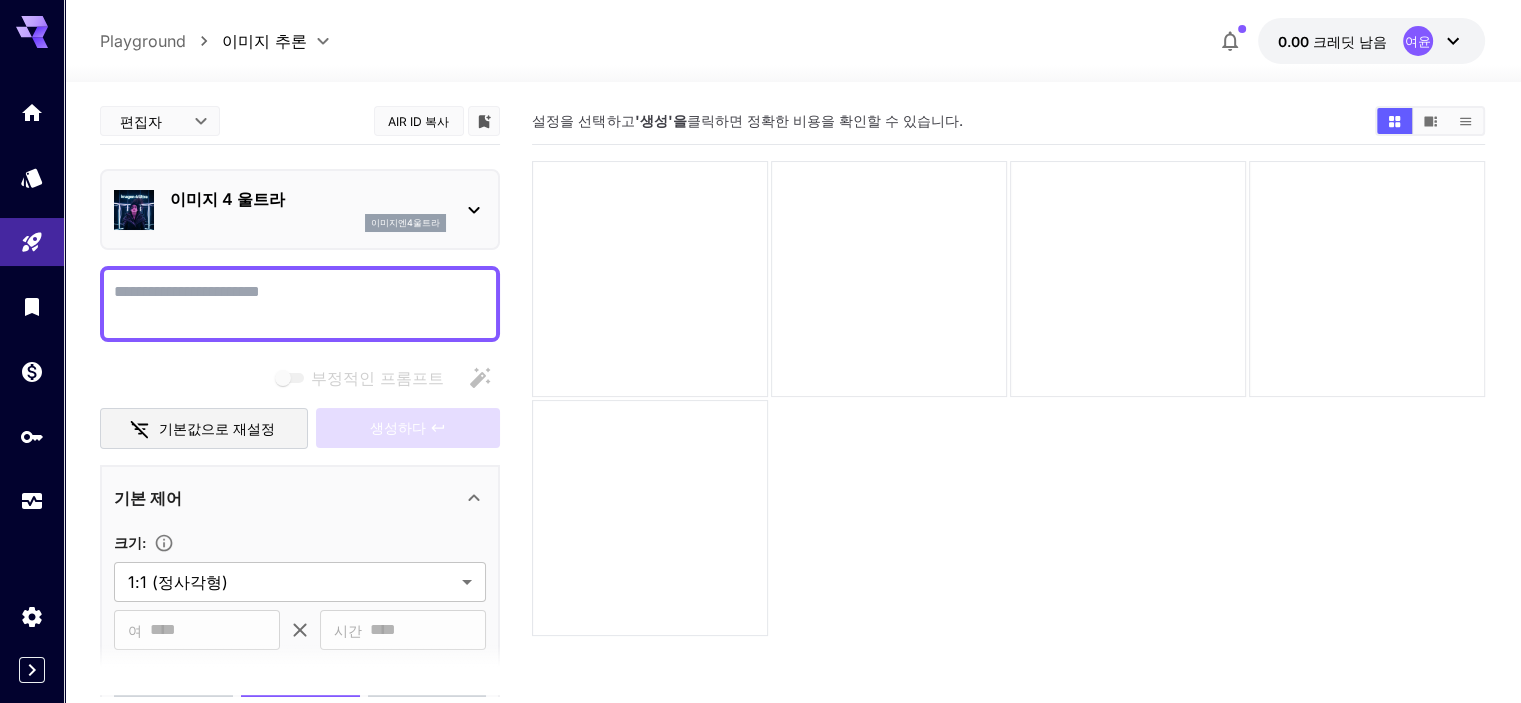 scroll, scrollTop: 0, scrollLeft: 0, axis: both 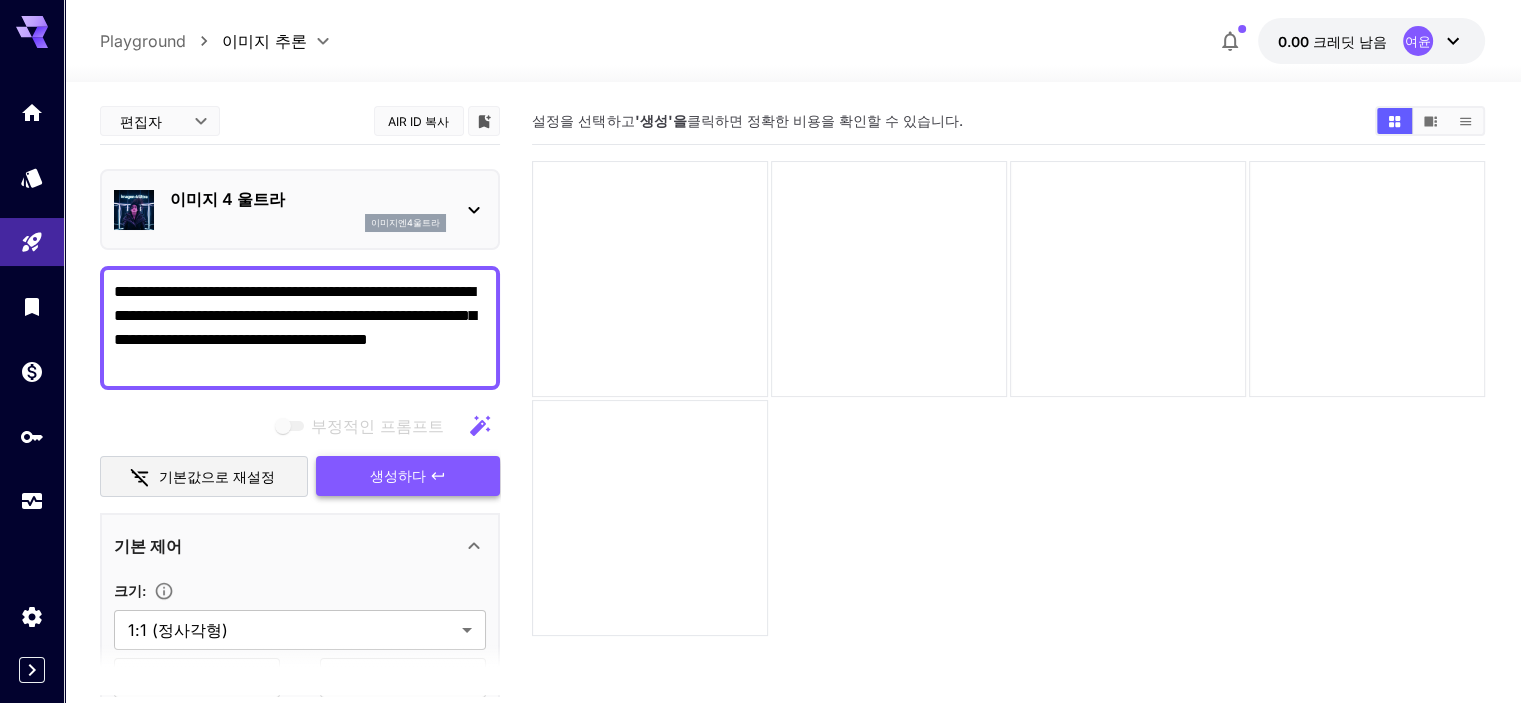 type on "**********" 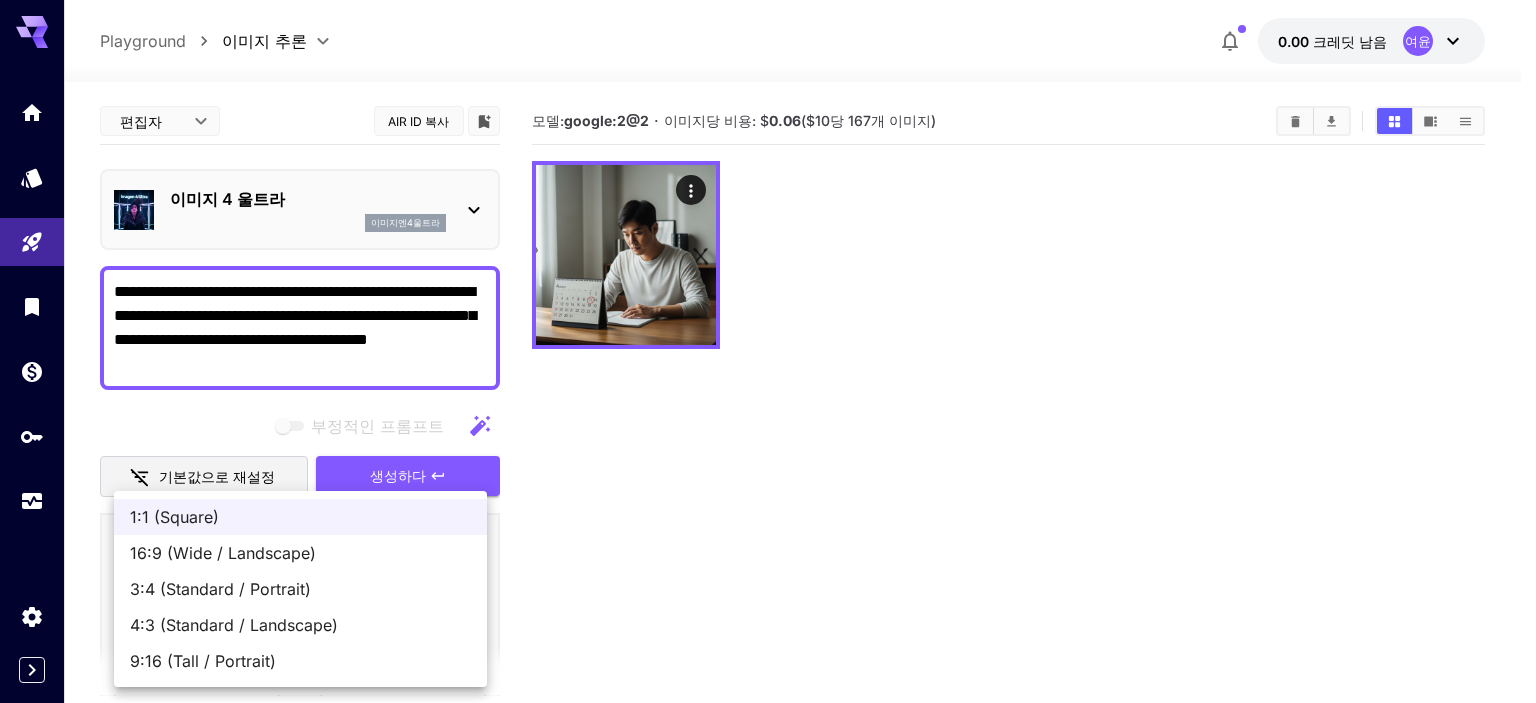 click on "**********" at bounding box center (768, 430) 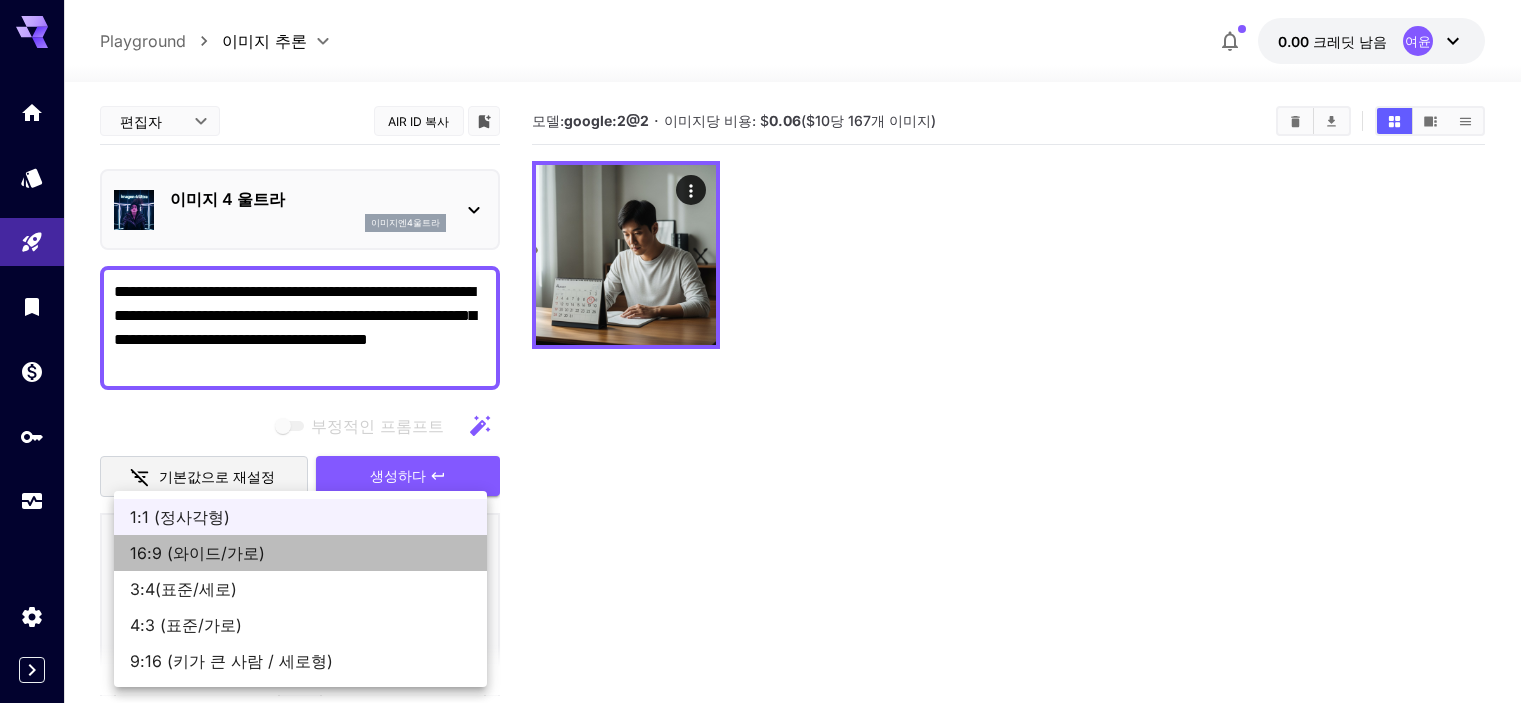 click on "16:9 (와이드/가로)" at bounding box center [197, 553] 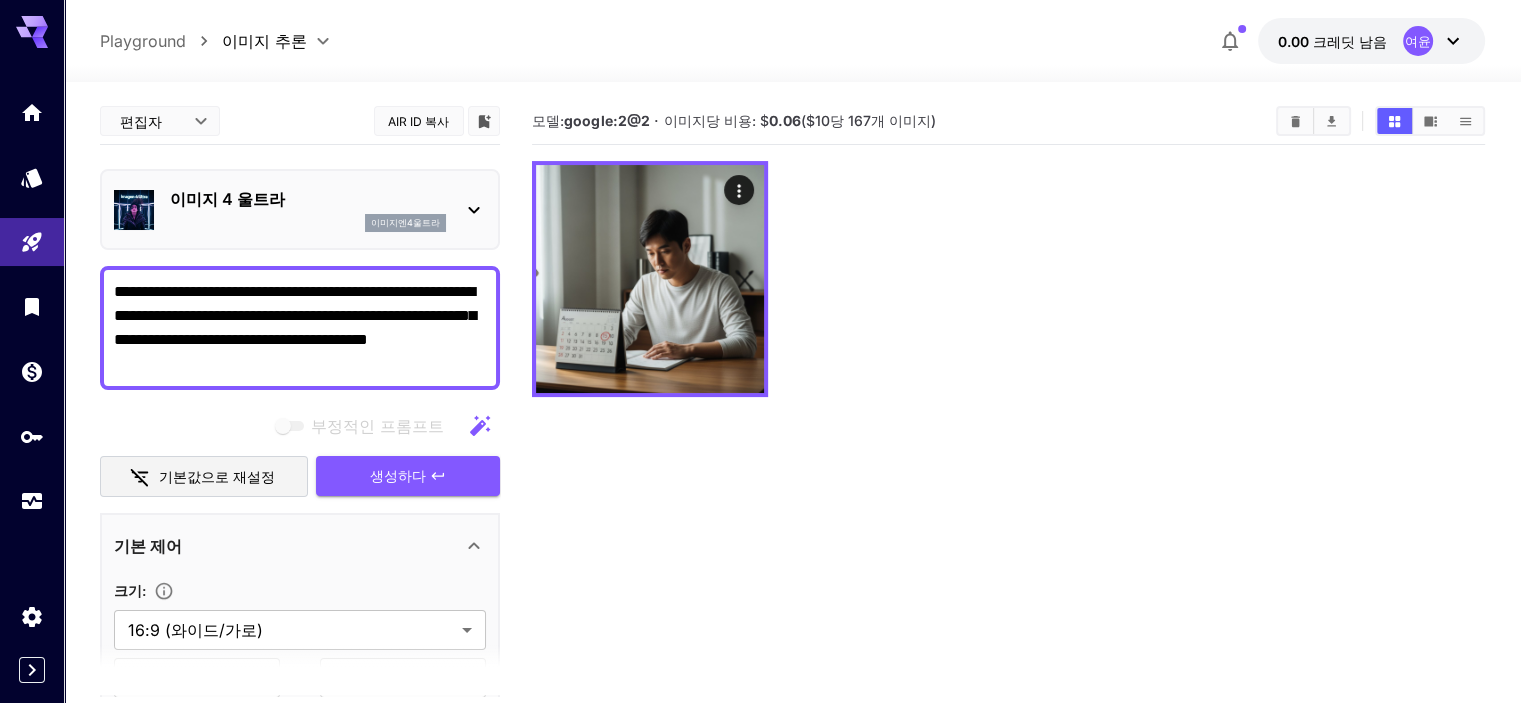 click on "모델:  google:2@2 · 이미지당 비용: $  0.06  ($10당 167개 이미지)" at bounding box center [1008, 449] 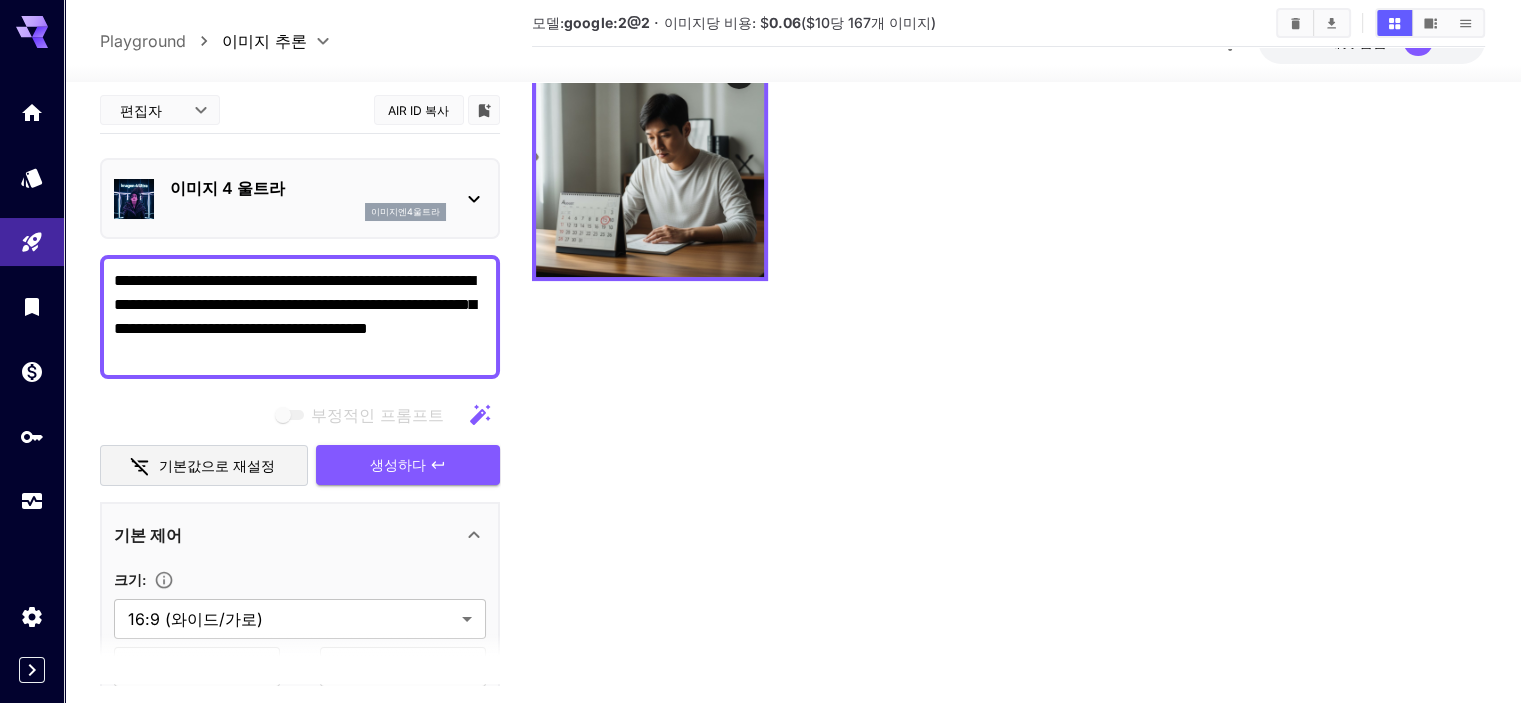 scroll, scrollTop: 0, scrollLeft: 0, axis: both 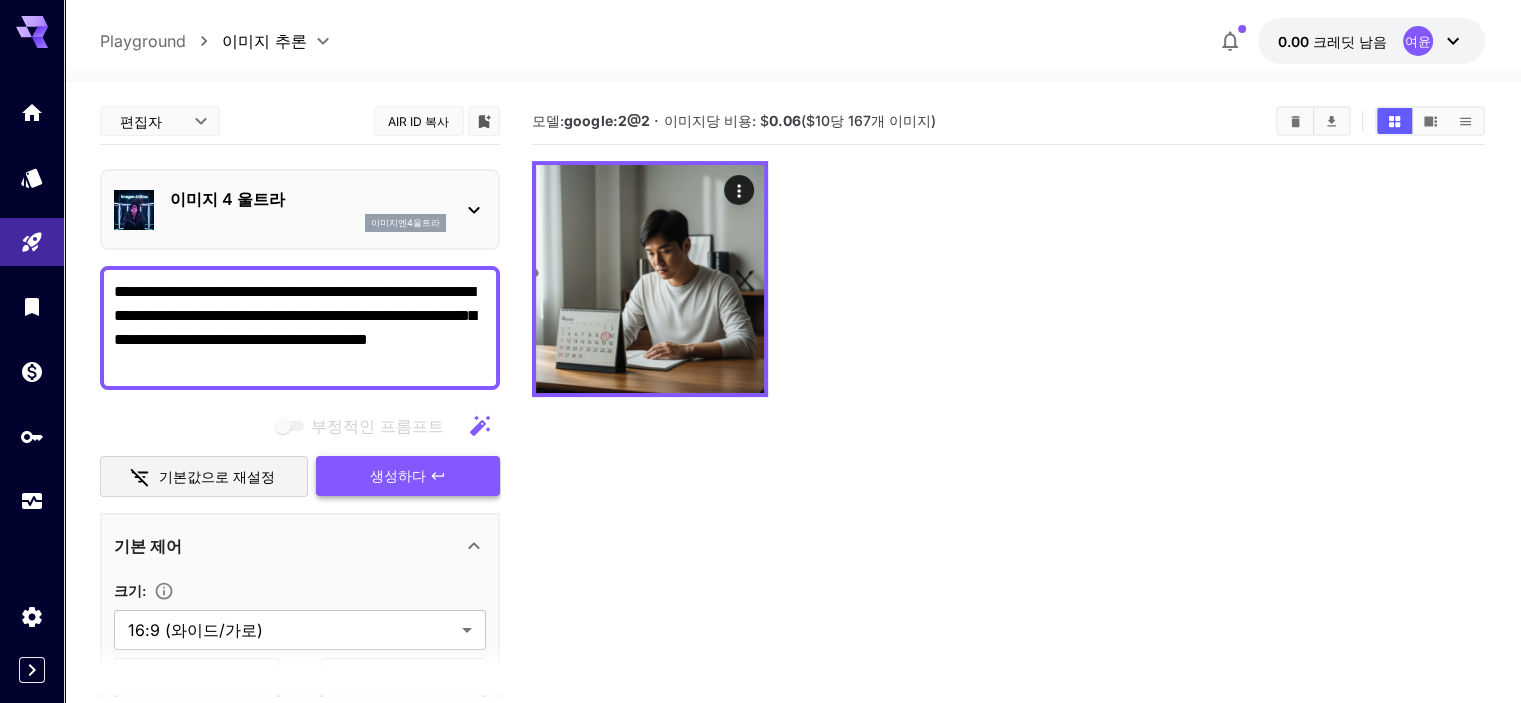 click on "생성하다" at bounding box center (408, 476) 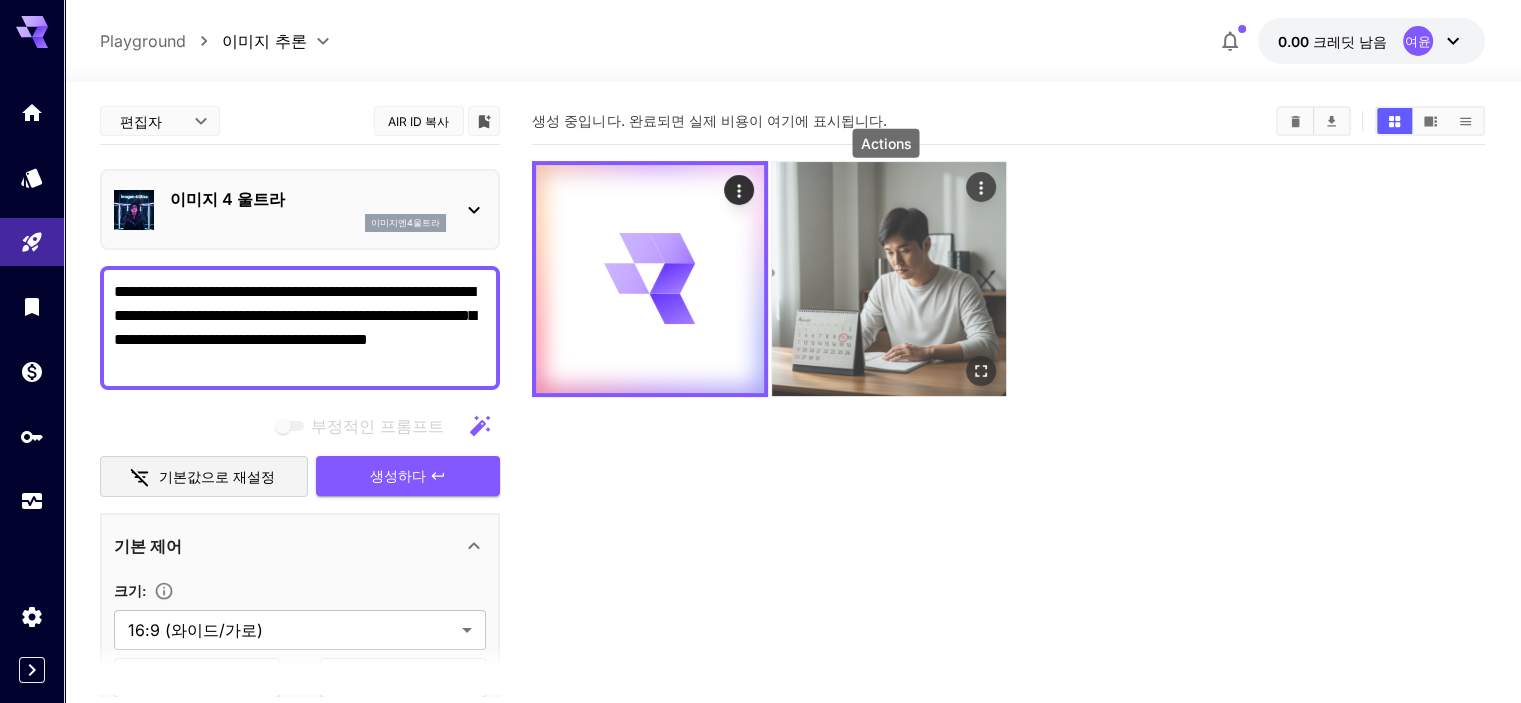 click 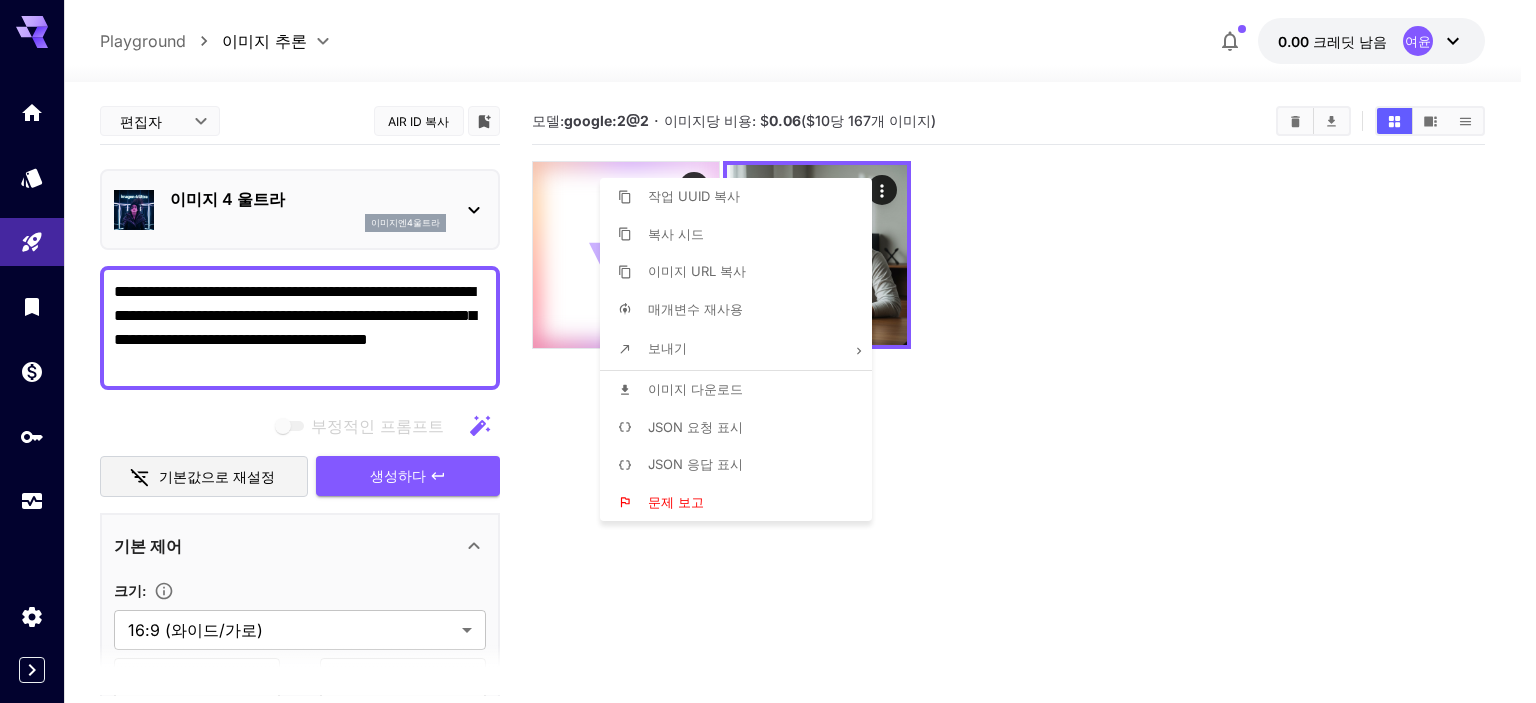 click at bounding box center (768, 351) 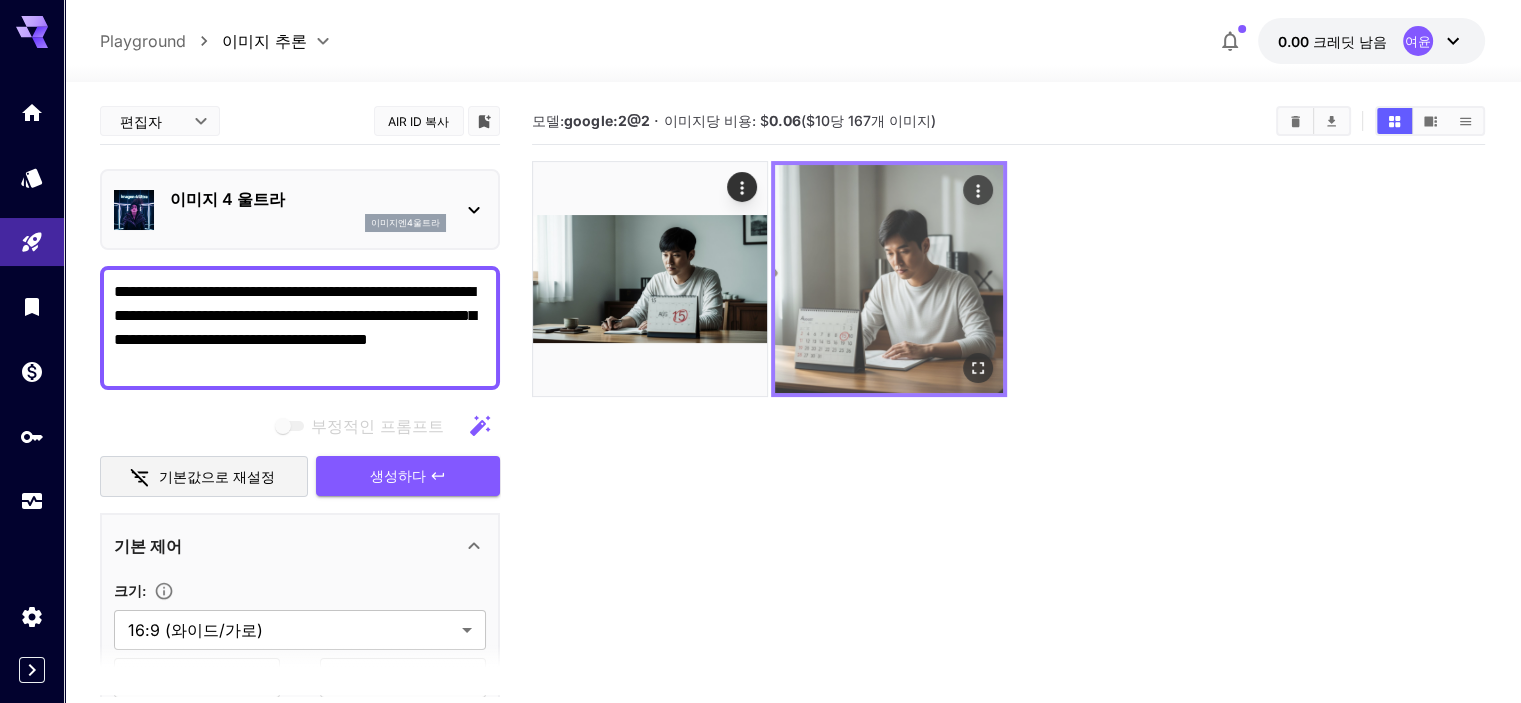 click at bounding box center [889, 279] 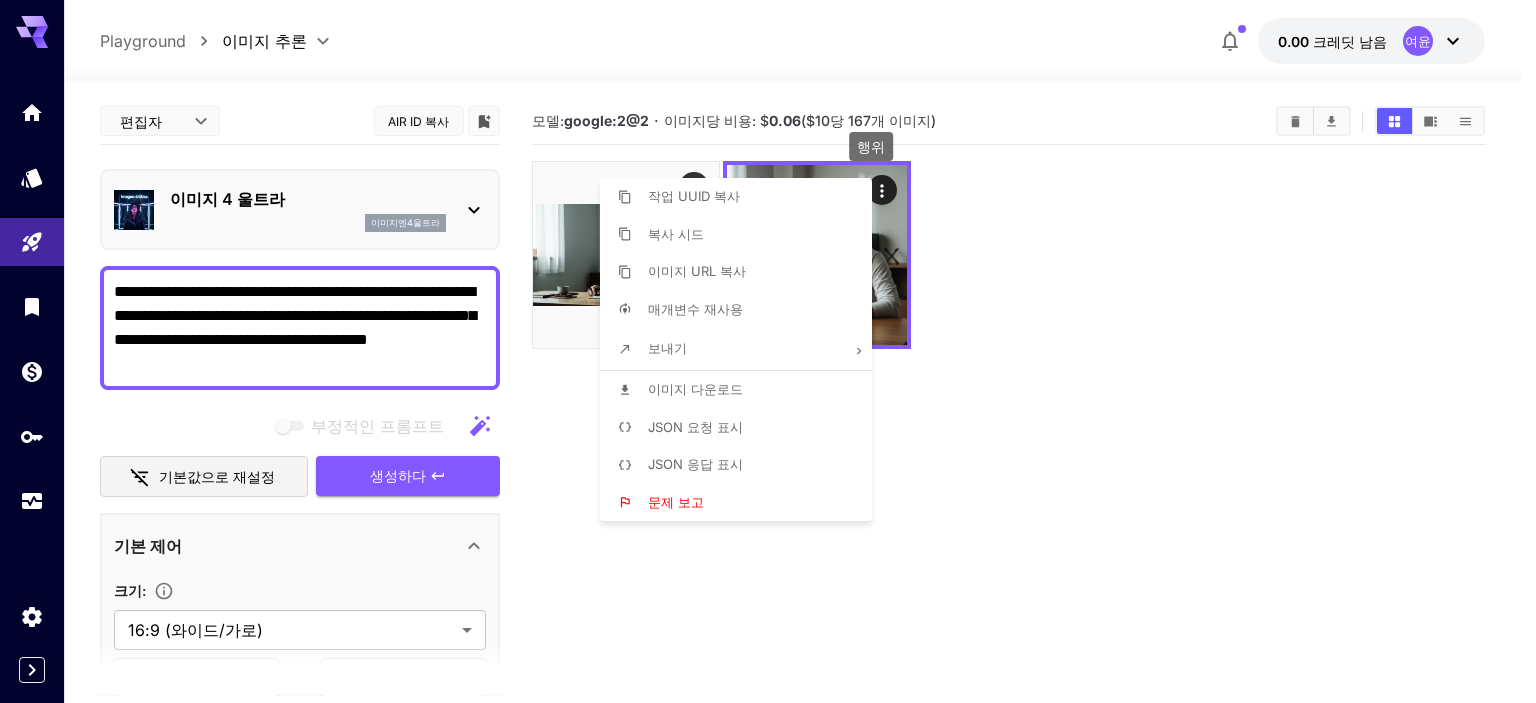 click at bounding box center [768, 351] 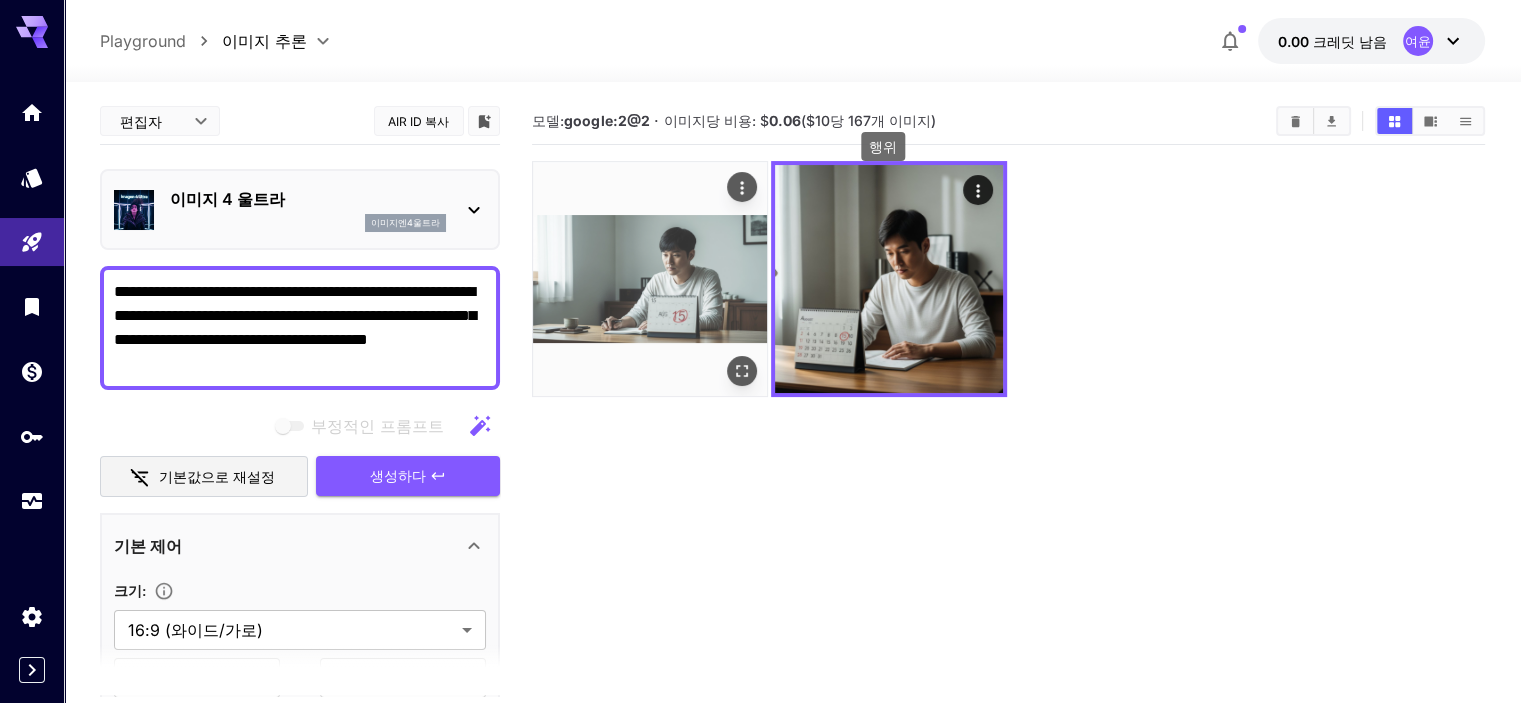 click at bounding box center (650, 279) 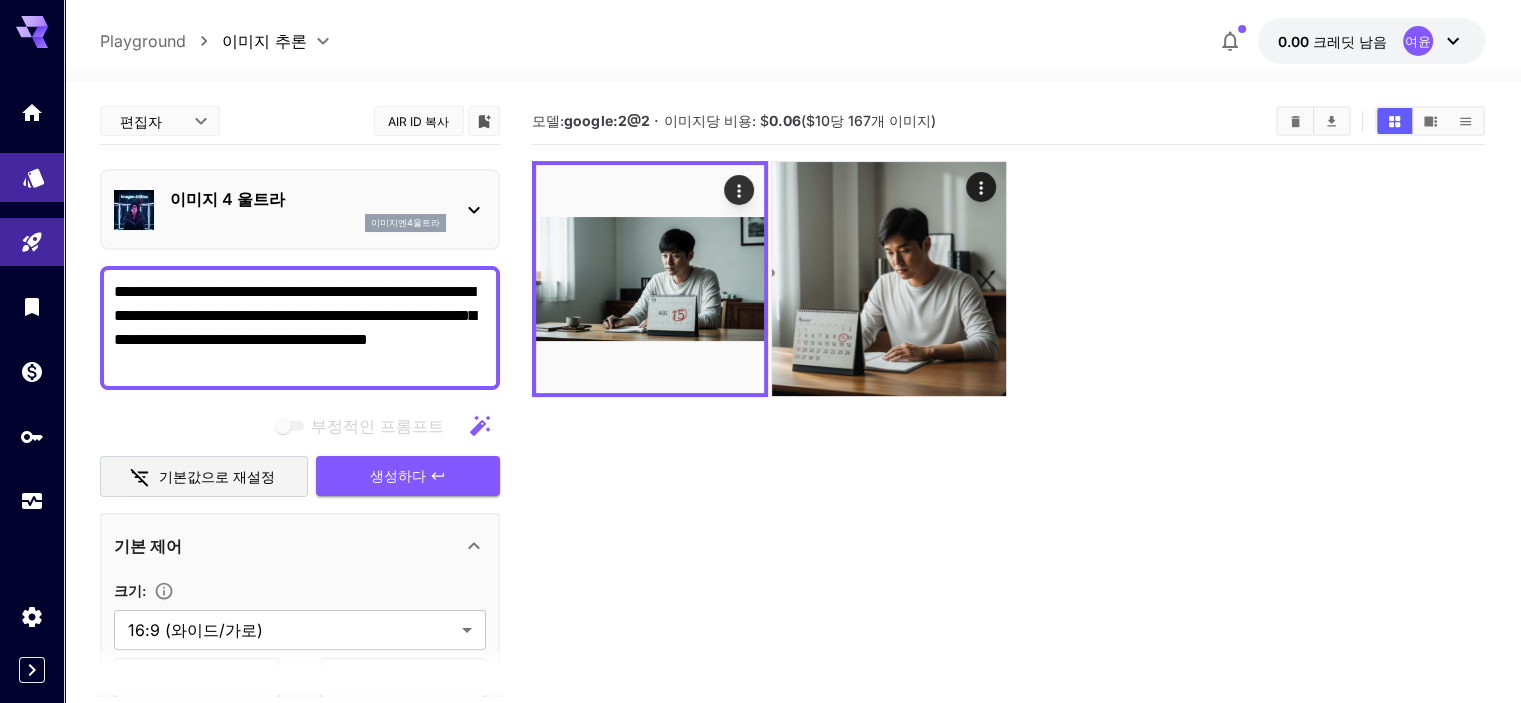 drag, startPoint x: 269, startPoint y: 361, endPoint x: 0, endPoint y: 178, distance: 325.34598 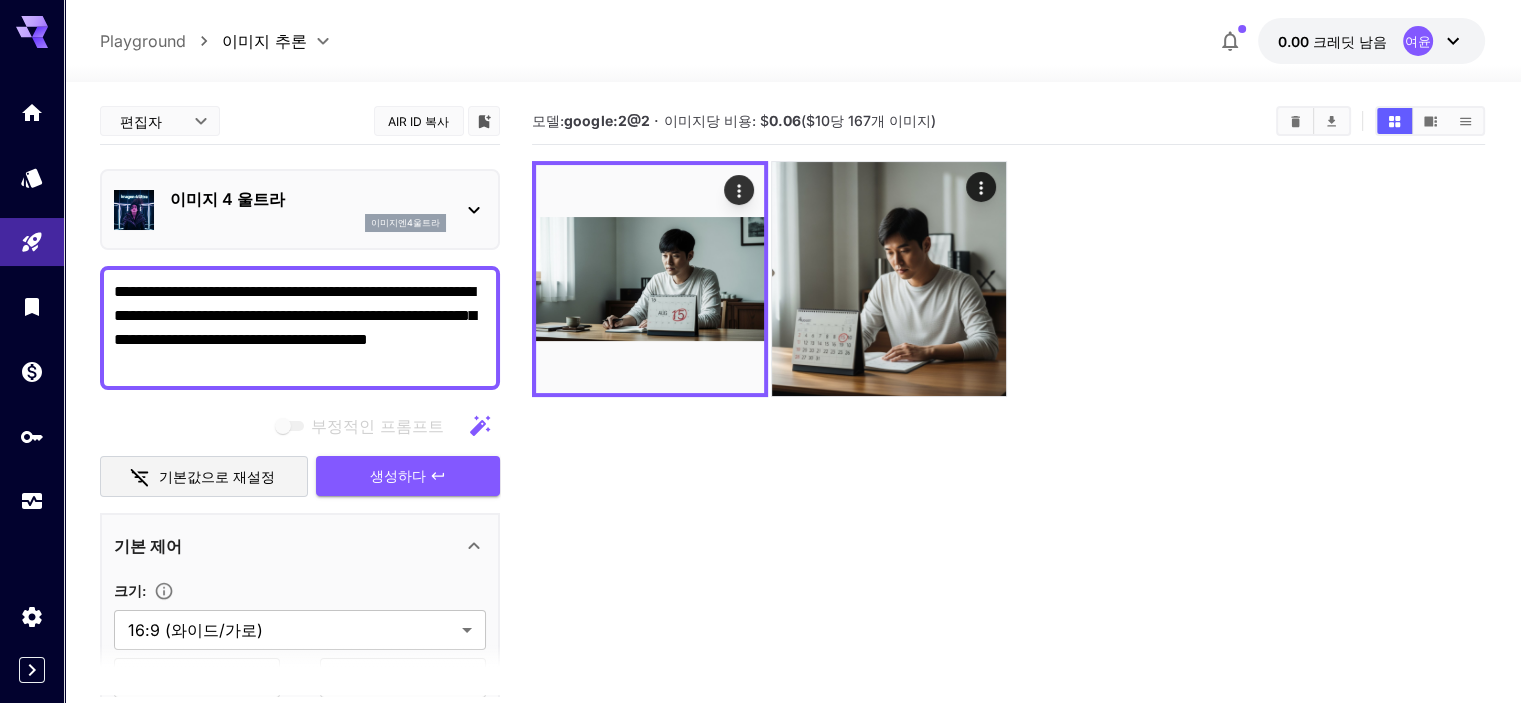 paste 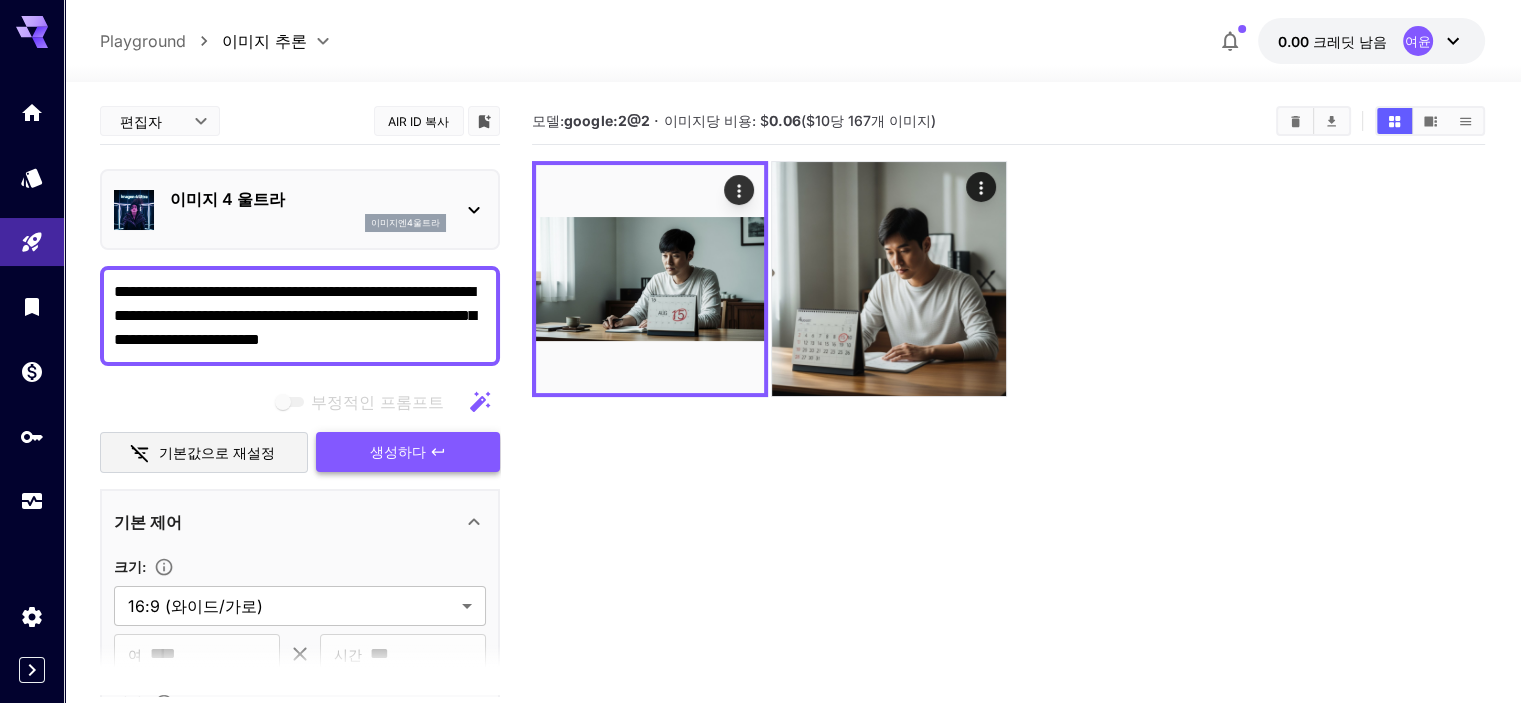 type on "**********" 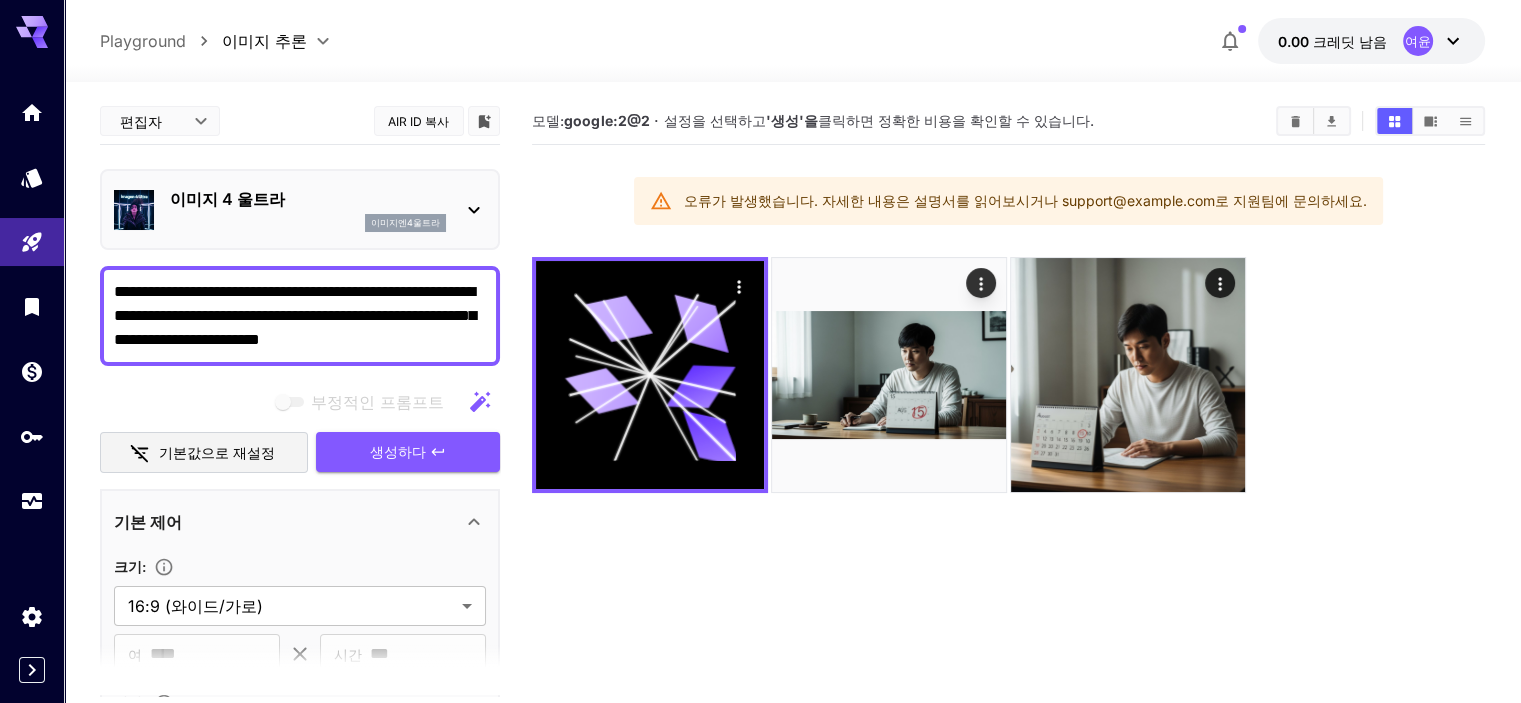 drag, startPoint x: 691, startPoint y: 517, endPoint x: 570, endPoint y: 525, distance: 121.264175 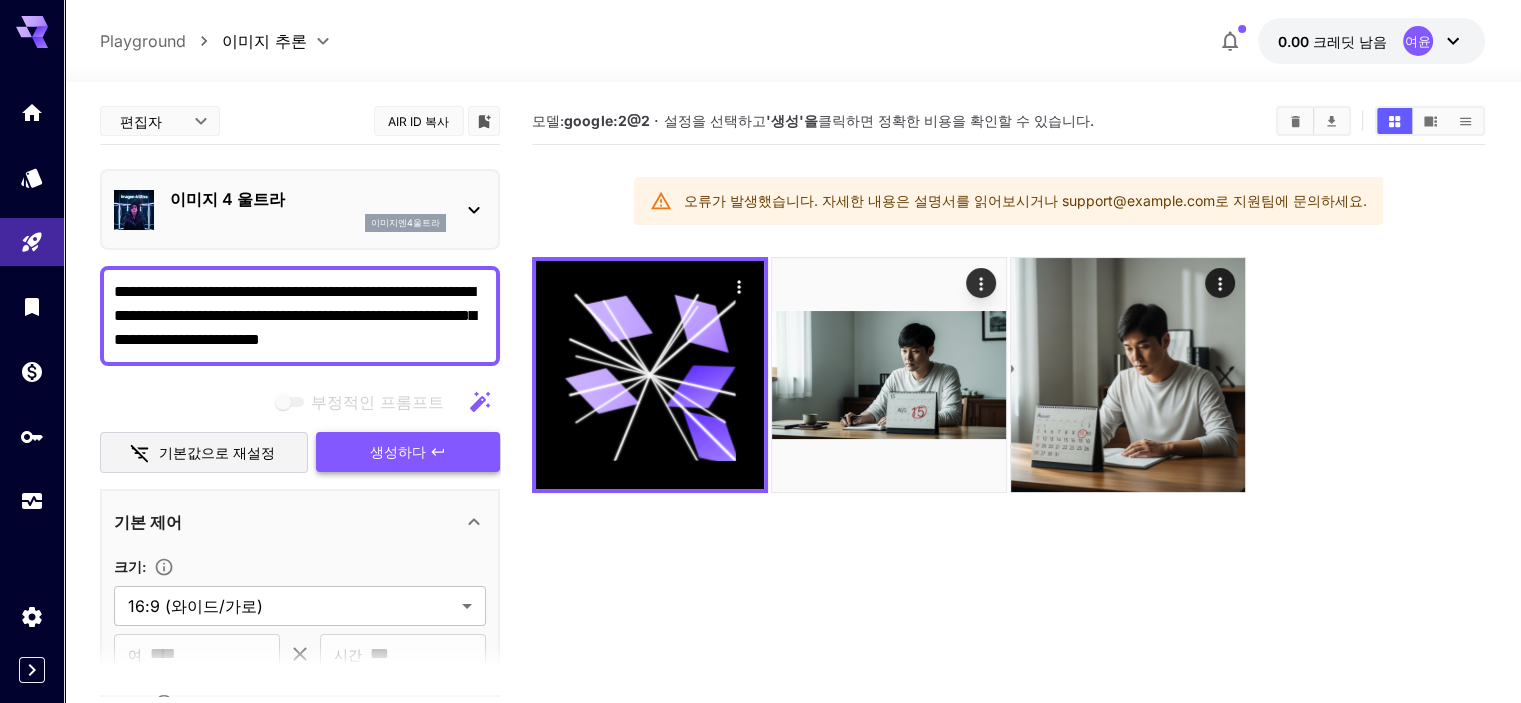 click on "생성하다" at bounding box center (408, 452) 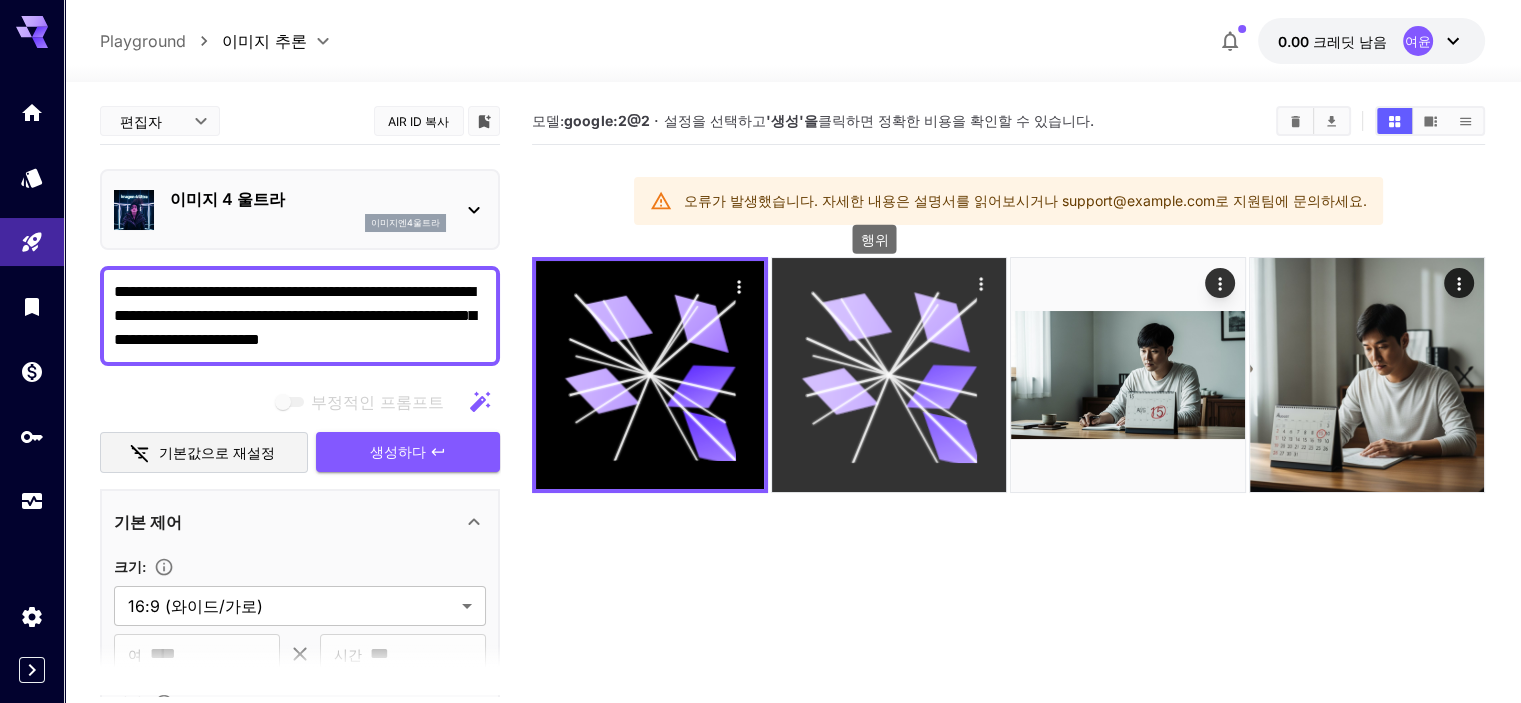 click 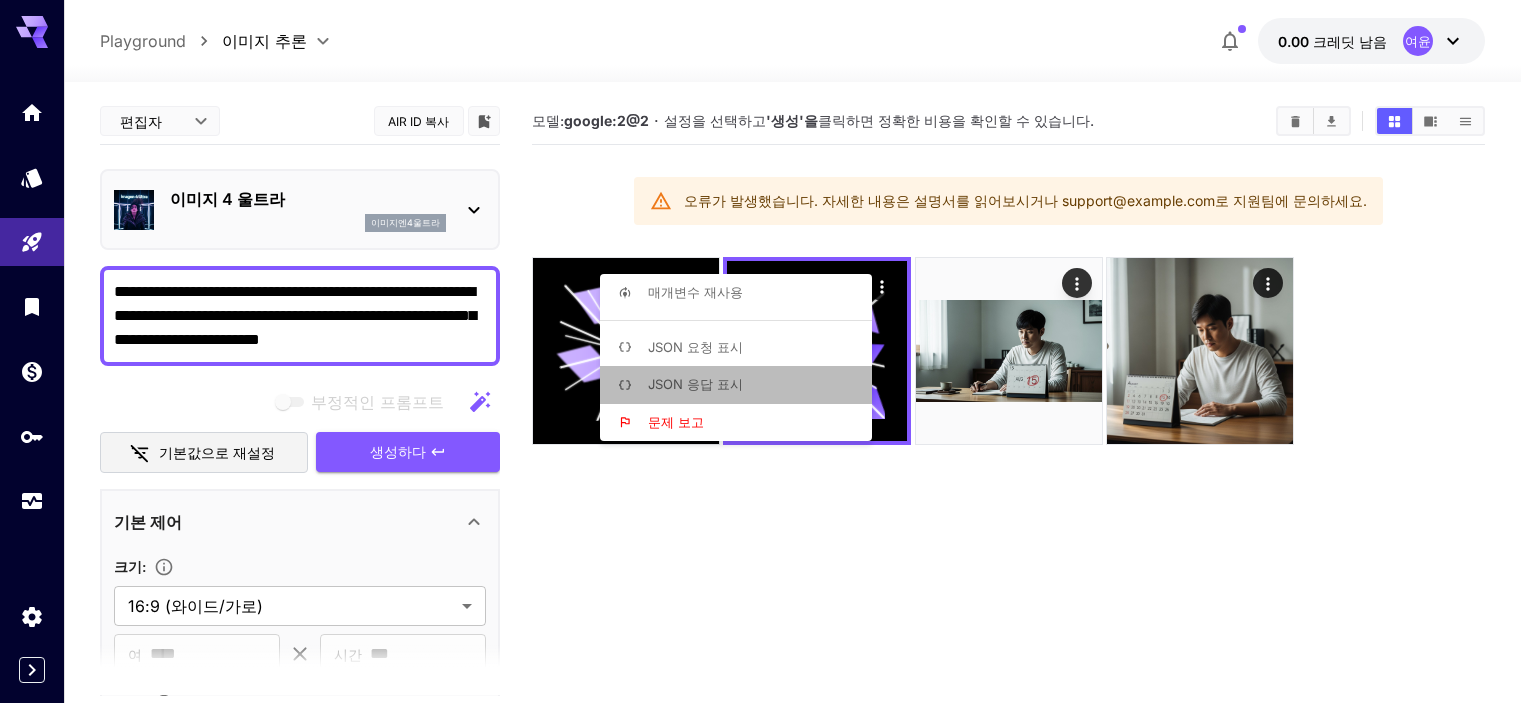 click on "JSON 응답 표시" at bounding box center [742, 385] 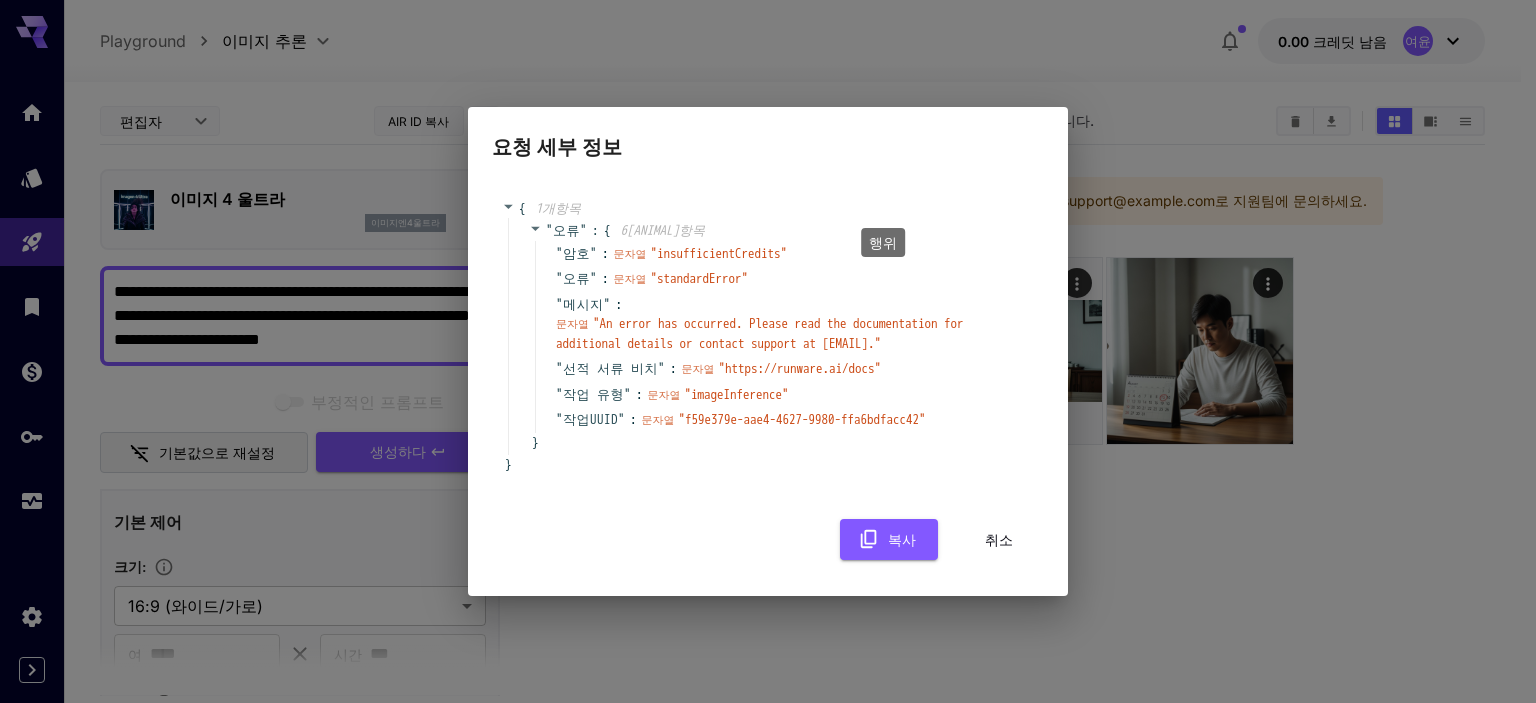 click on "취소" at bounding box center (999, 539) 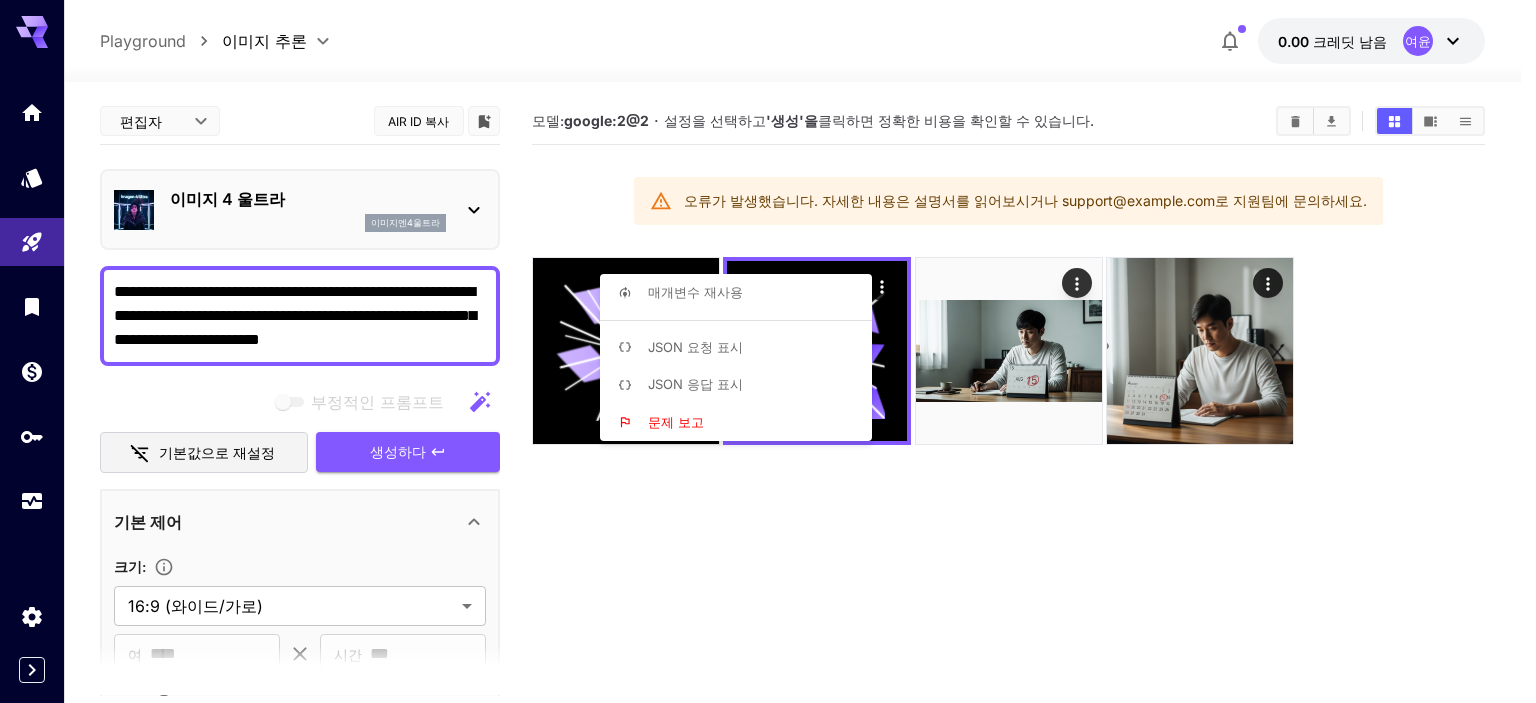 drag, startPoint x: 1325, startPoint y: 497, endPoint x: 1385, endPoint y: 456, distance: 72.67049 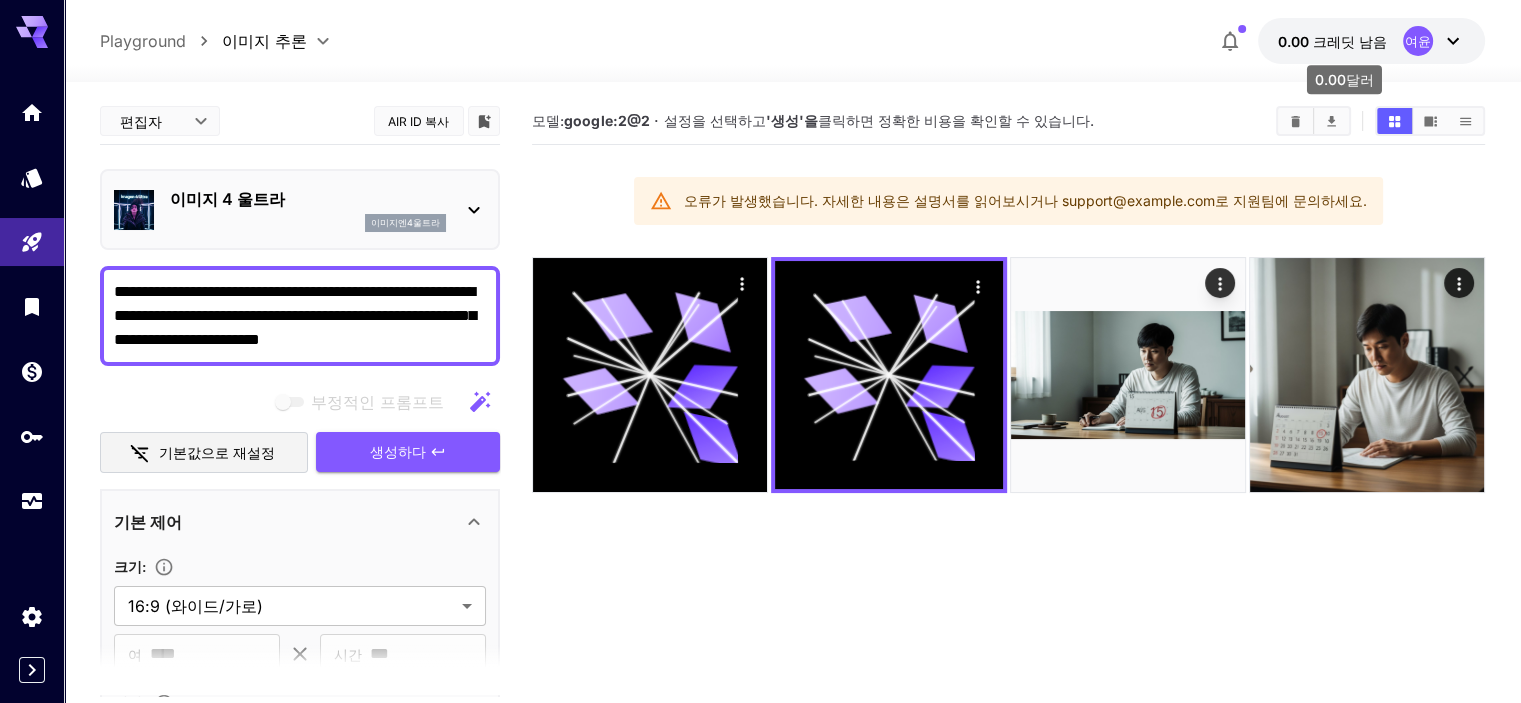 click on "0.00" at bounding box center [1293, 41] 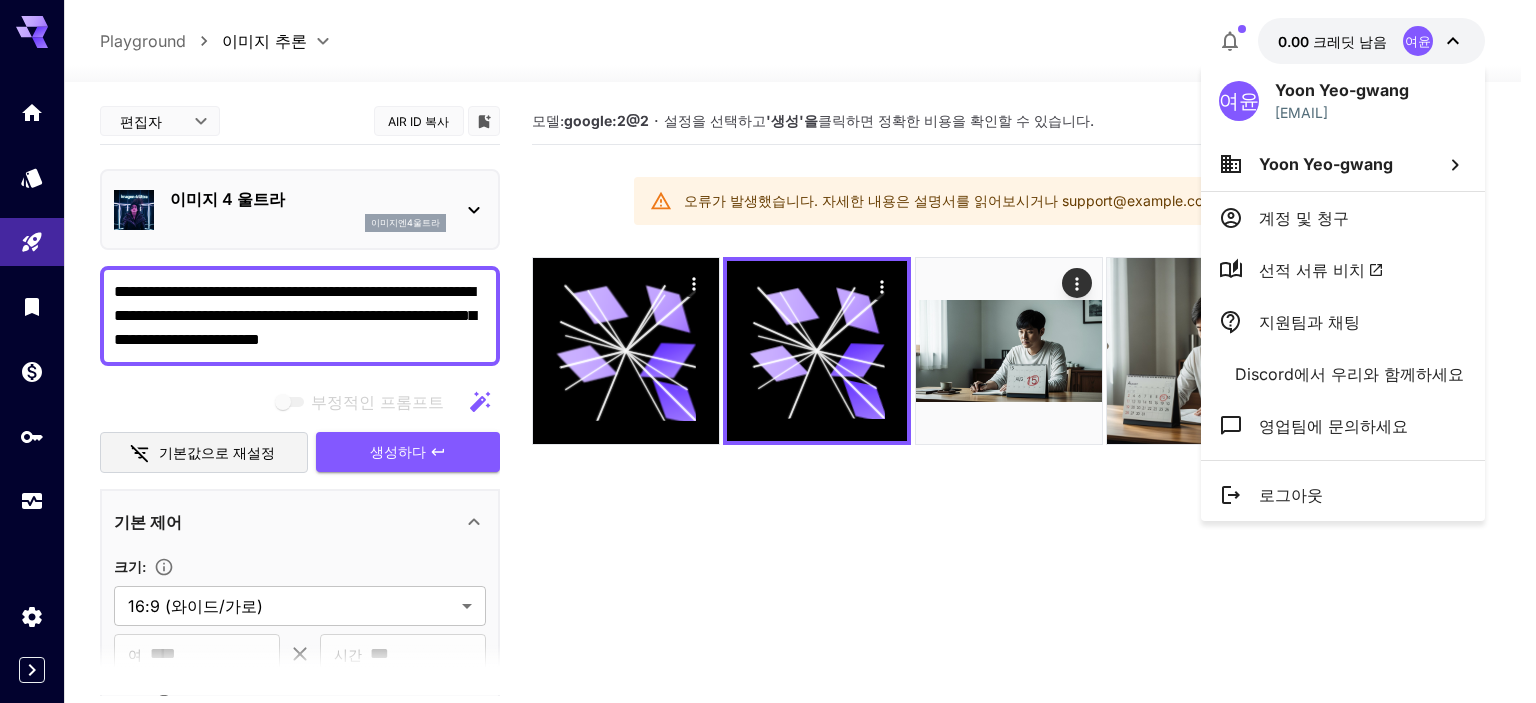click on "계정 및 청구" at bounding box center (1304, 218) 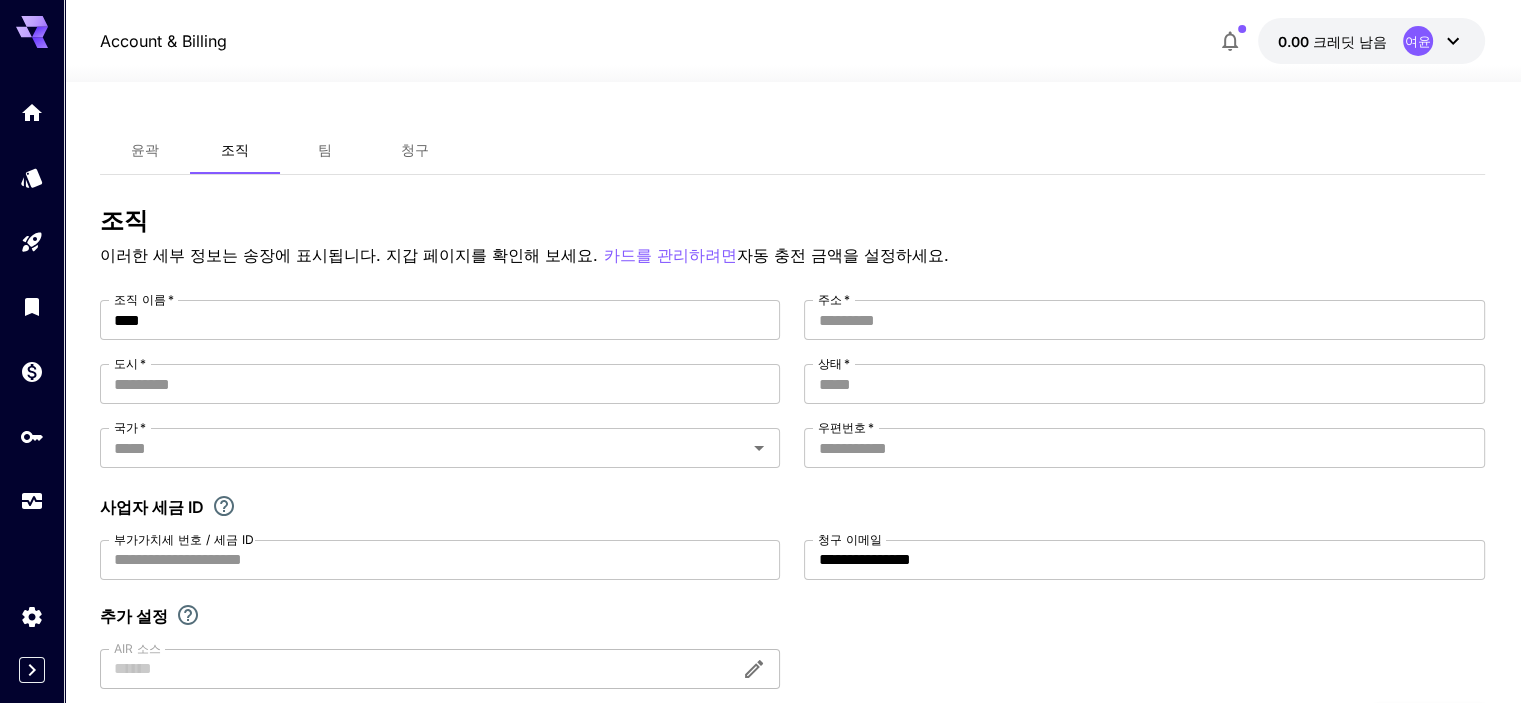 scroll, scrollTop: 0, scrollLeft: 0, axis: both 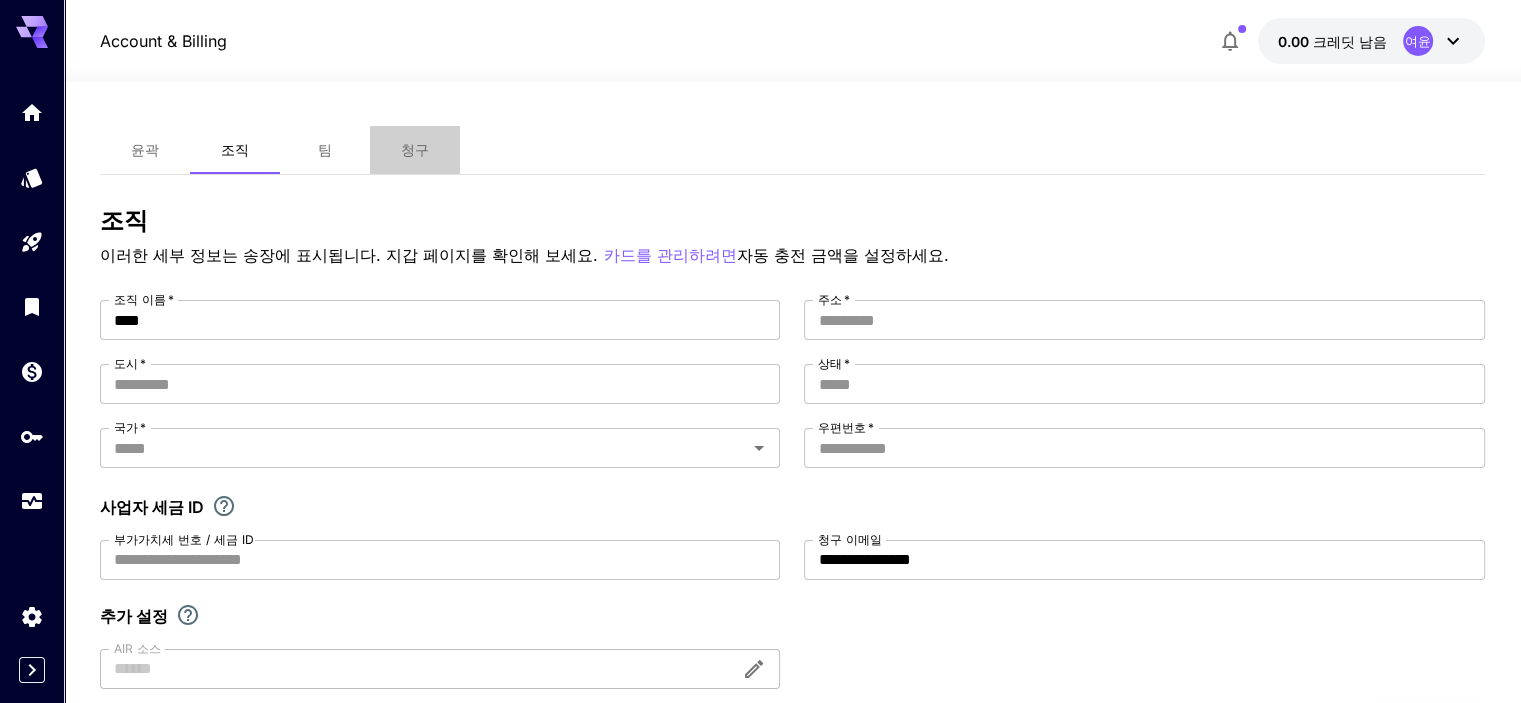 click on "청구" at bounding box center [415, 150] 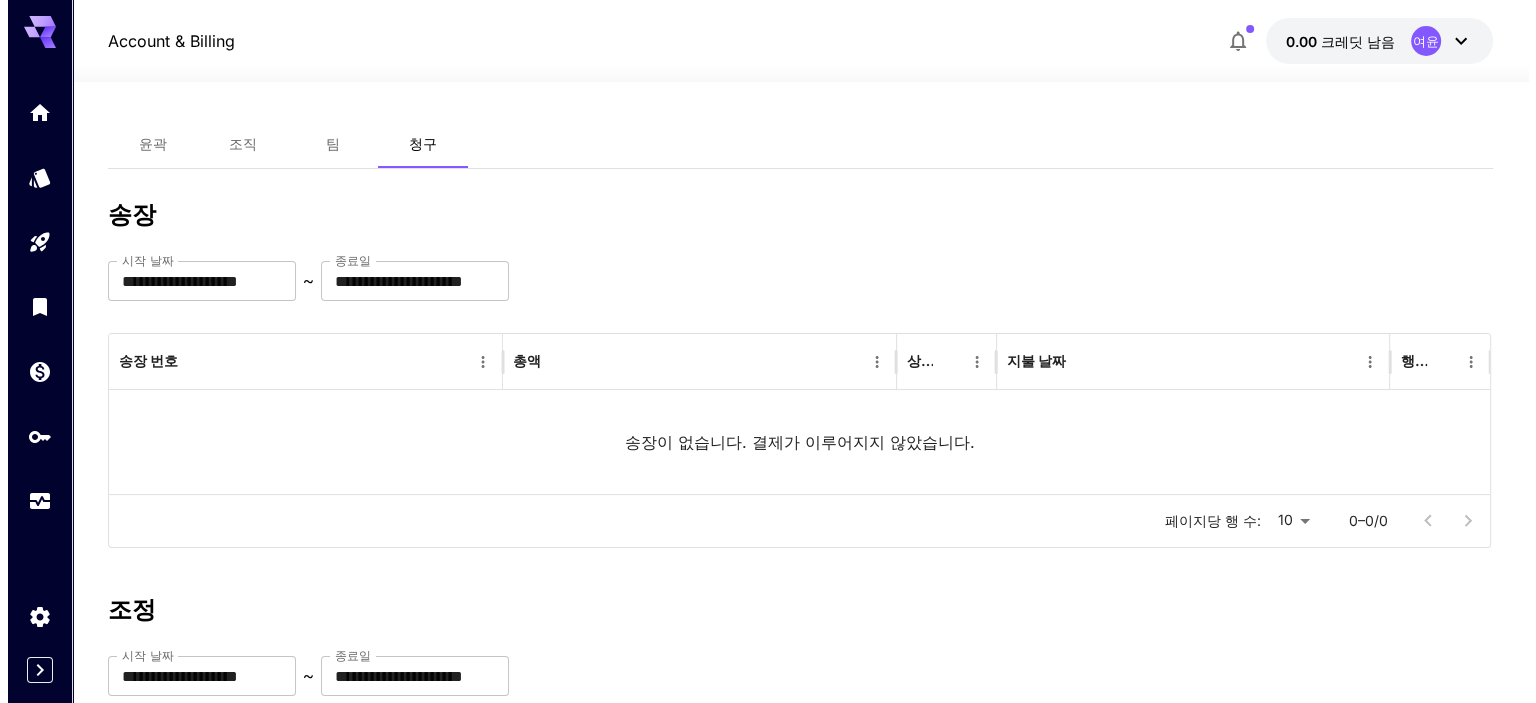 scroll, scrollTop: 0, scrollLeft: 0, axis: both 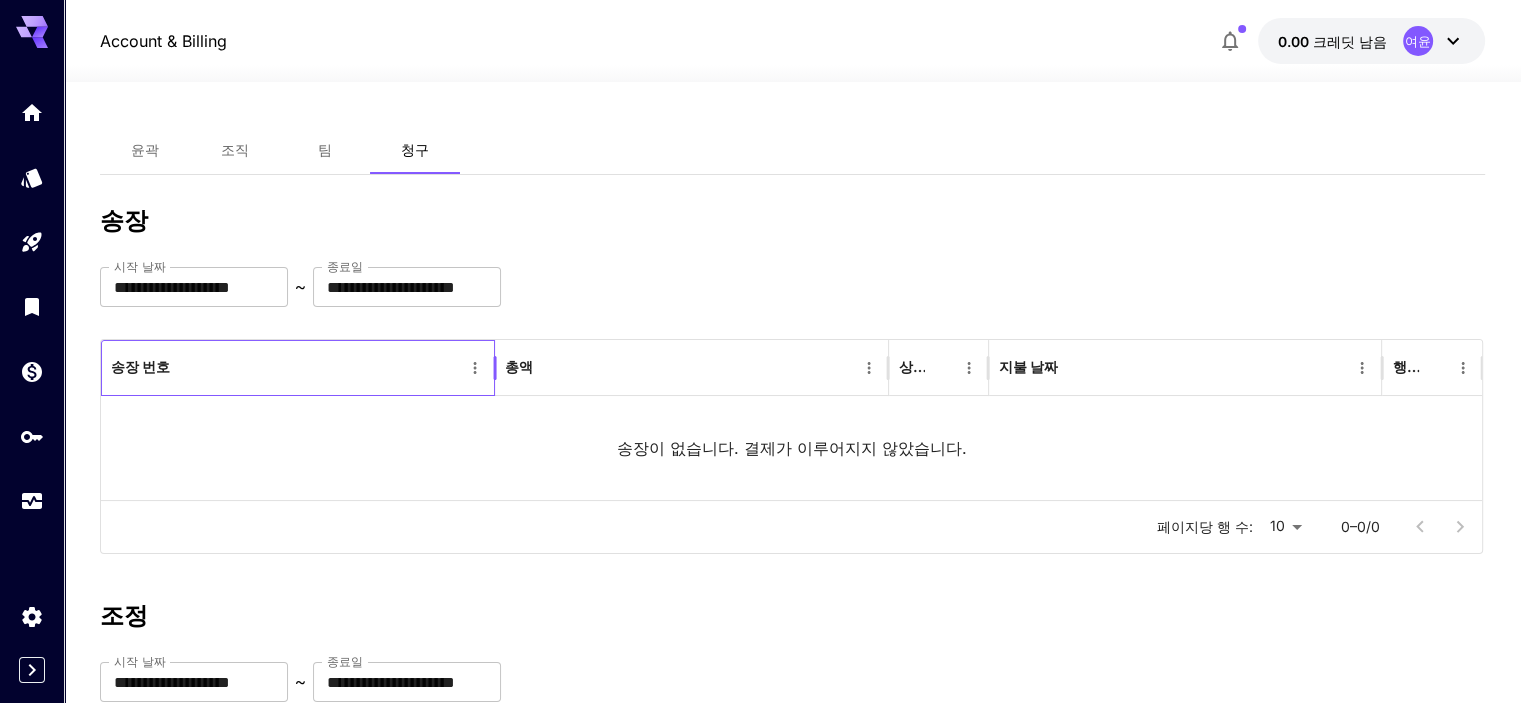 click on "송장 번호" at bounding box center (286, 367) 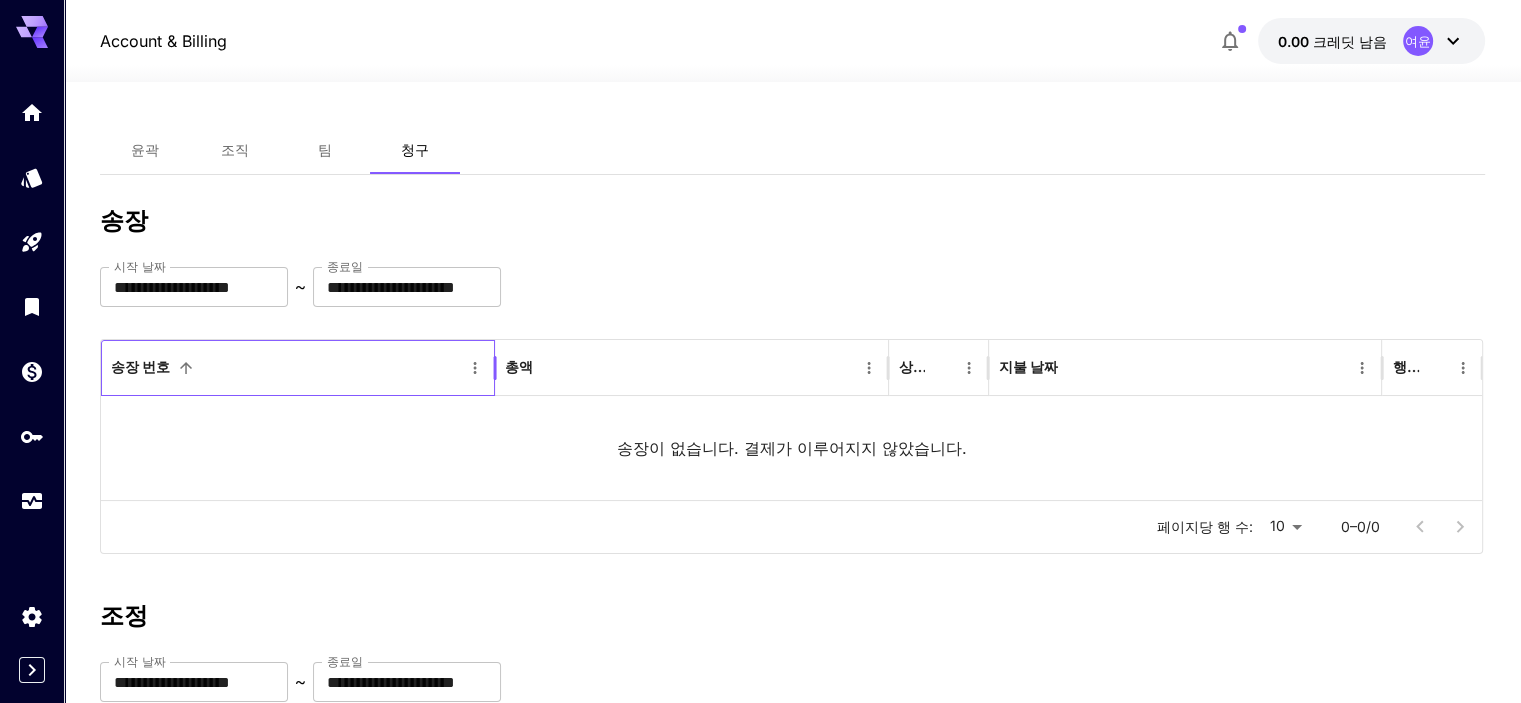 click on "송장 번호" at bounding box center (286, 367) 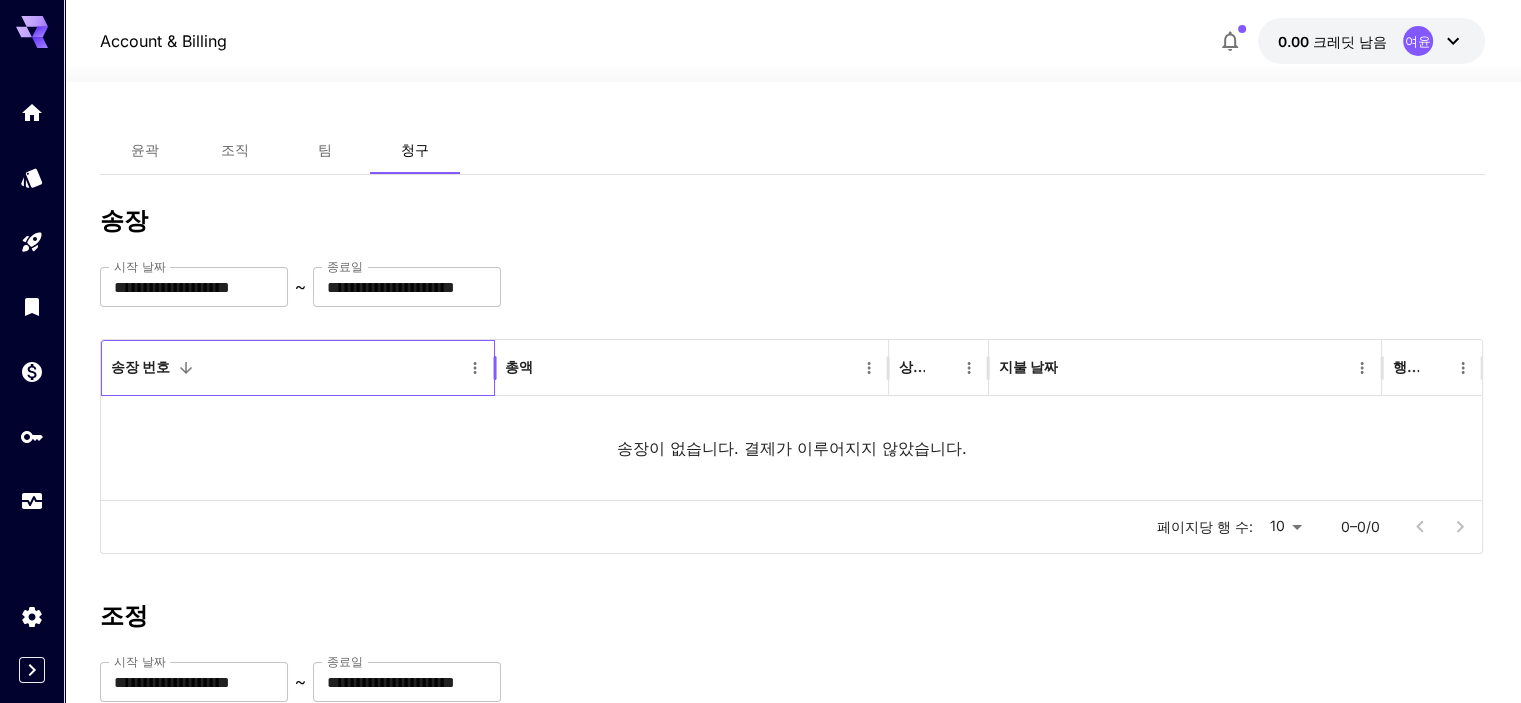 click on "송장 번호" at bounding box center [286, 367] 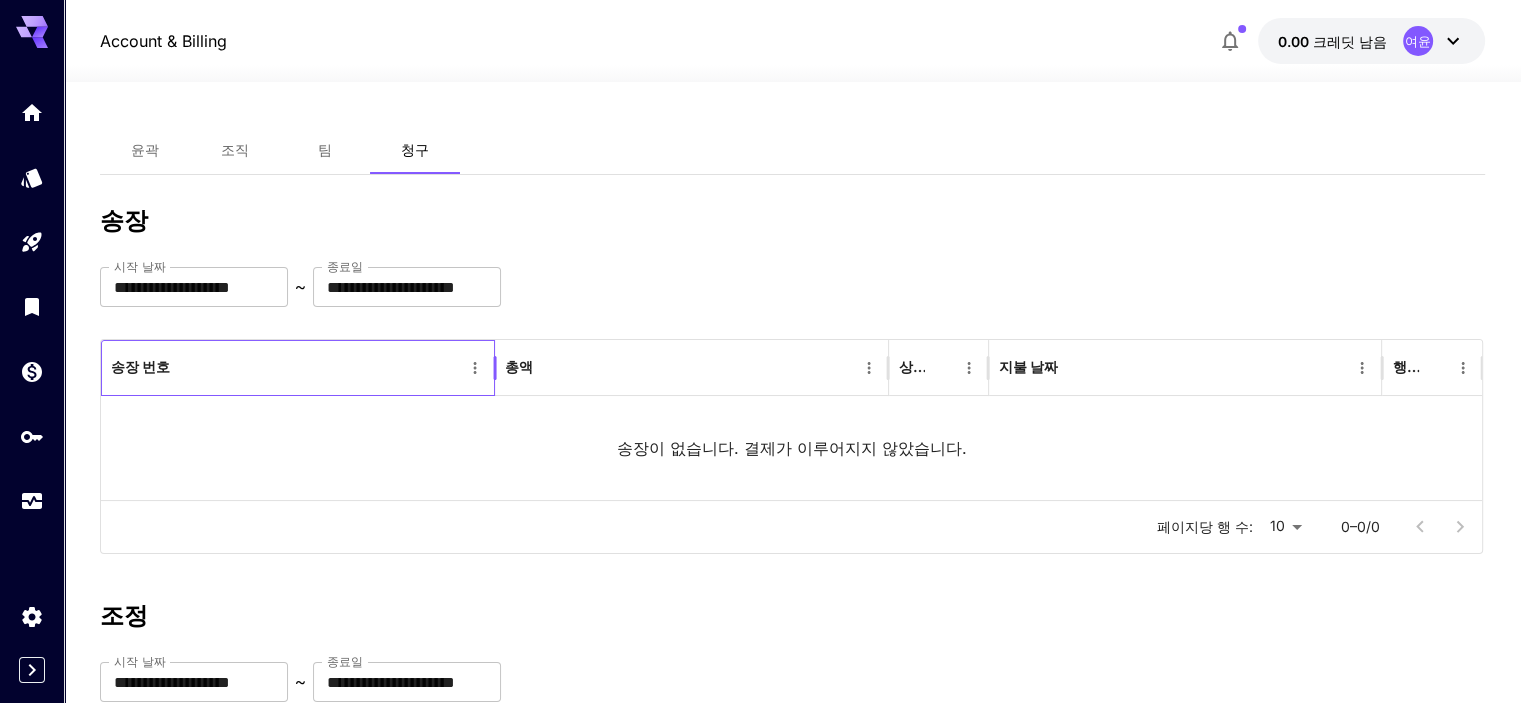 click on "송장 번호" at bounding box center (286, 367) 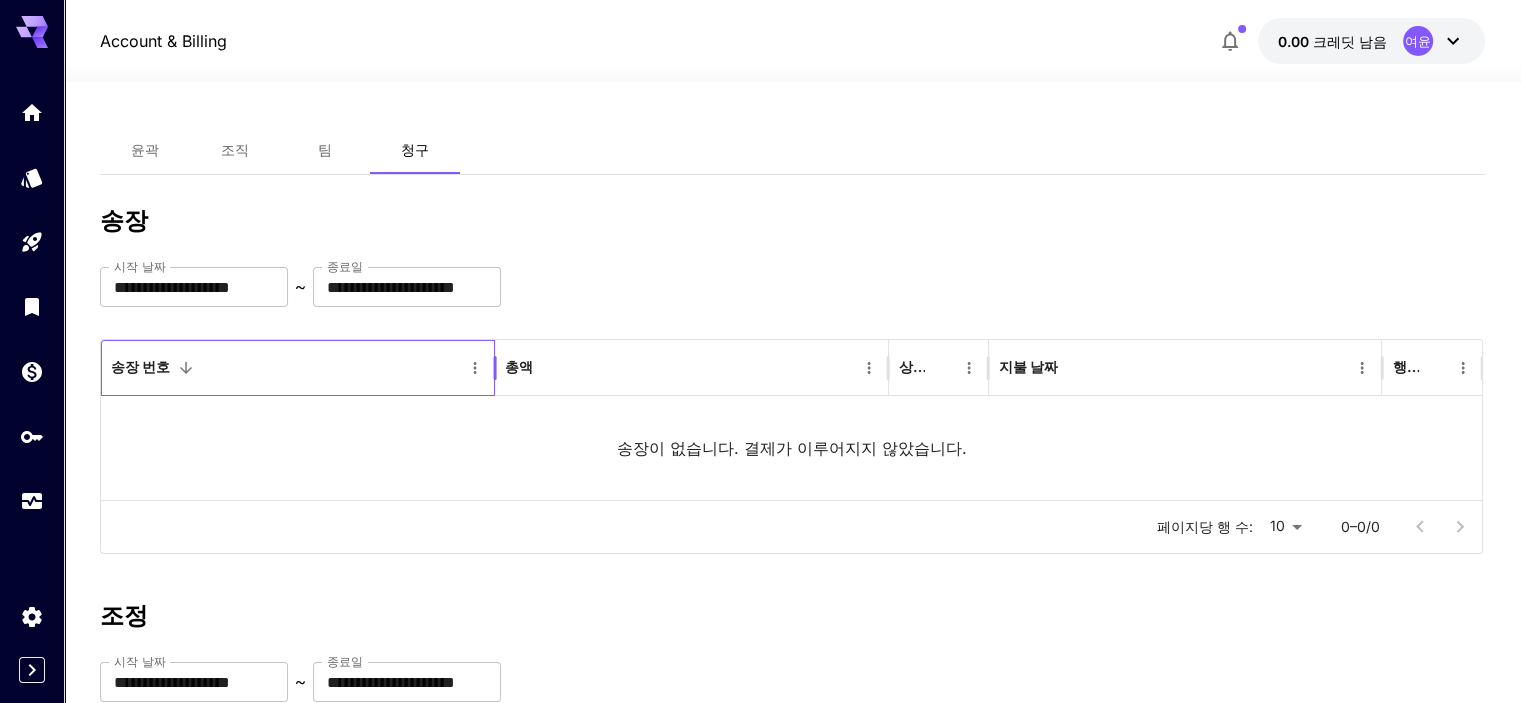 click on "송장 번호" at bounding box center [286, 367] 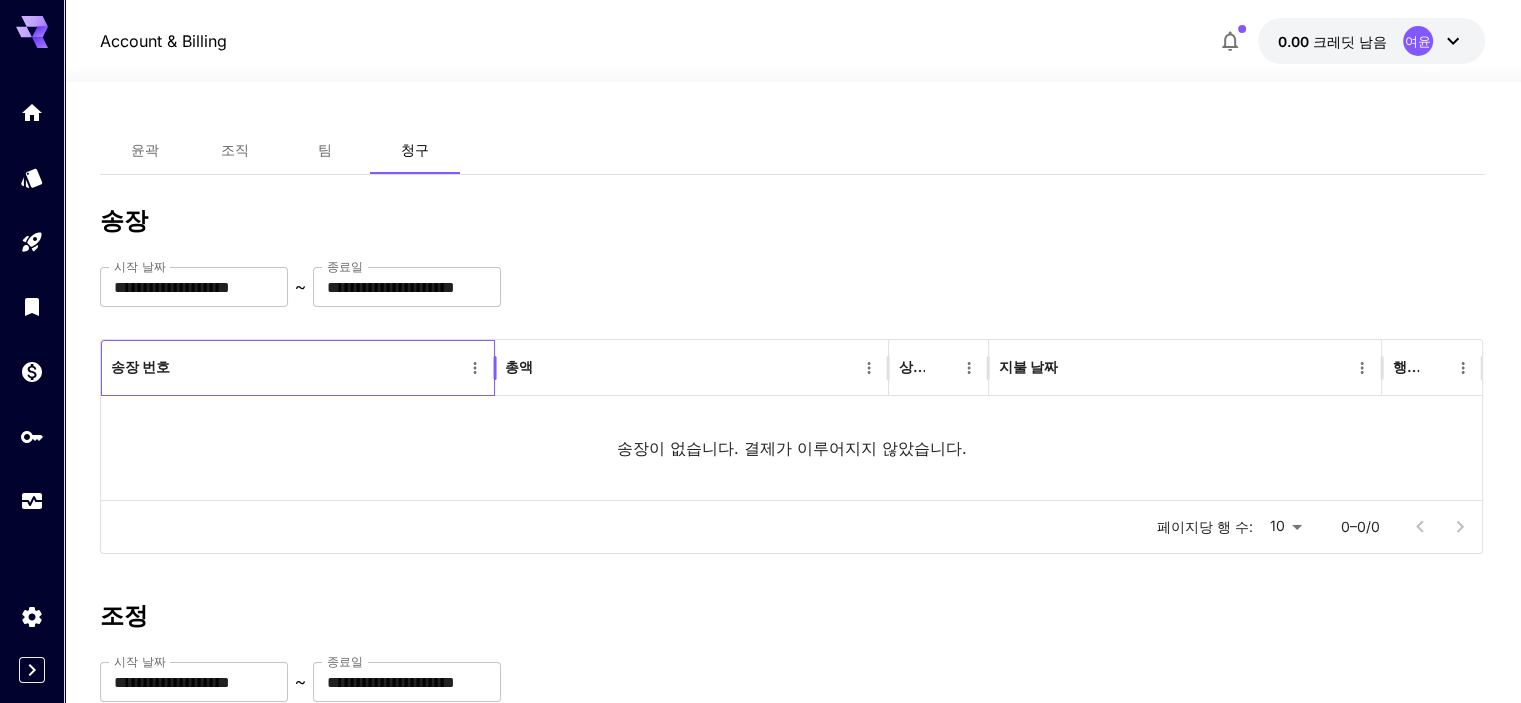 click on "송장 번호" at bounding box center (286, 367) 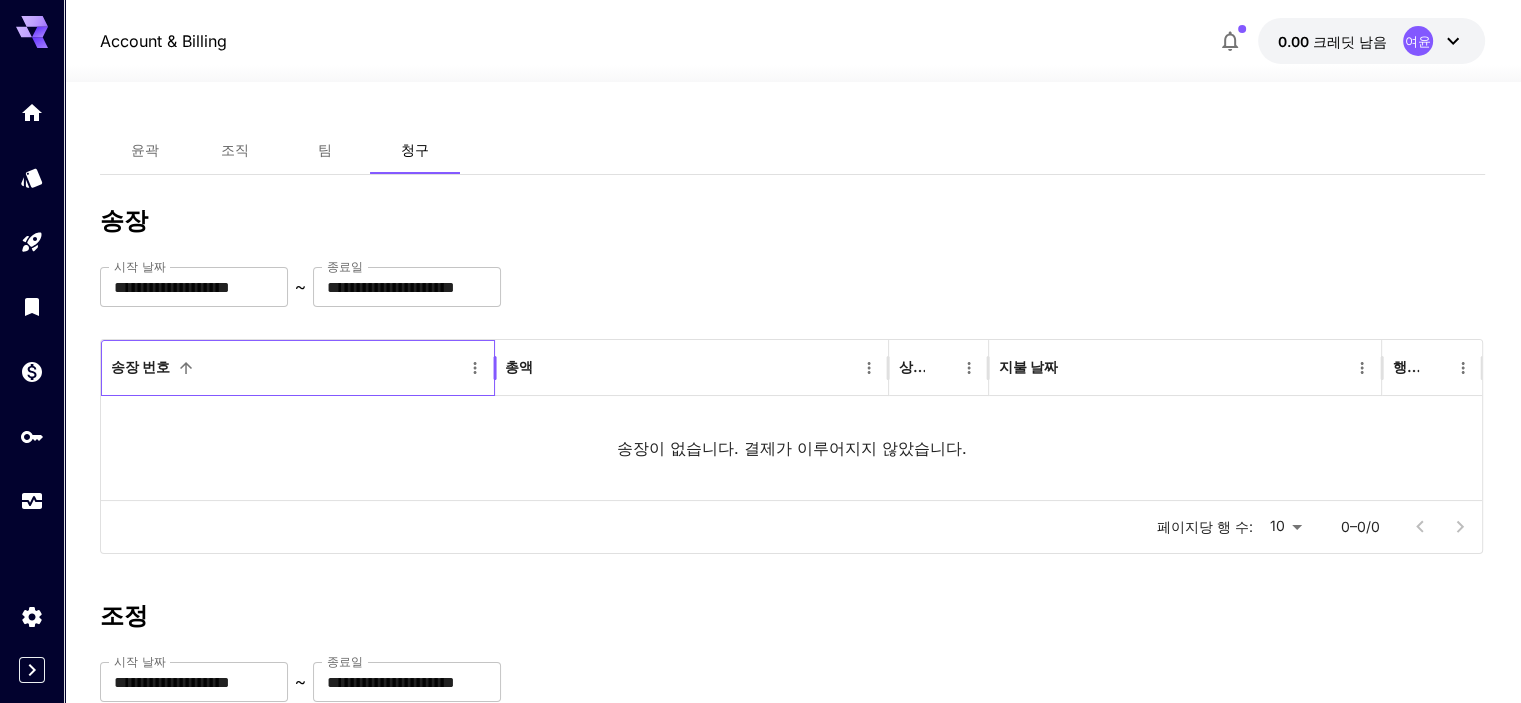 click on "송장 번호" at bounding box center [286, 367] 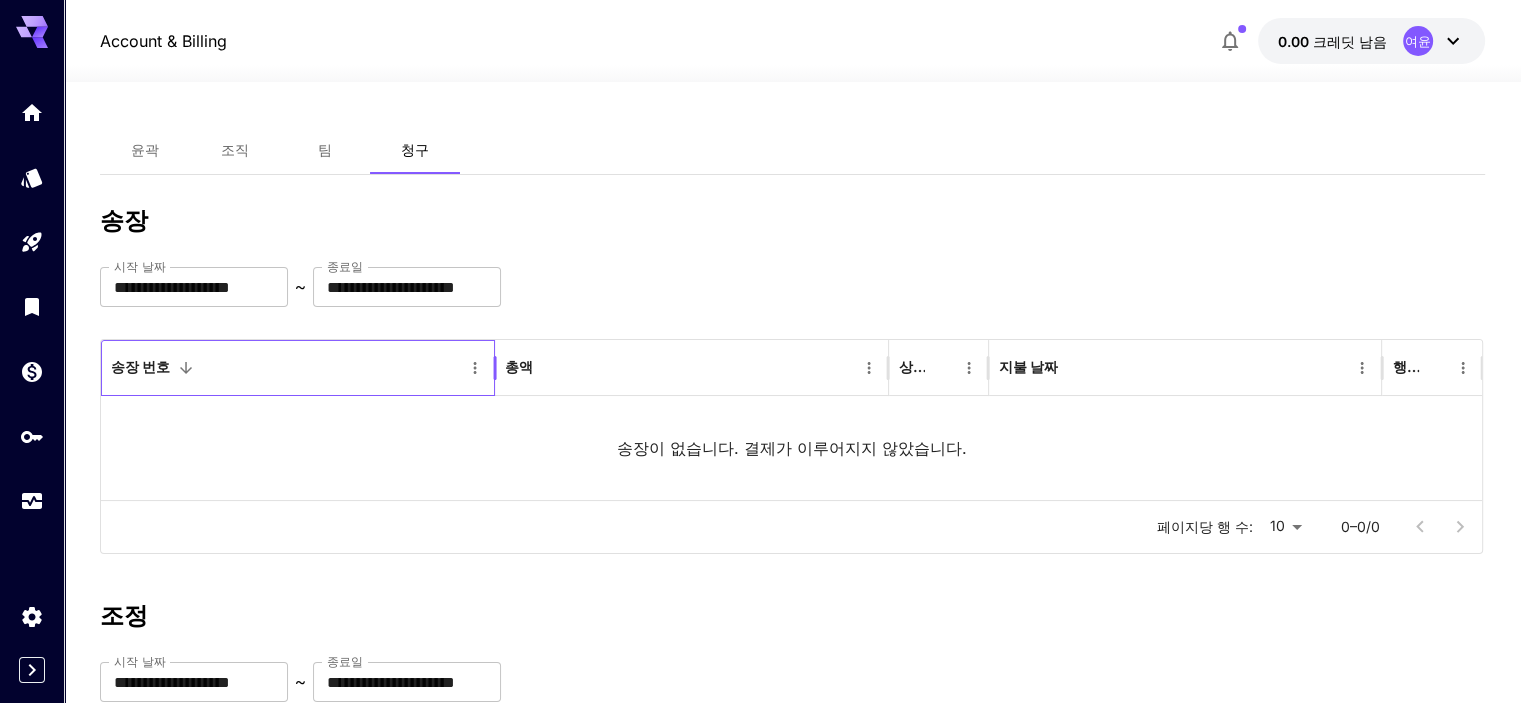 click on "송장 번호" at bounding box center (286, 367) 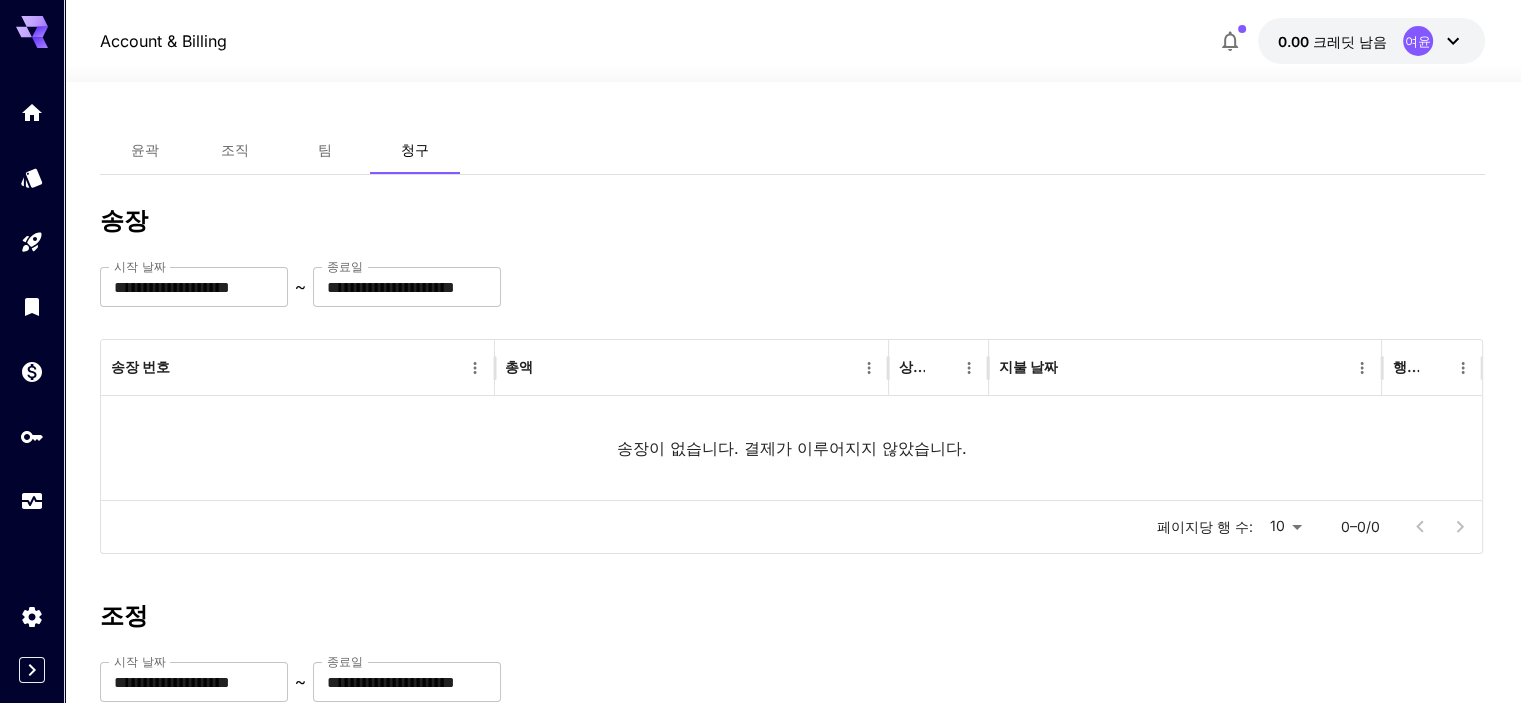 click on "여윤" at bounding box center (1418, 41) 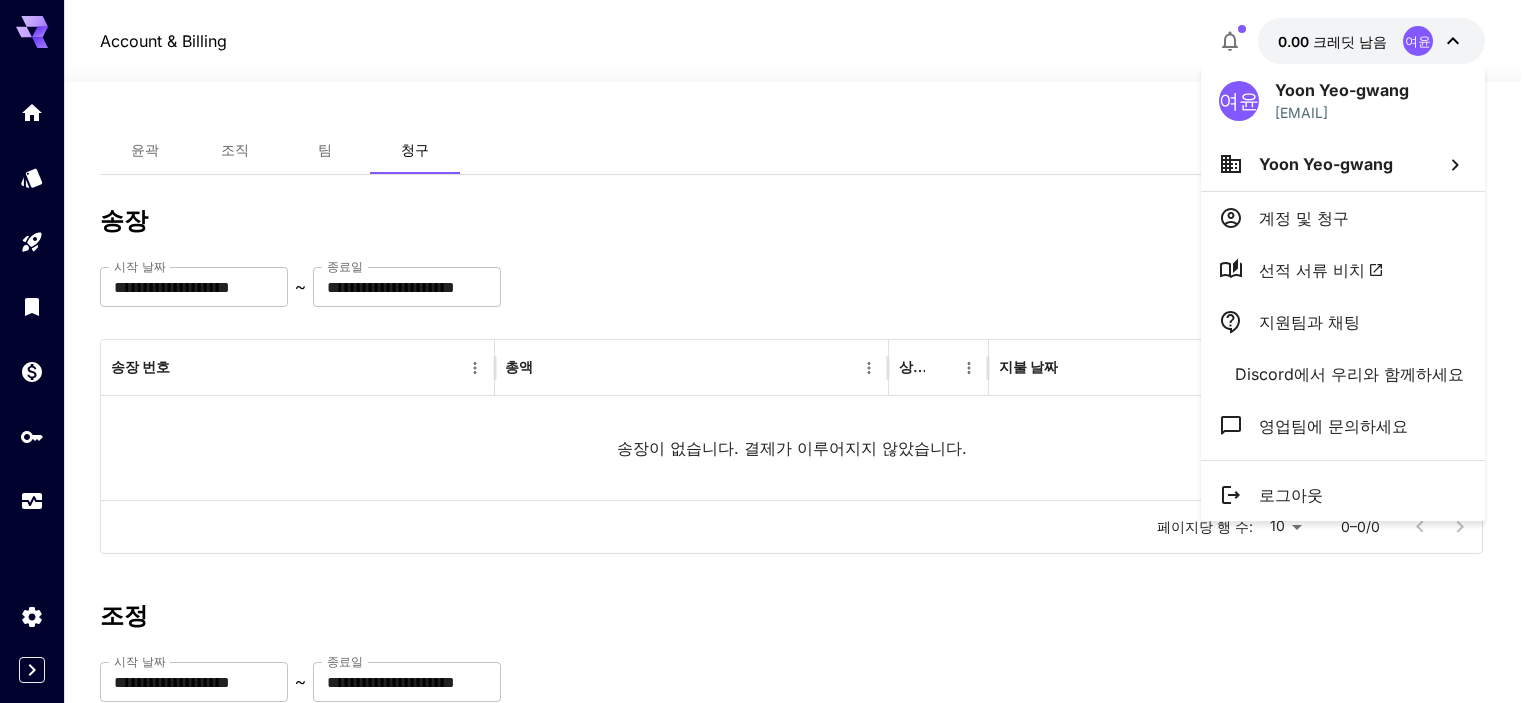 click at bounding box center (768, 351) 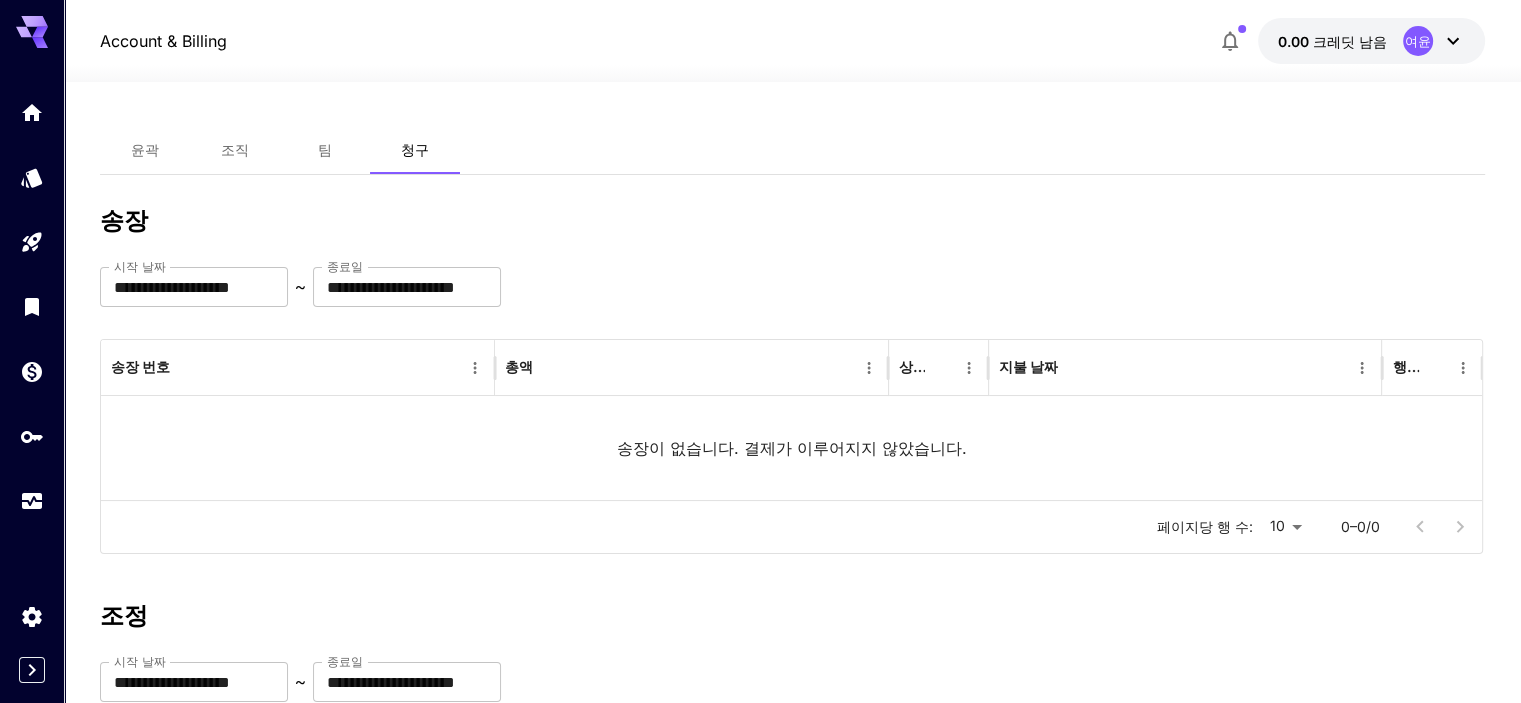 click on "크레딧 남음" at bounding box center [1350, 41] 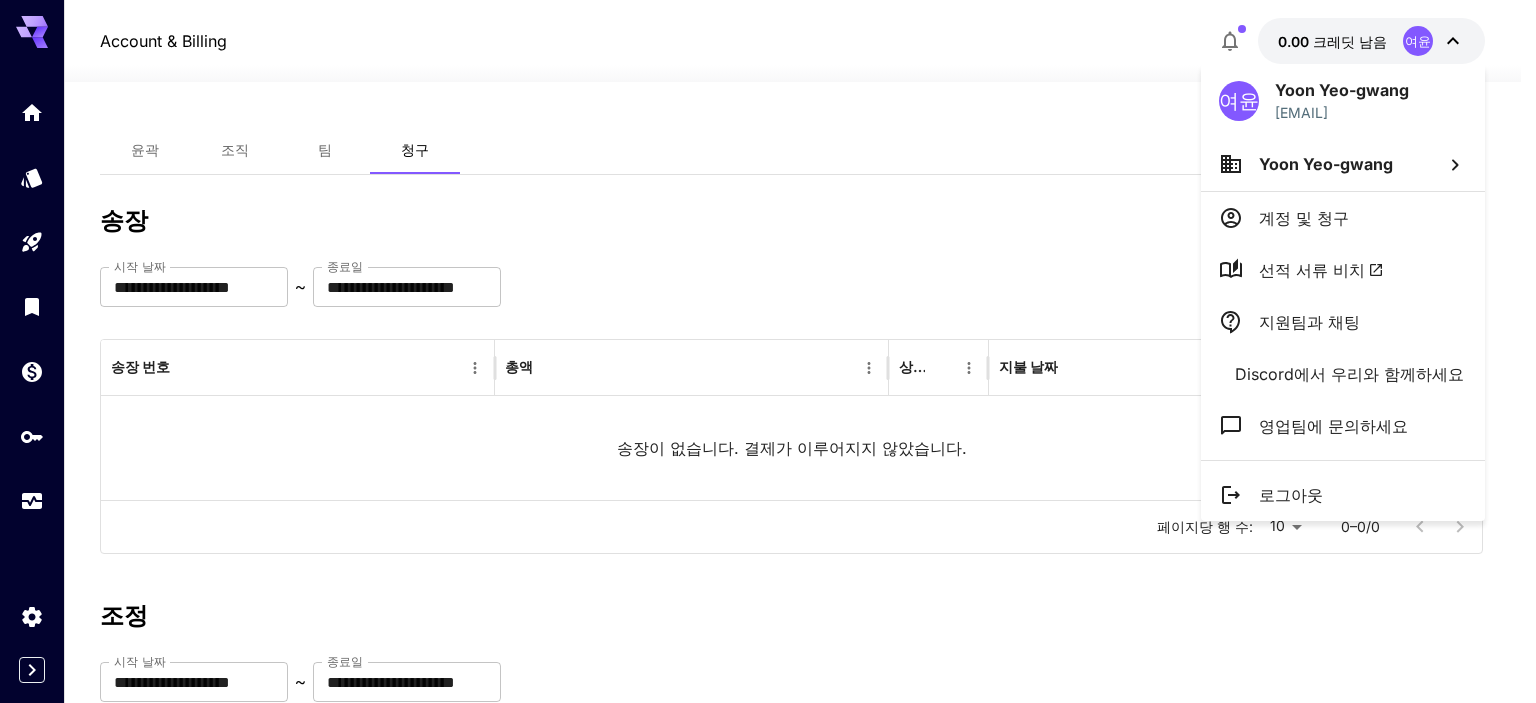 click at bounding box center [768, 351] 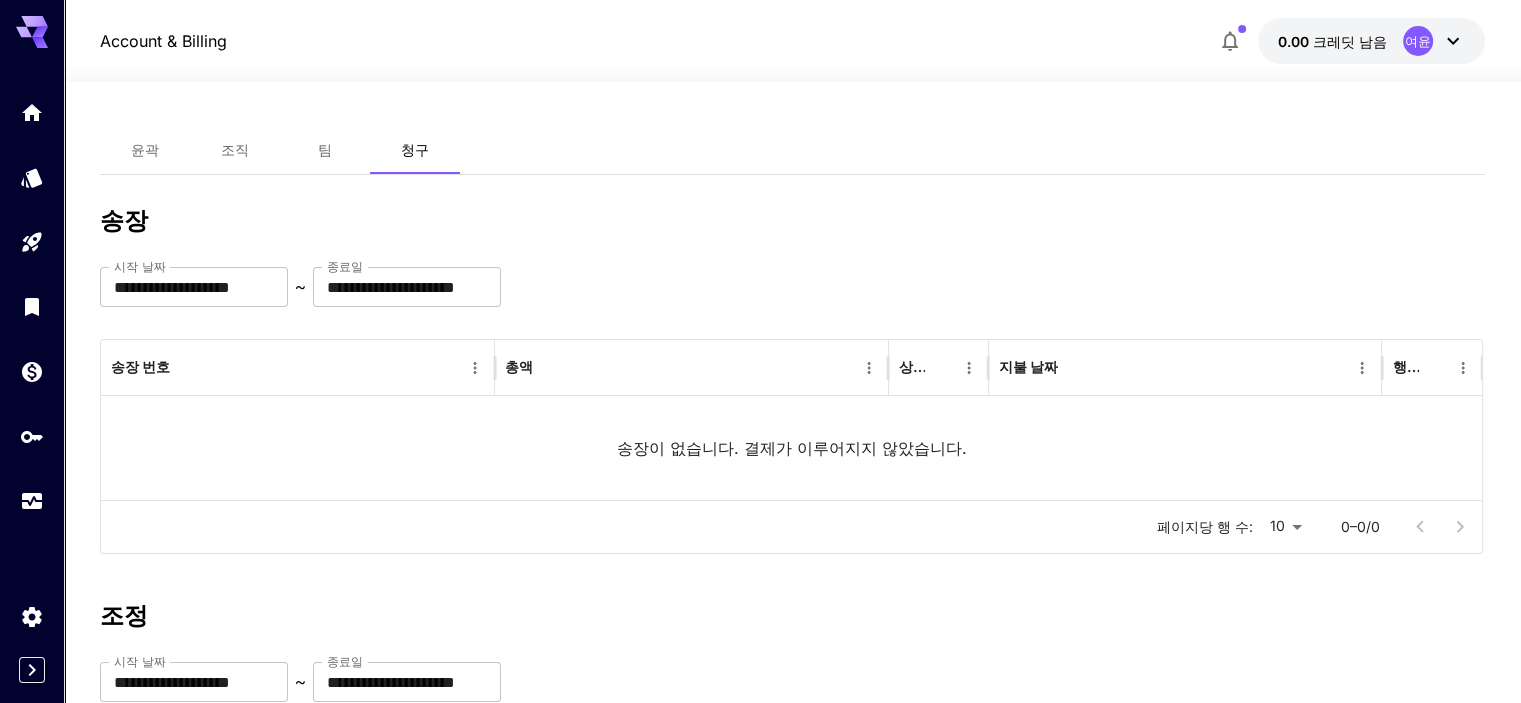 click on "크레딧 남음" at bounding box center [1350, 41] 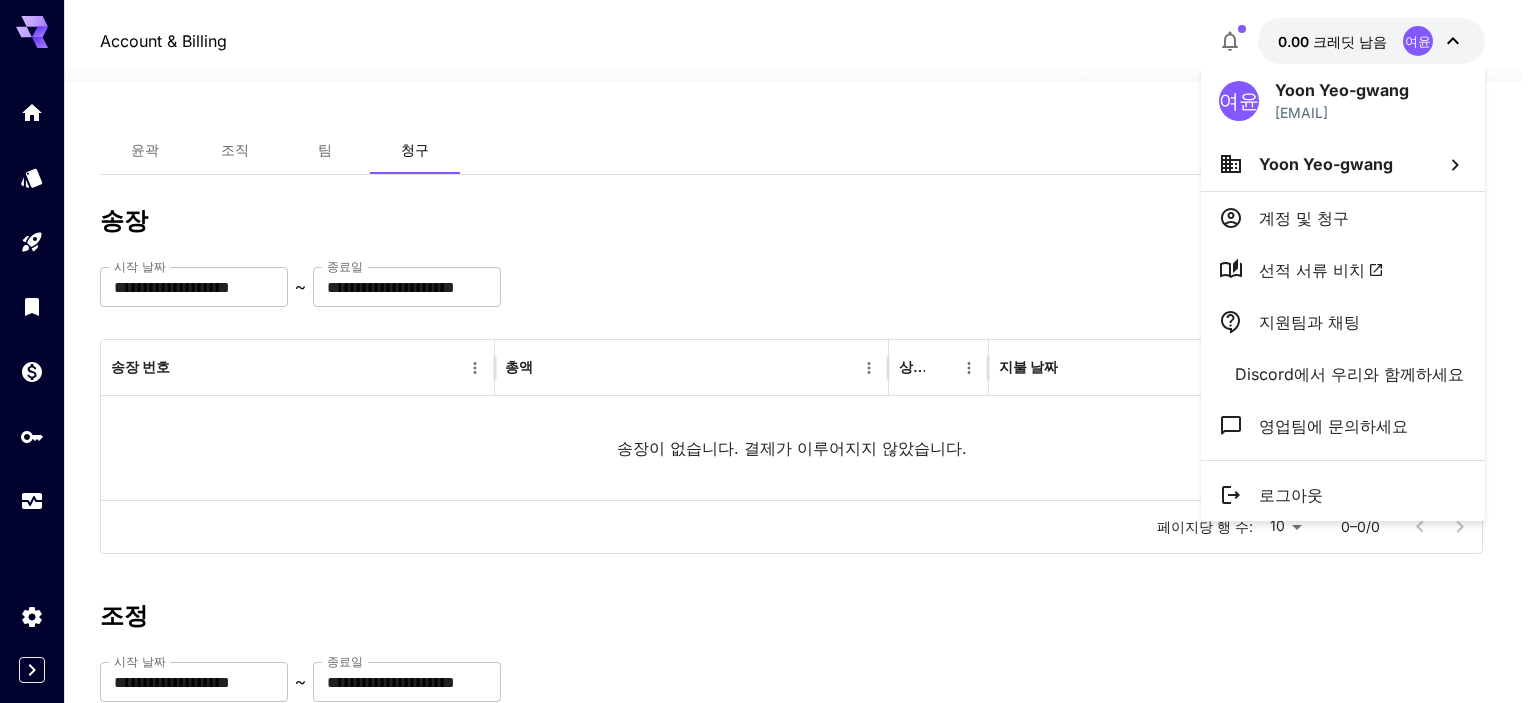 click at bounding box center (768, 351) 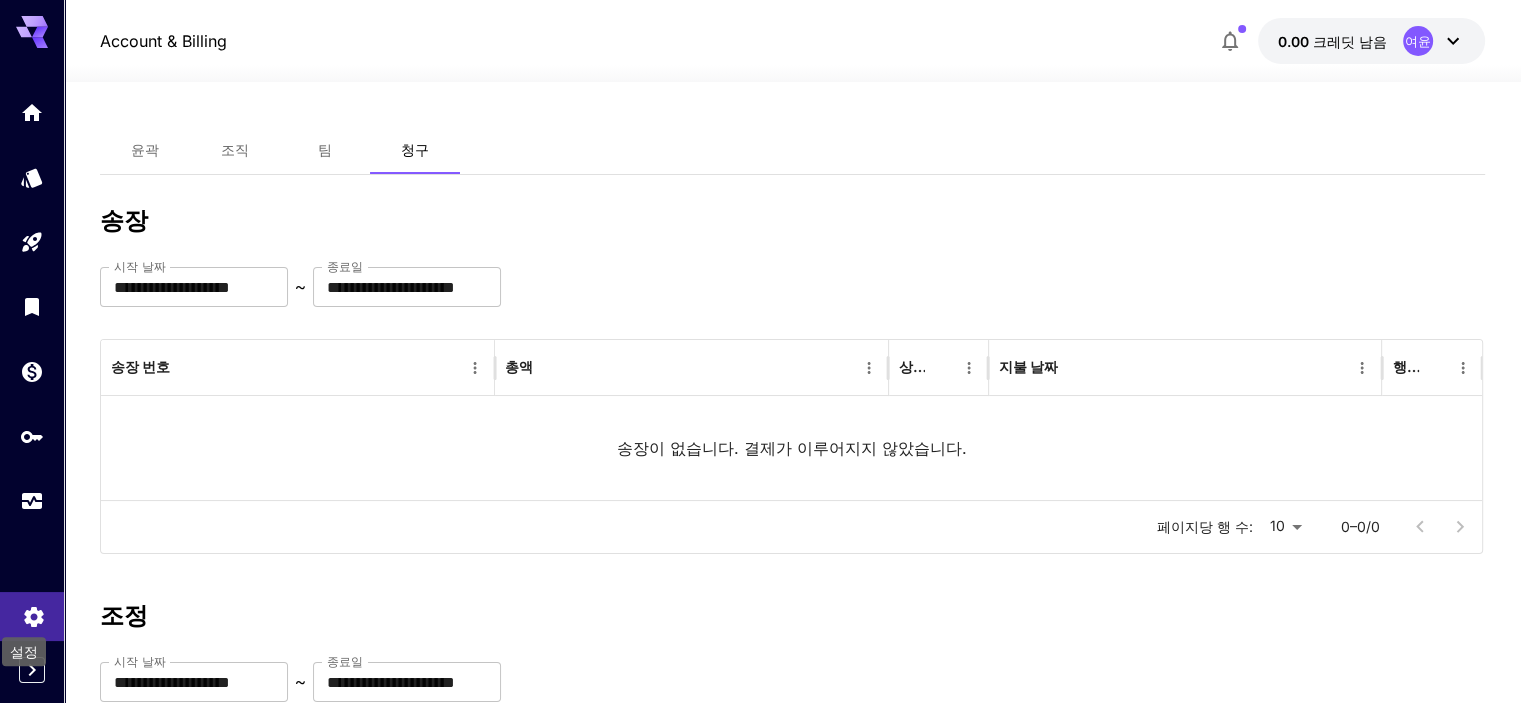 click 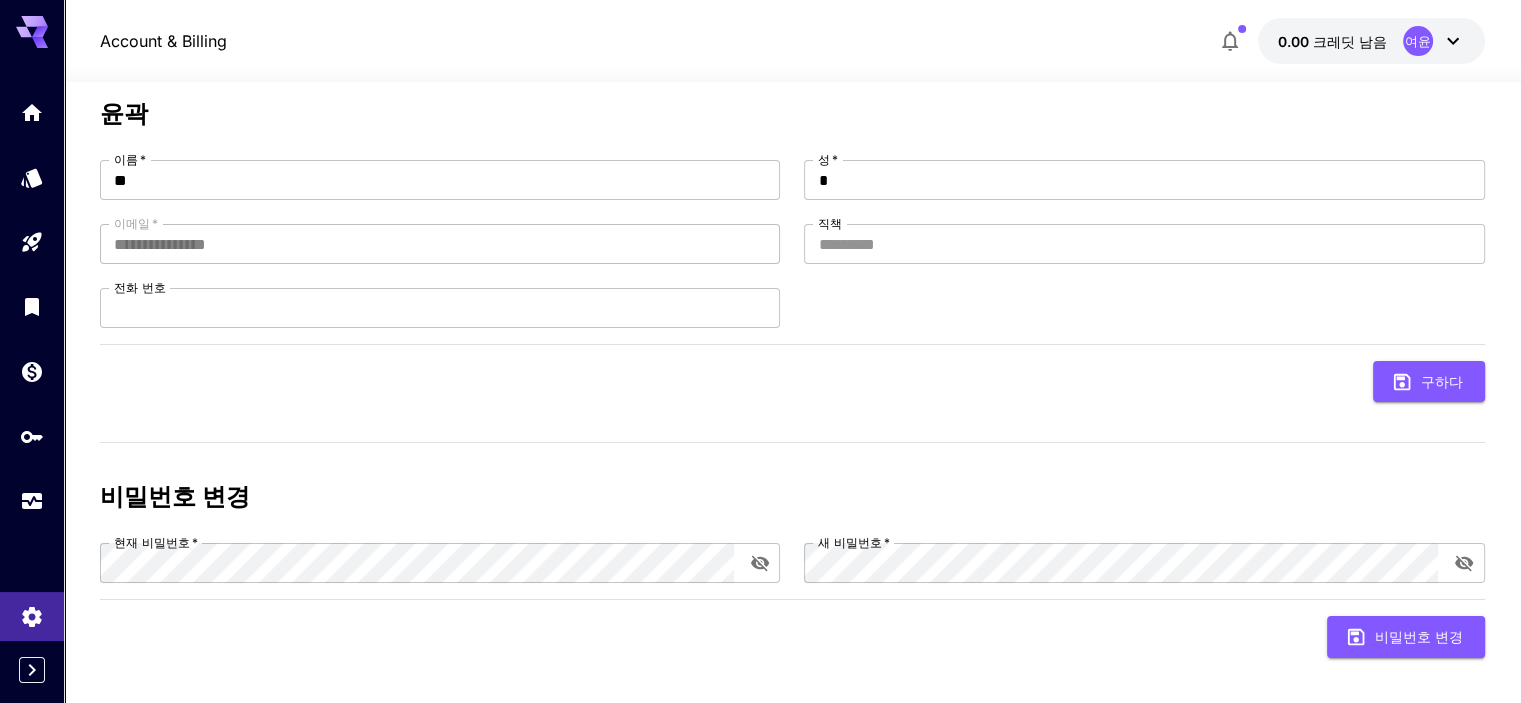 scroll, scrollTop: 120, scrollLeft: 0, axis: vertical 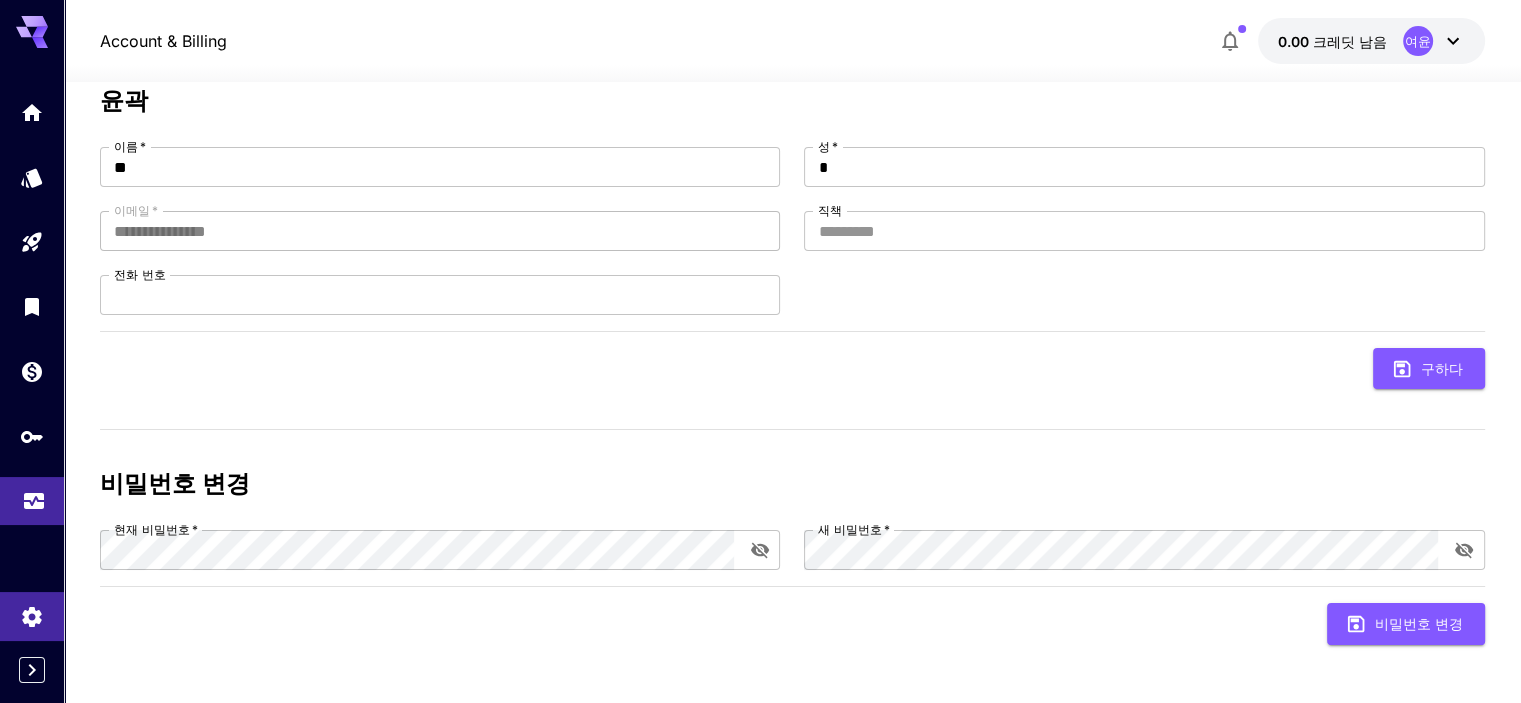 click at bounding box center (32, 501) 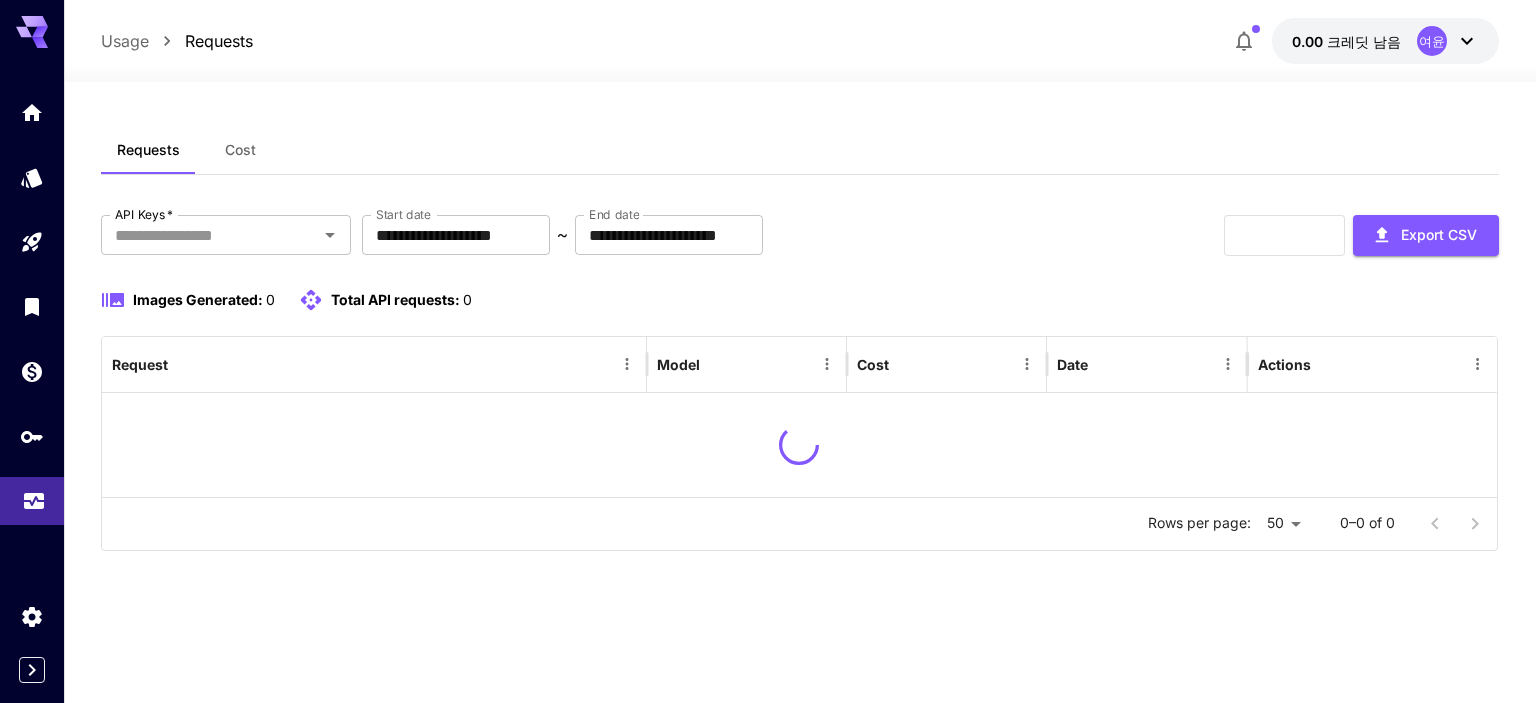 scroll, scrollTop: 0, scrollLeft: 0, axis: both 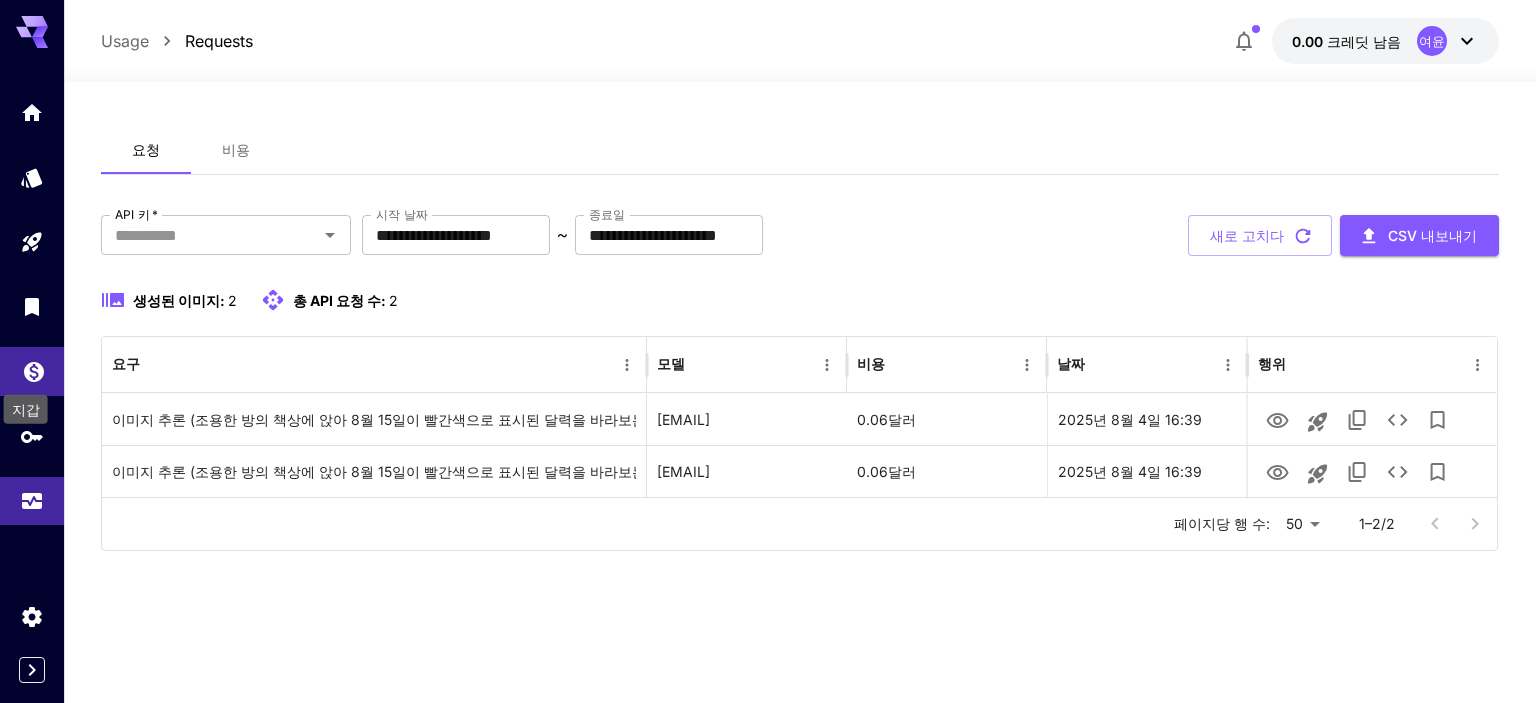 click 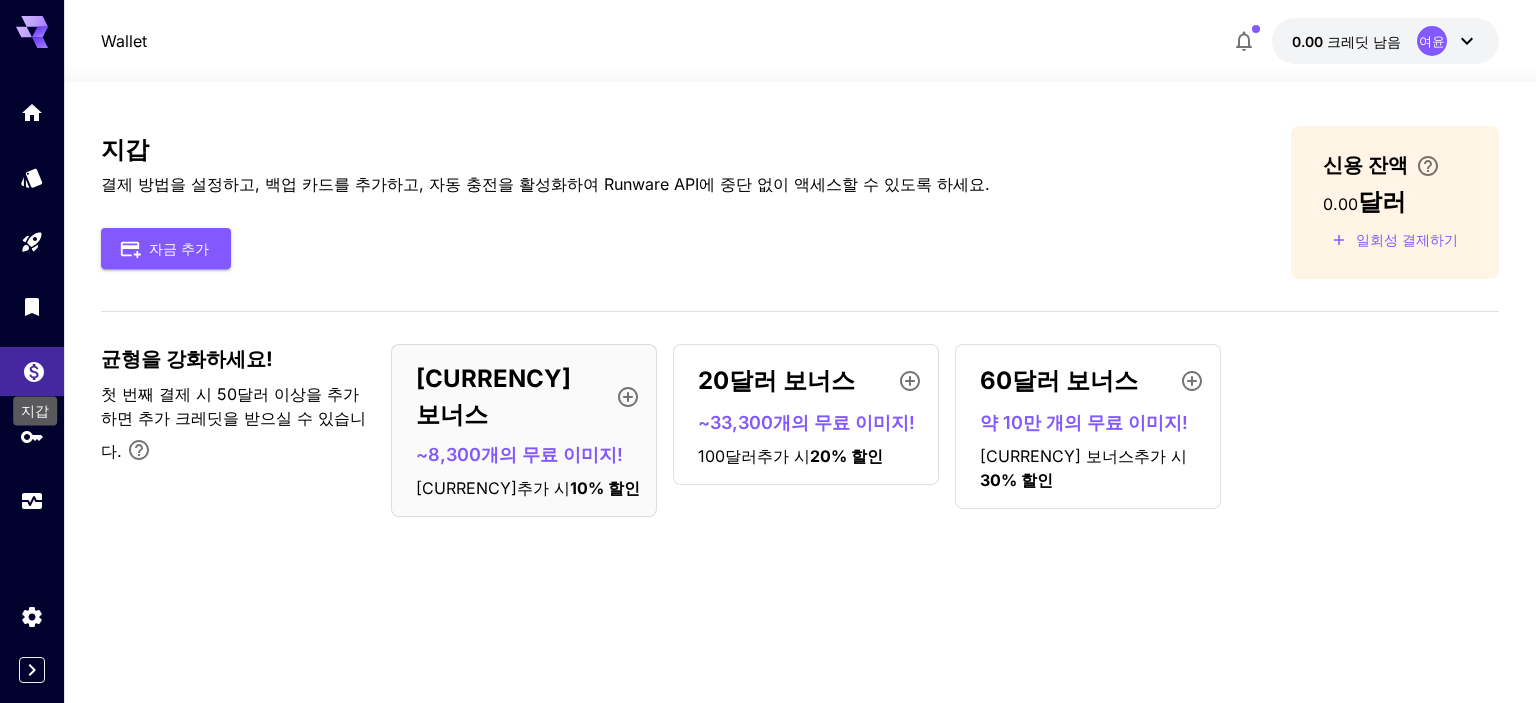 scroll, scrollTop: 0, scrollLeft: 0, axis: both 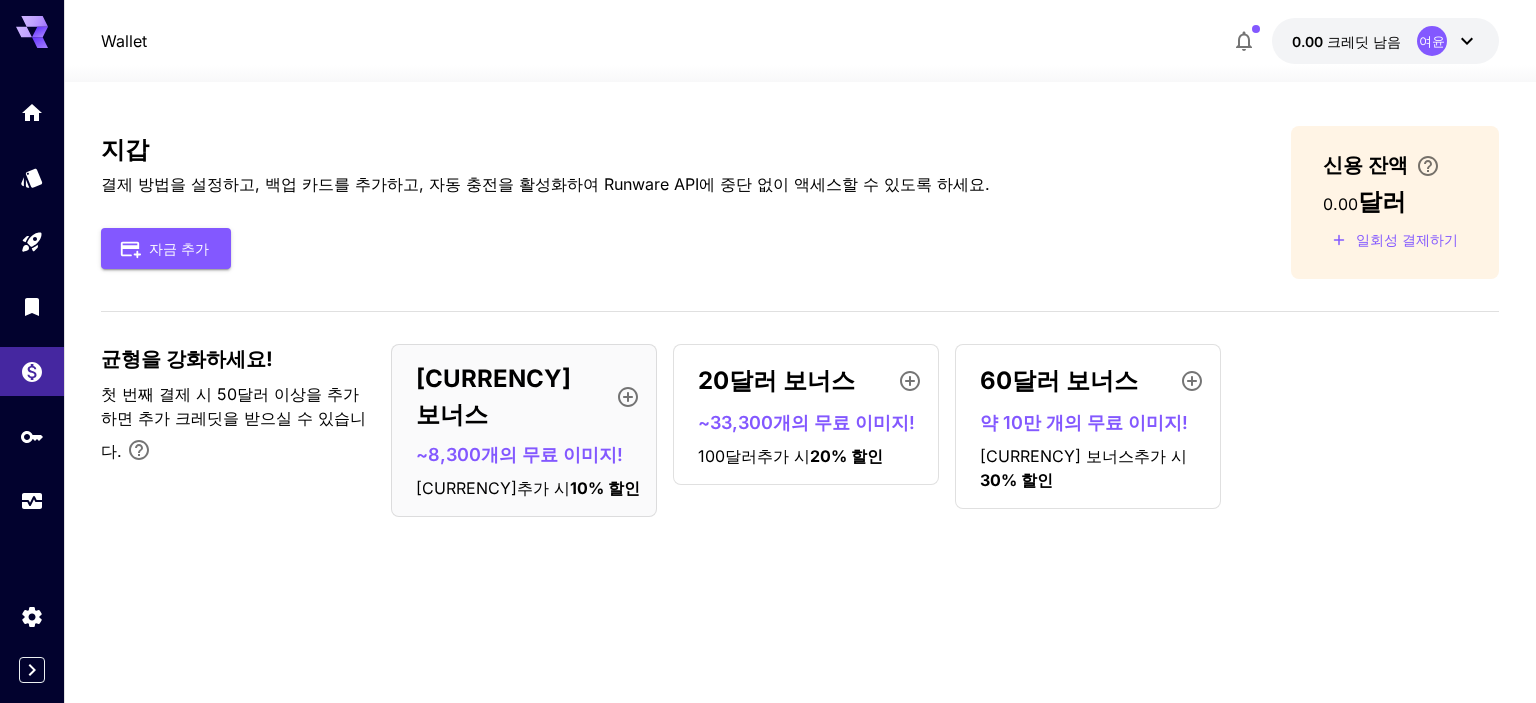 drag, startPoint x: 700, startPoint y: 543, endPoint x: 648, endPoint y: 536, distance: 52.46904 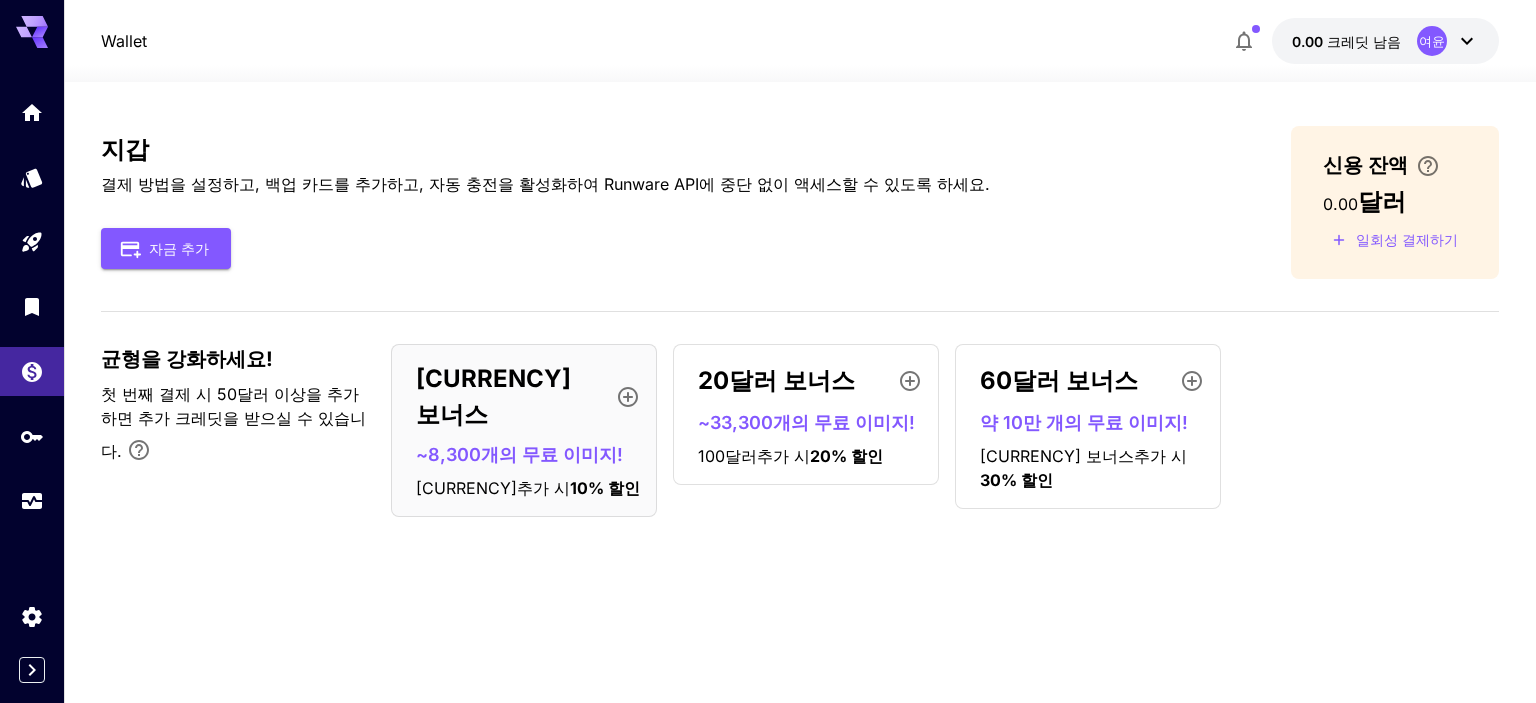 click on "지갑 결제 방법을 설정하고, 백업 카드를 추가하고, 자동 충전을 활성화하여 Runware API에 중단 없이 액세스할 수 있도록 하세요. 자금 추가 신용 잔액 0.00  달러 ​ 일회성 결제하기 균형을 강화하세요! 첫 번째 결제 시 50달러 이상을 추가하면 추가 크레딧을 받으실 수 있습니다. 5달러 보너스 ~8,300개의 무료 이미지!   50달러  추가 시  10  % 할인 20달러 보너스 ~33,300개의 무료 이미지!   100달러  추가 시  20  % 할인 60달러 보너스 약 10만 개의 무료 이미지!   200달러  추가 시  30  % 할인" at bounding box center [800, 392] 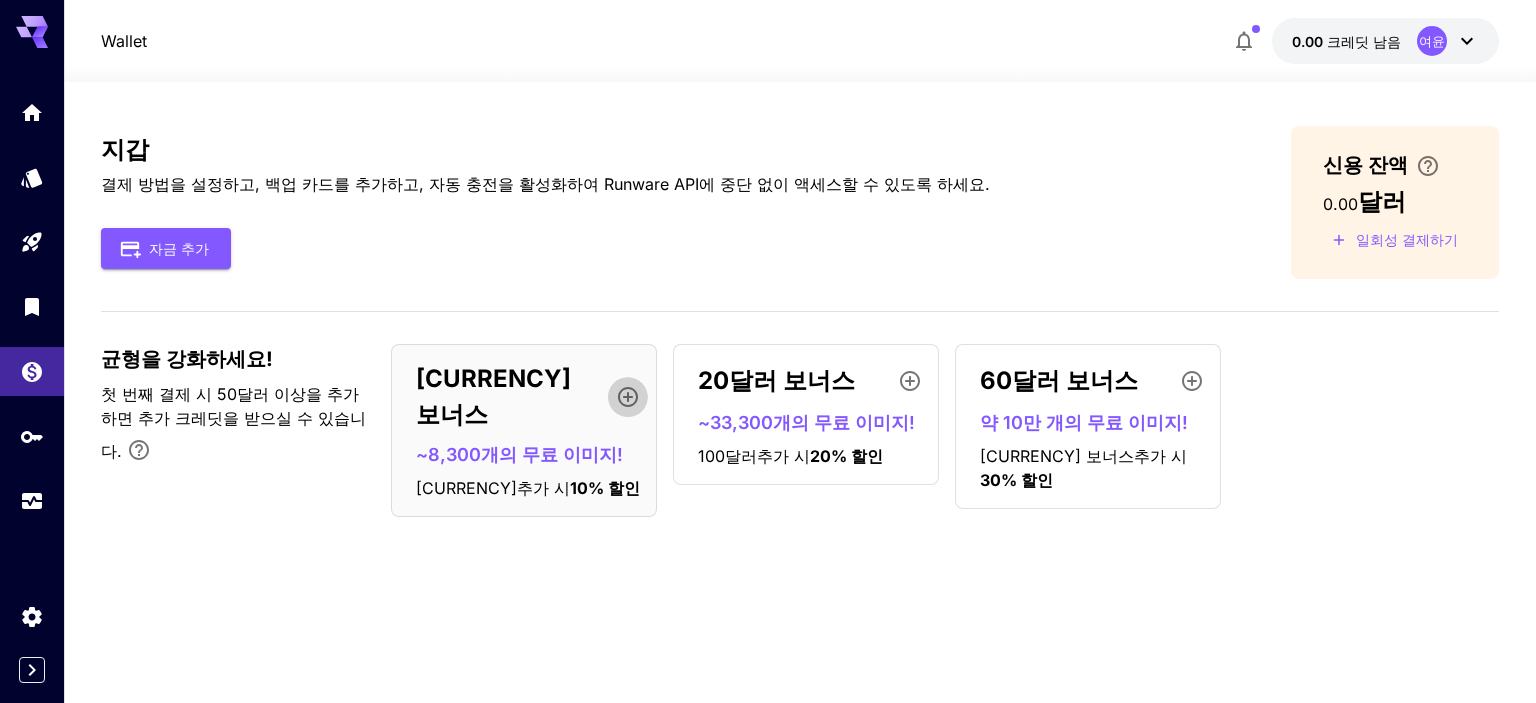 click 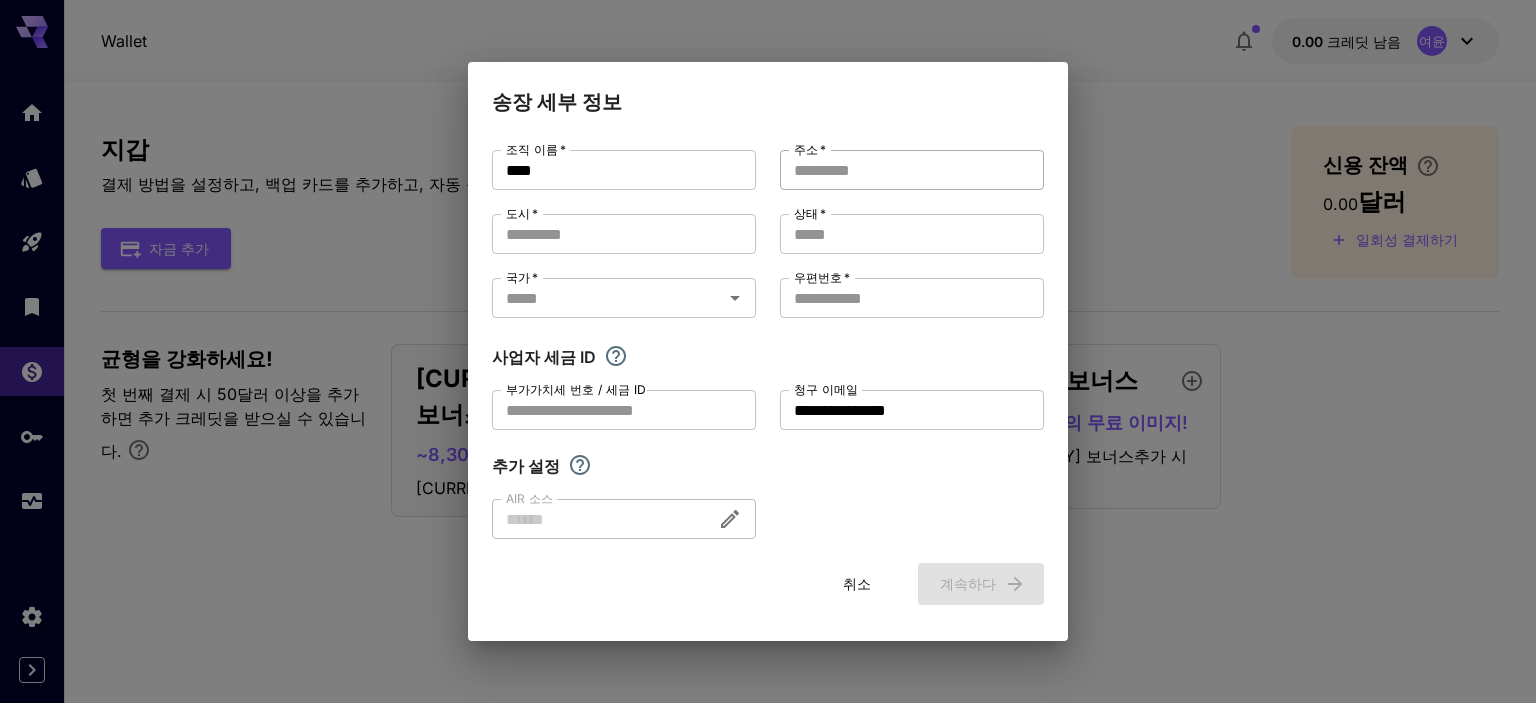 click on "주소    *" at bounding box center (912, 170) 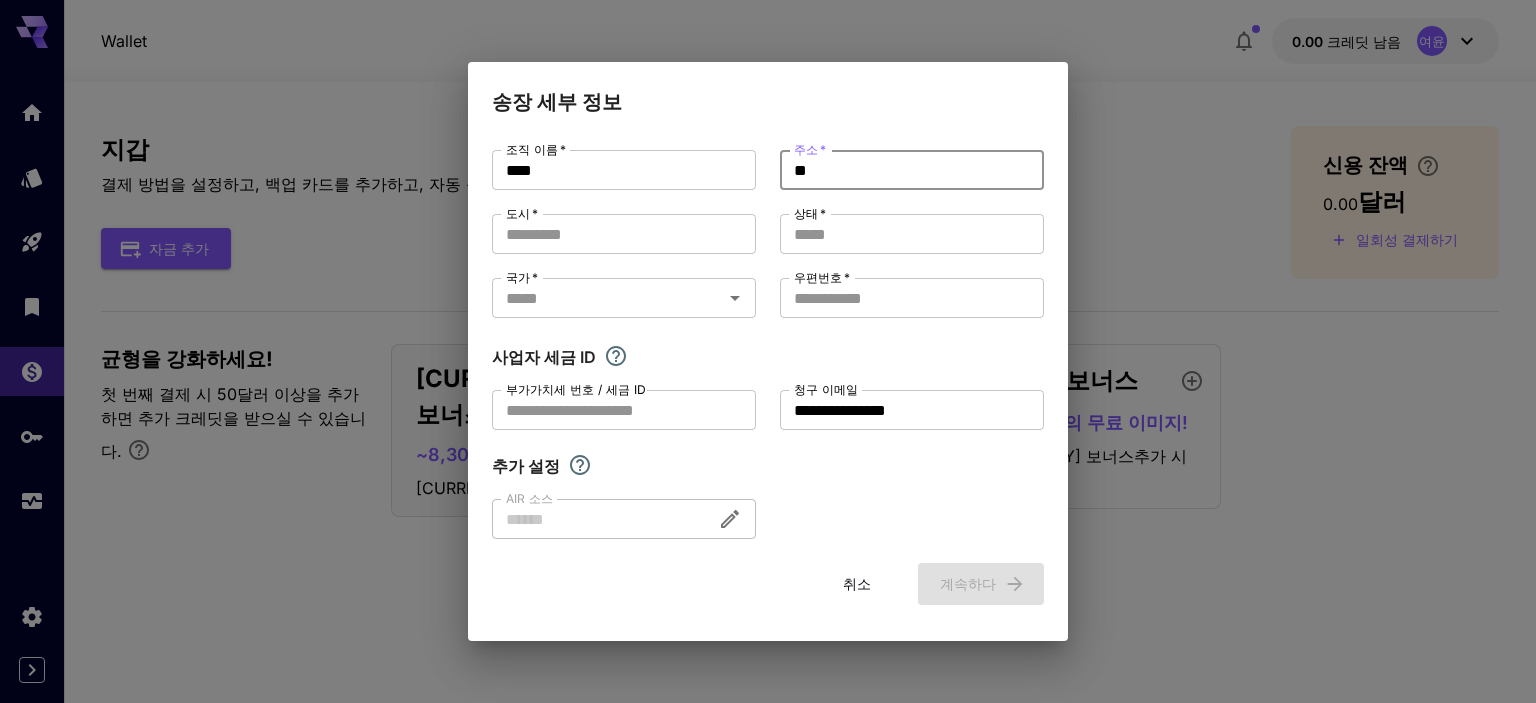 type on "*" 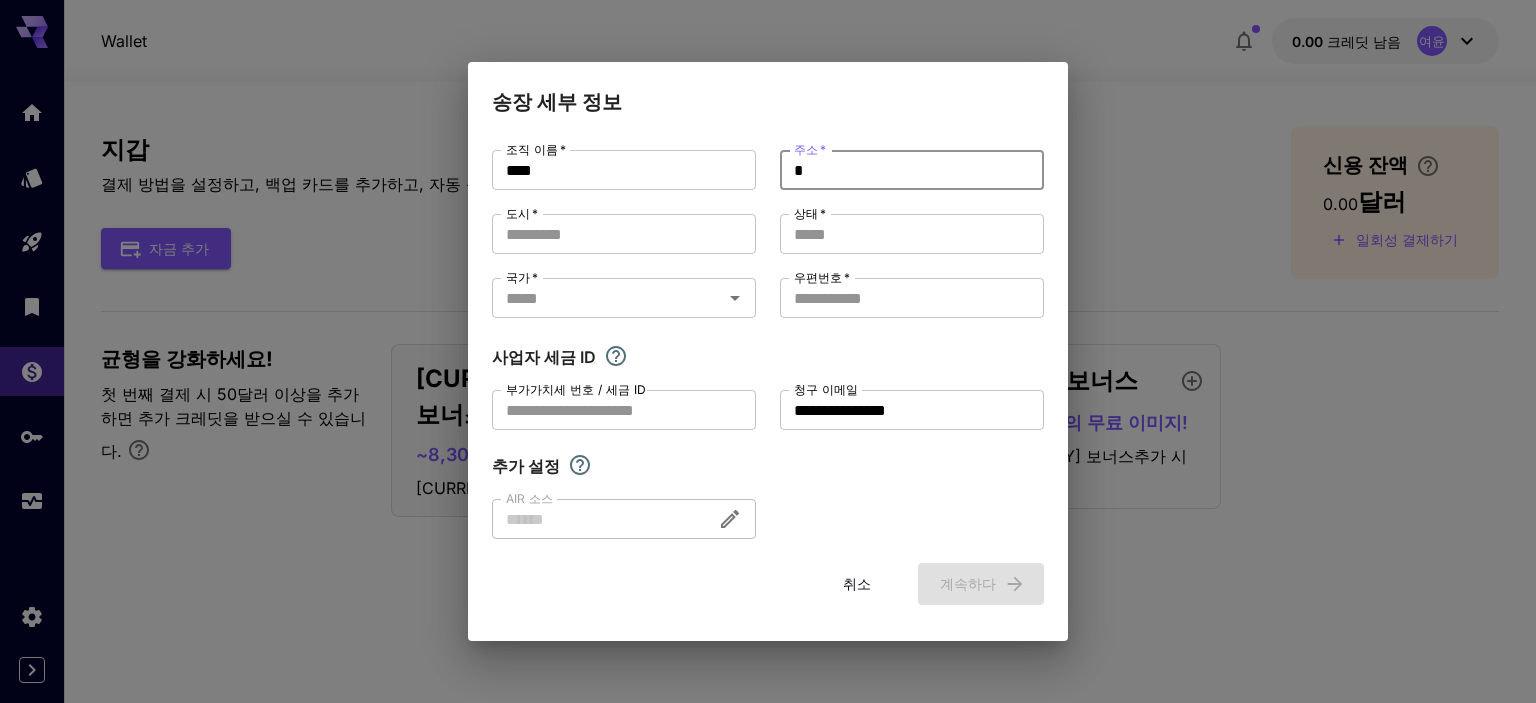 type 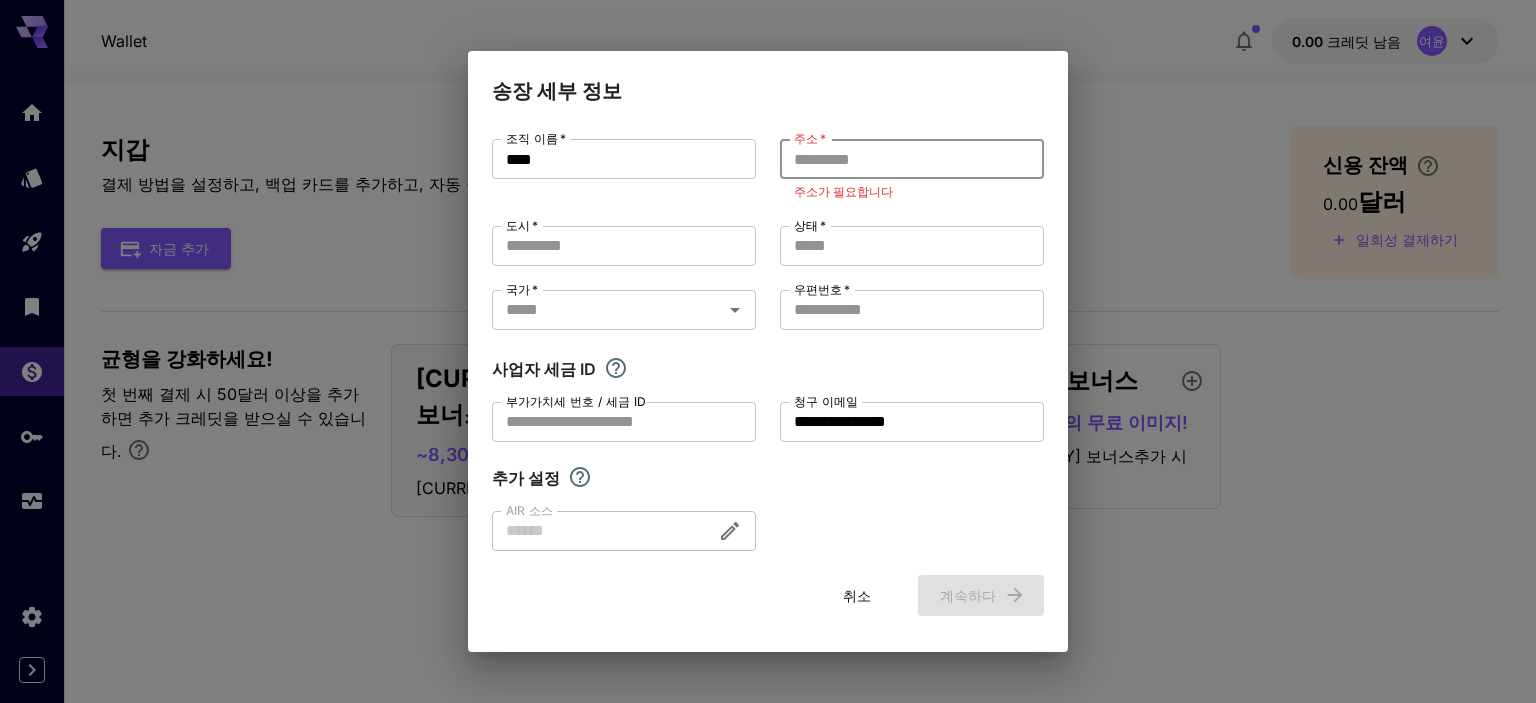 click at bounding box center (624, 531) 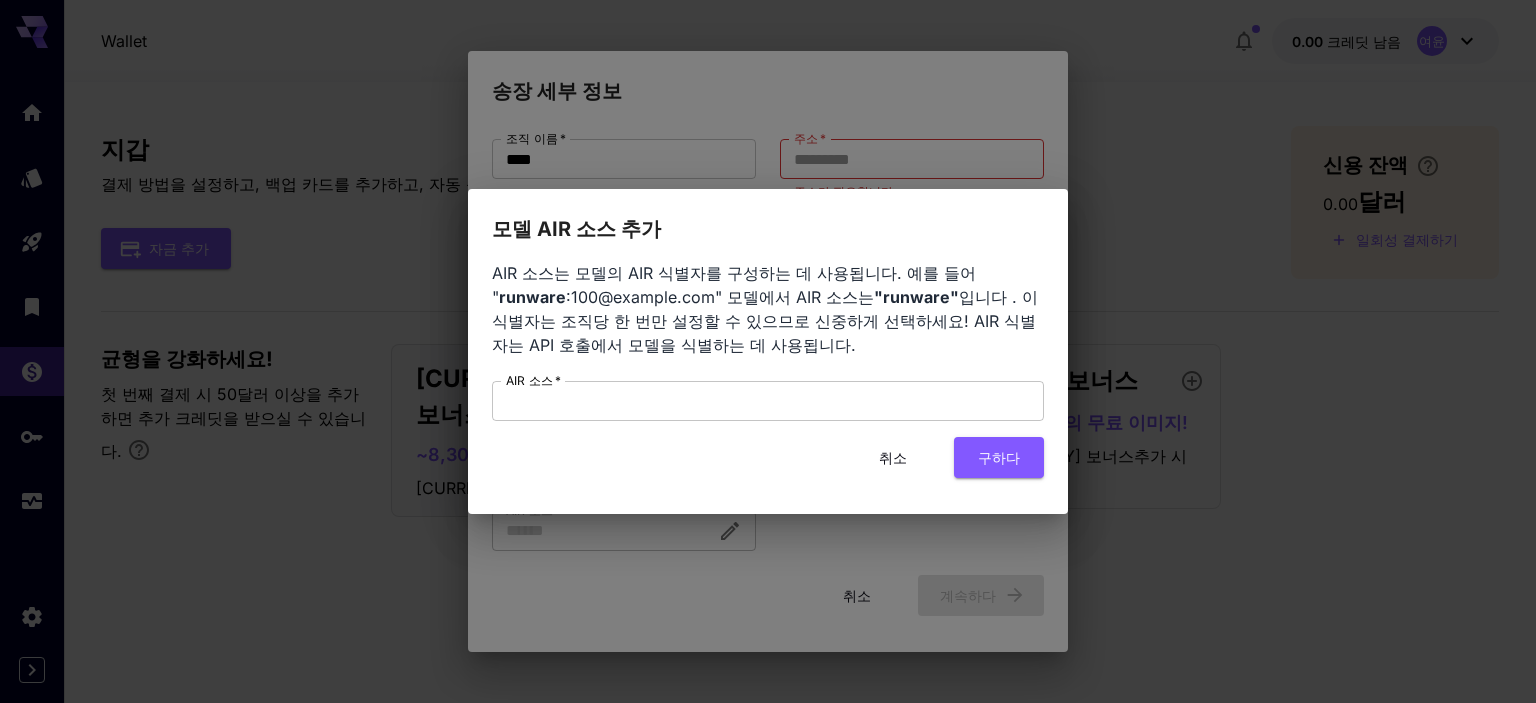 click on "취소" at bounding box center [893, 457] 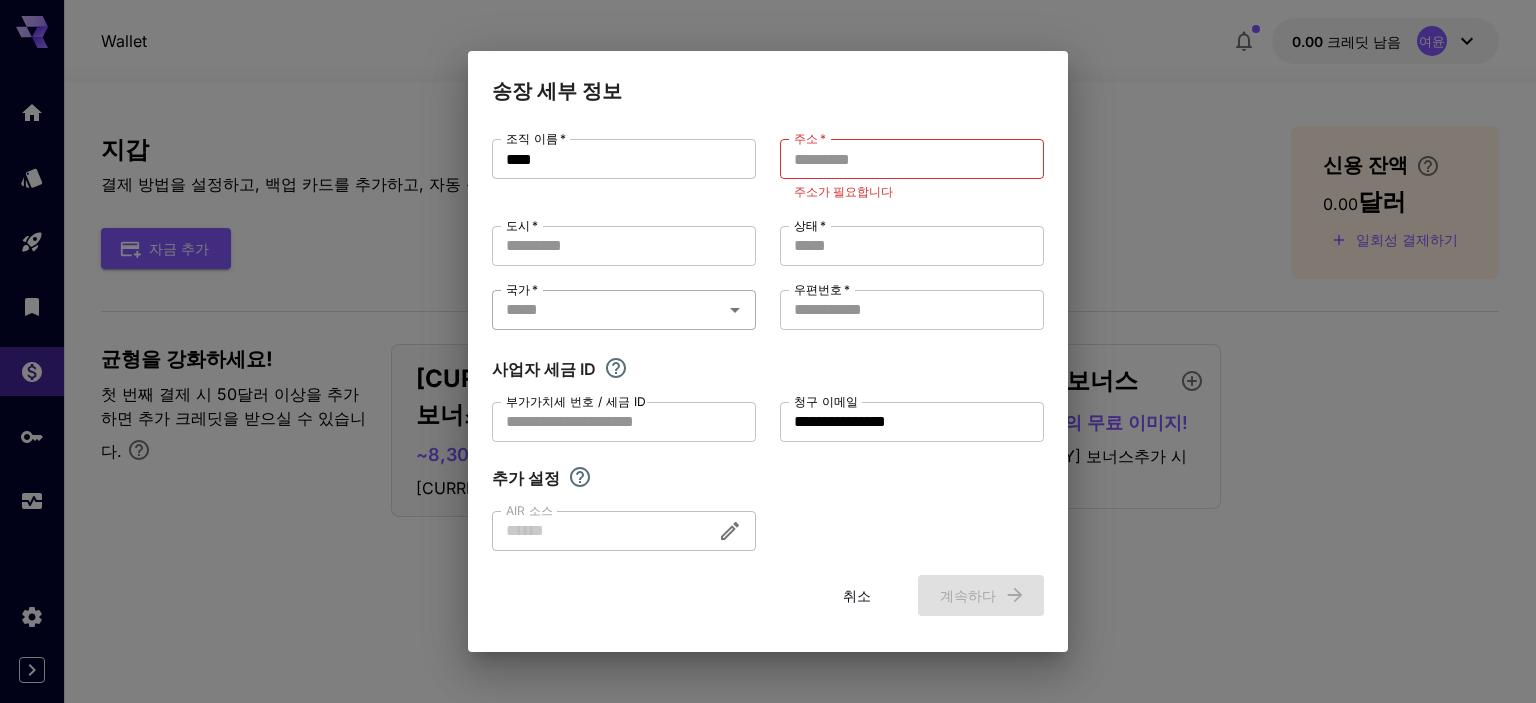 click on "국가    *" at bounding box center (607, 310) 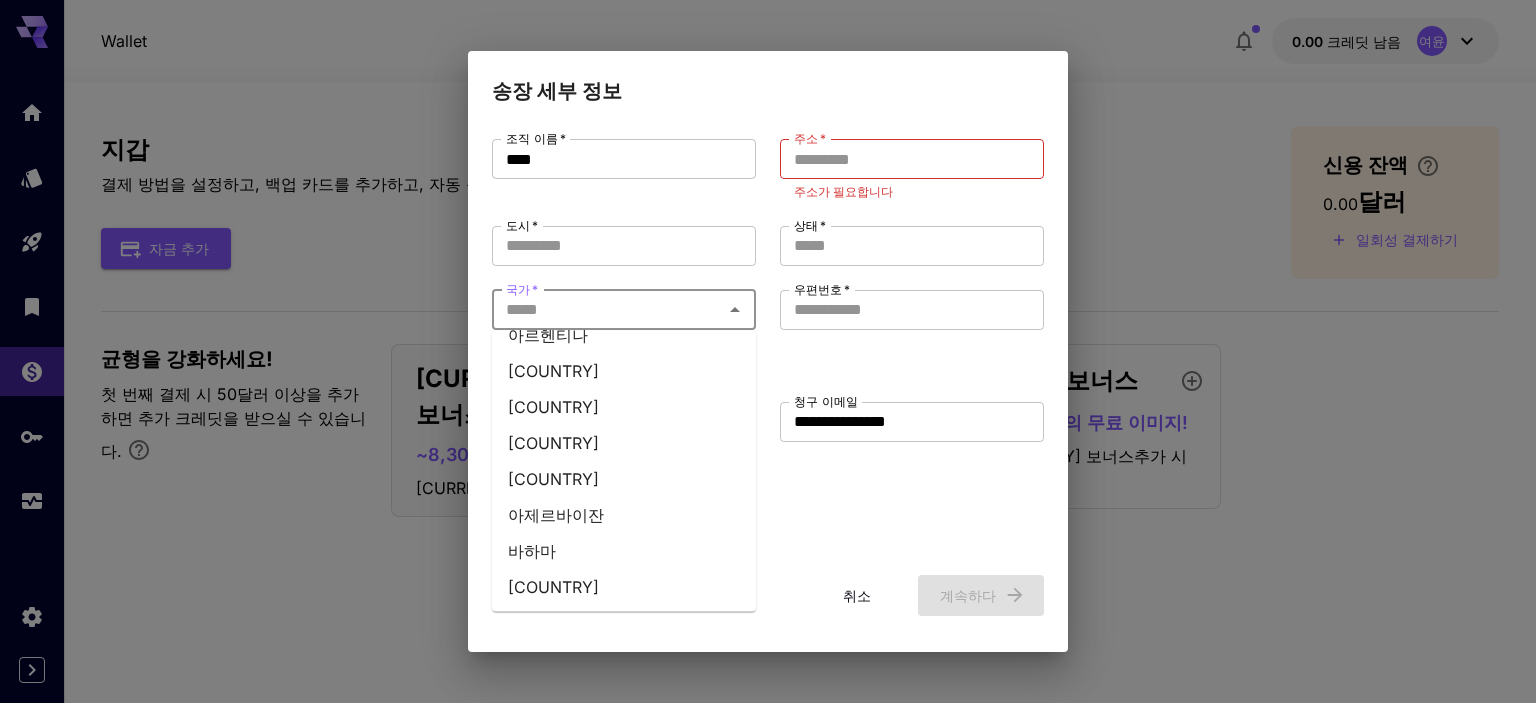 scroll, scrollTop: 400, scrollLeft: 0, axis: vertical 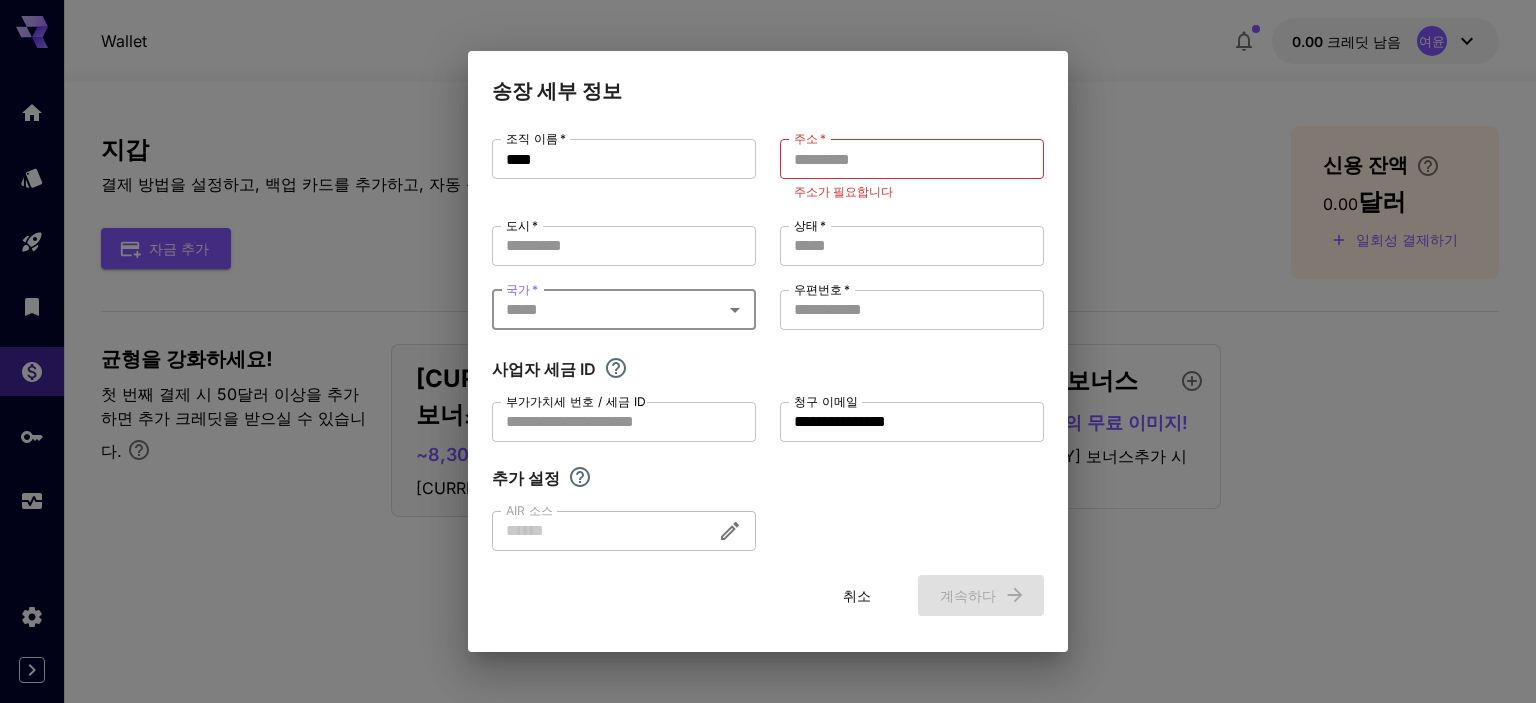 click on "국가    *" at bounding box center [607, 310] 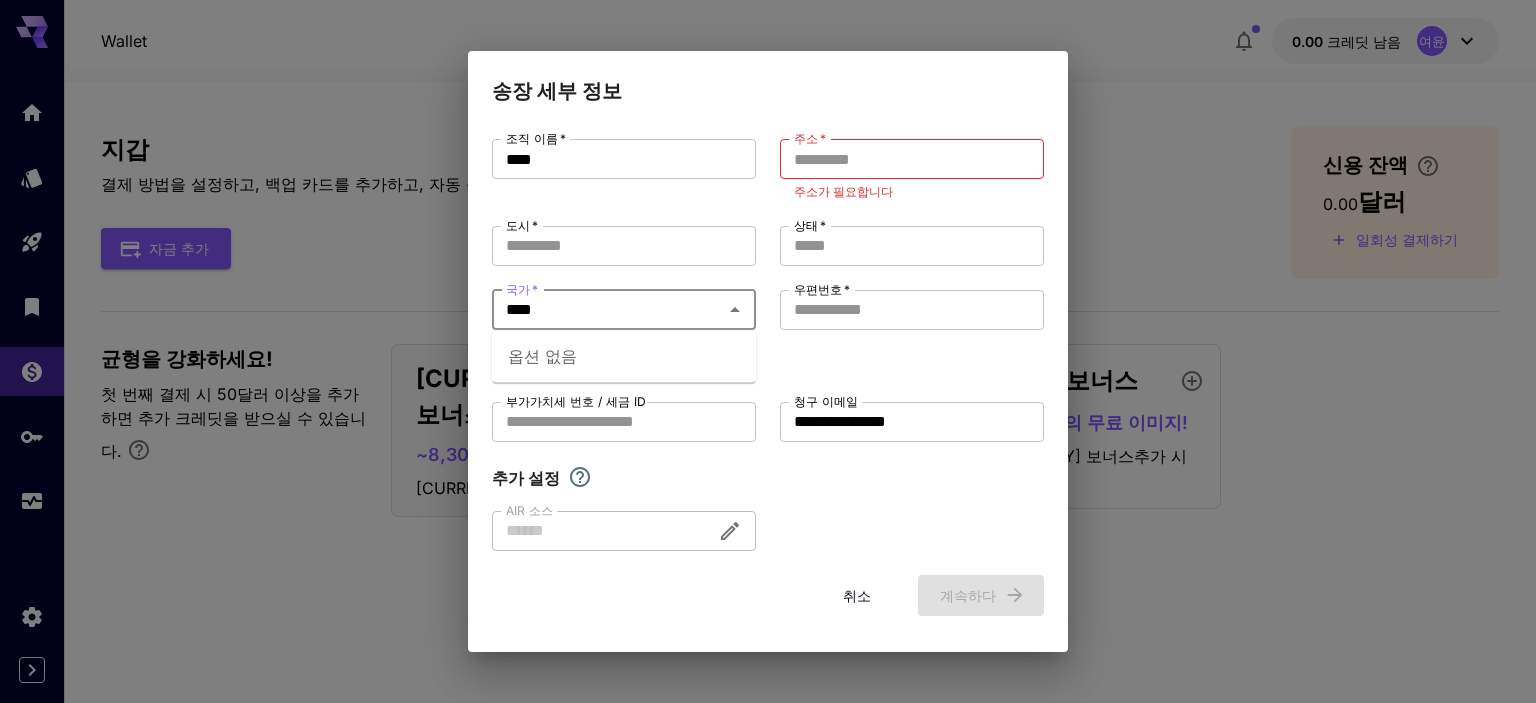 type on "****" 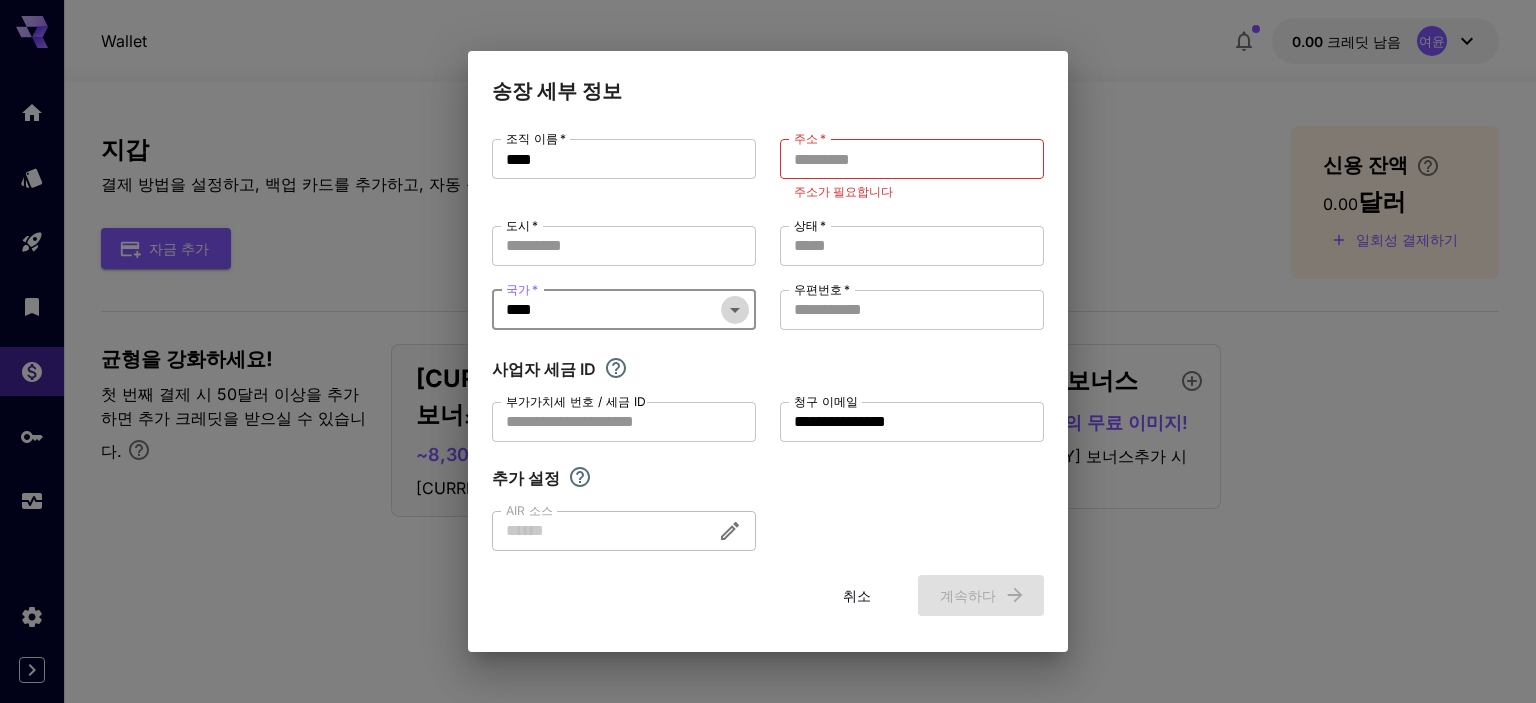 click 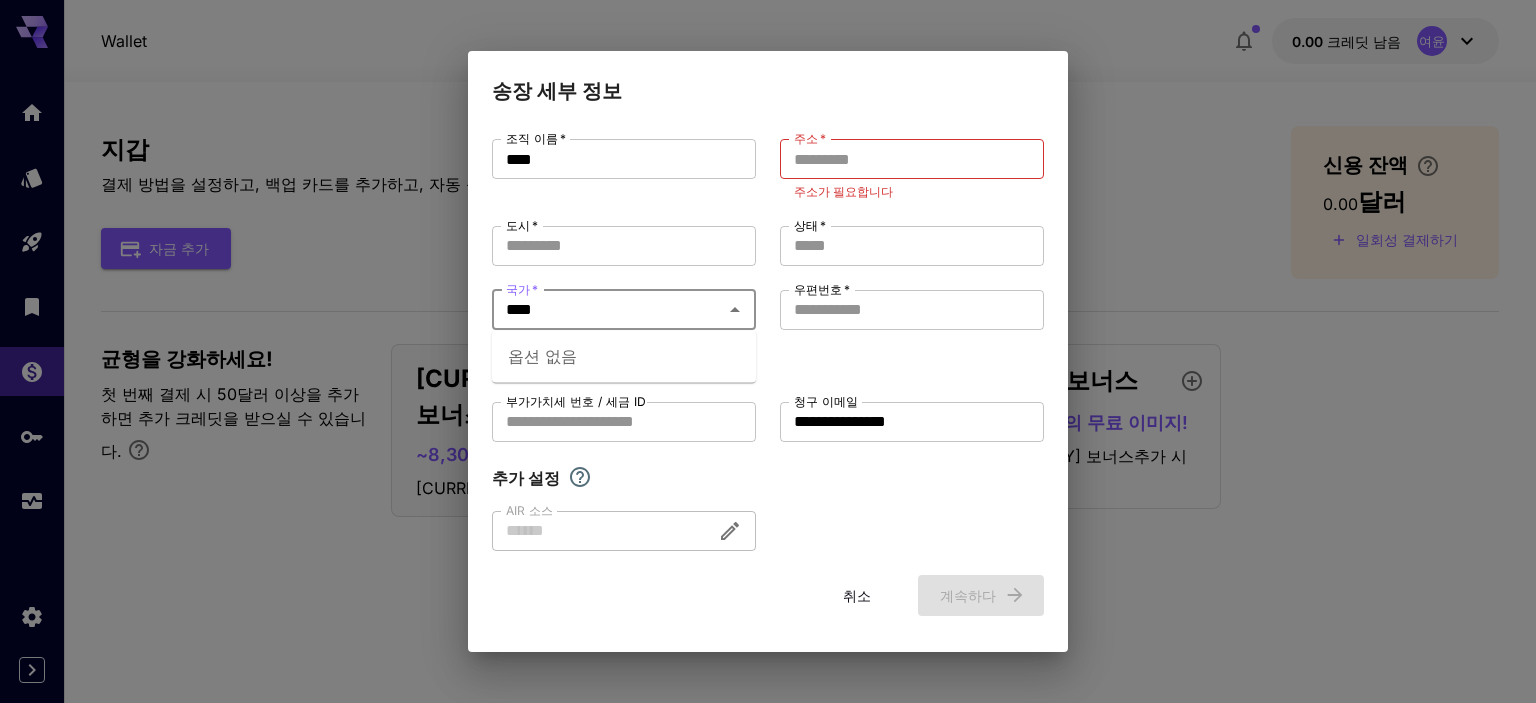 click 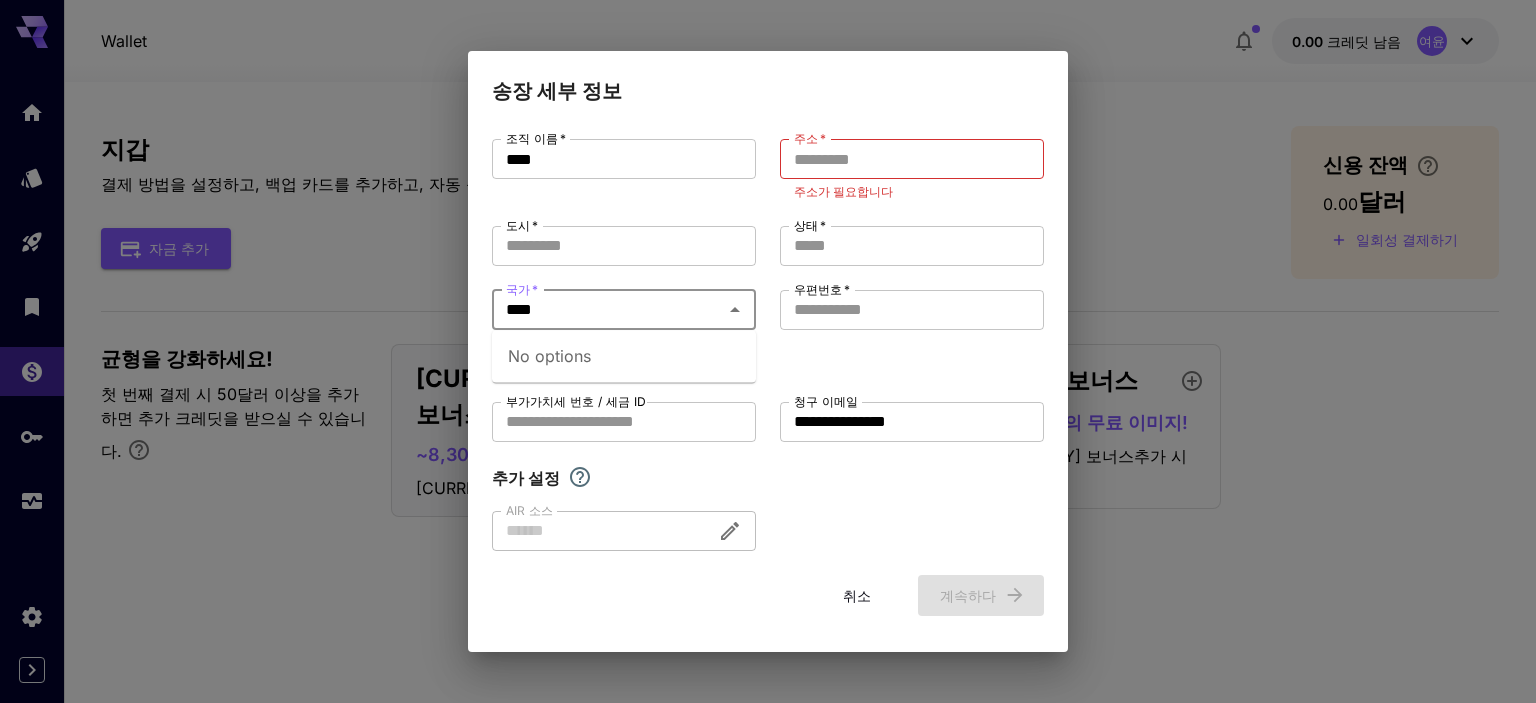 click on "****" at bounding box center (607, 310) 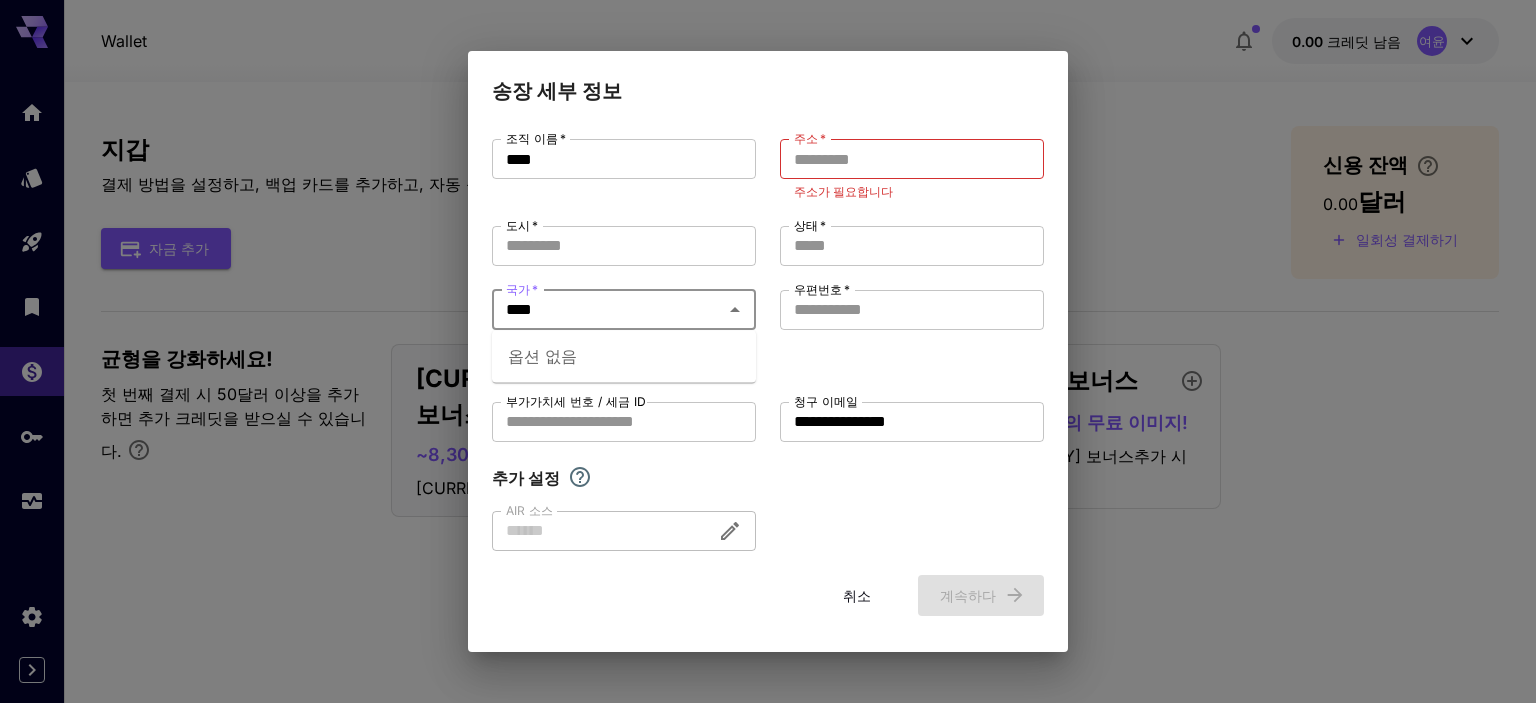 drag, startPoint x: 663, startPoint y: 316, endPoint x: 233, endPoint y: 310, distance: 430.04187 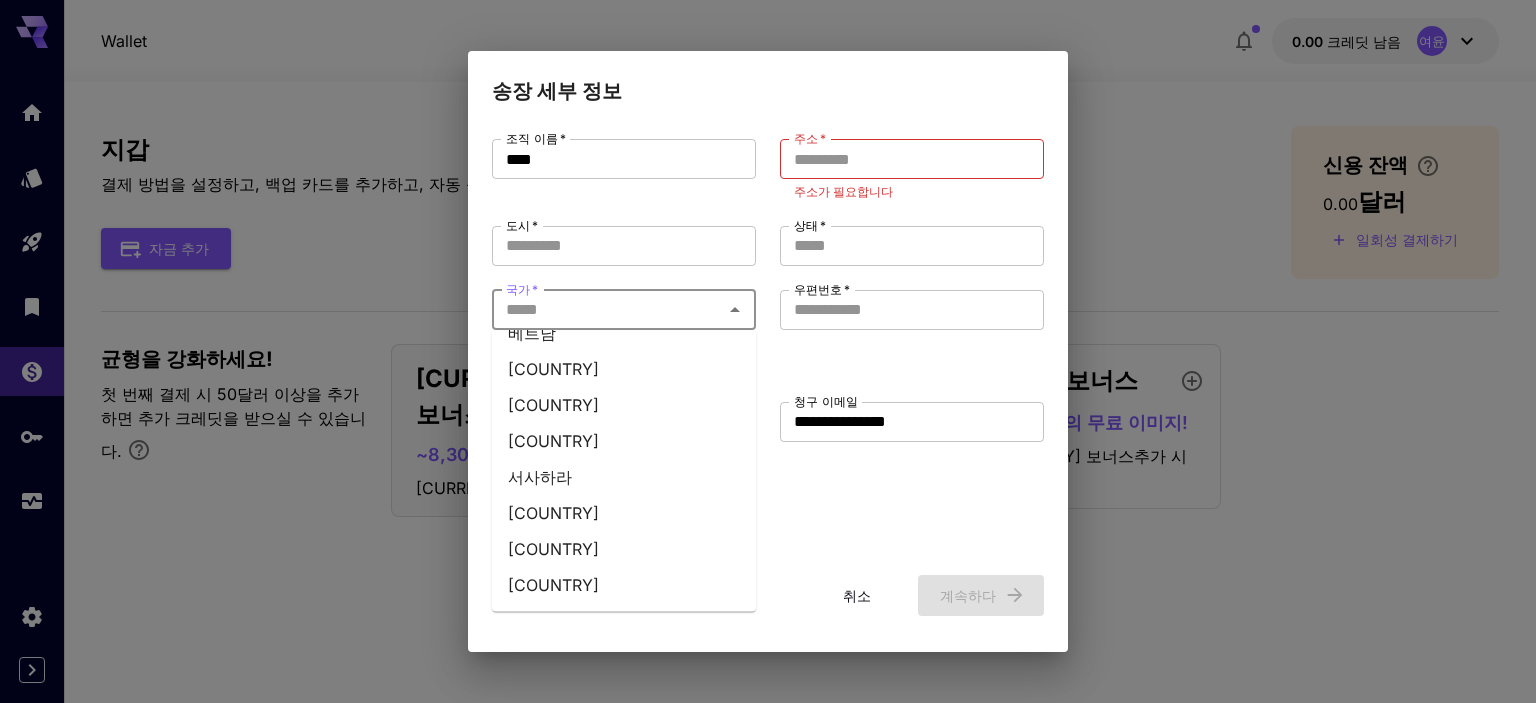 scroll, scrollTop: 8818, scrollLeft: 0, axis: vertical 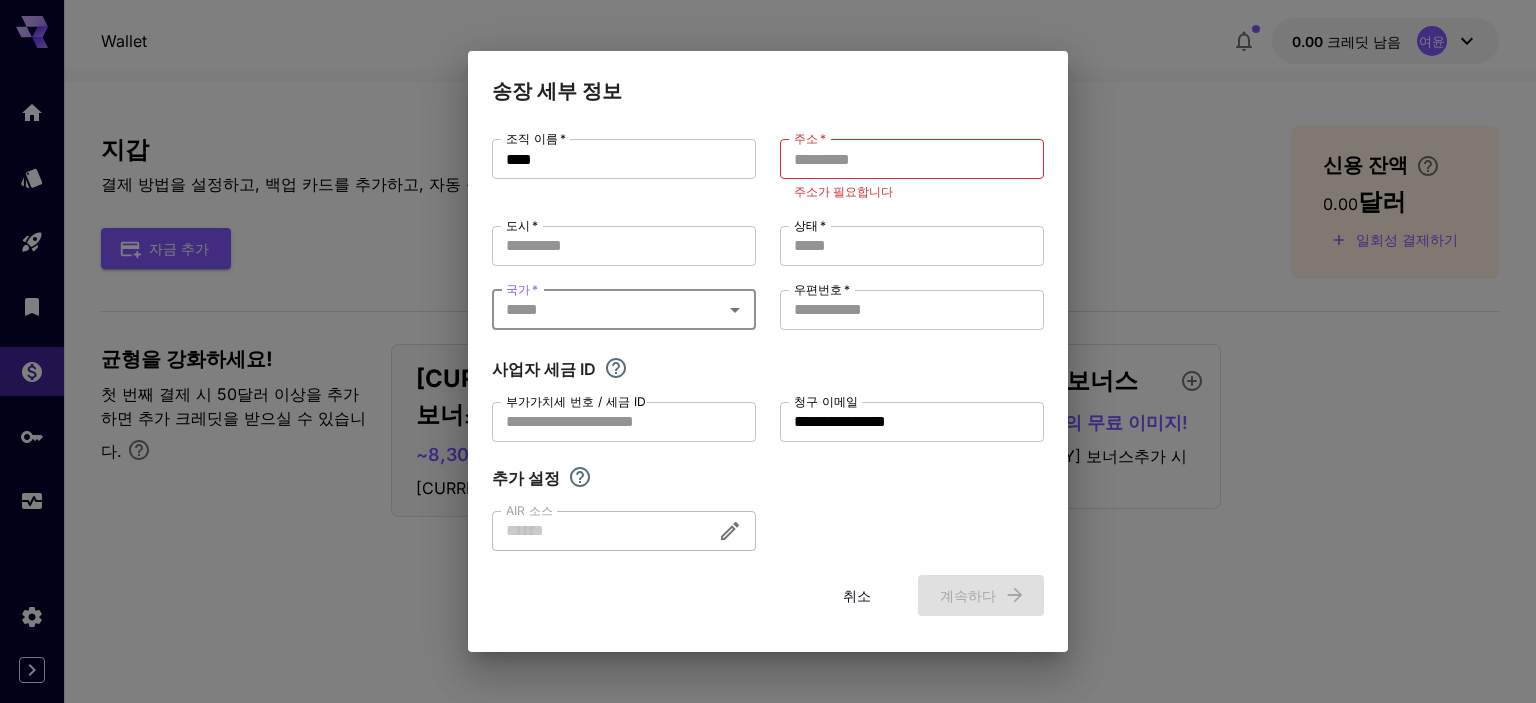 click on "국가    *" at bounding box center (607, 310) 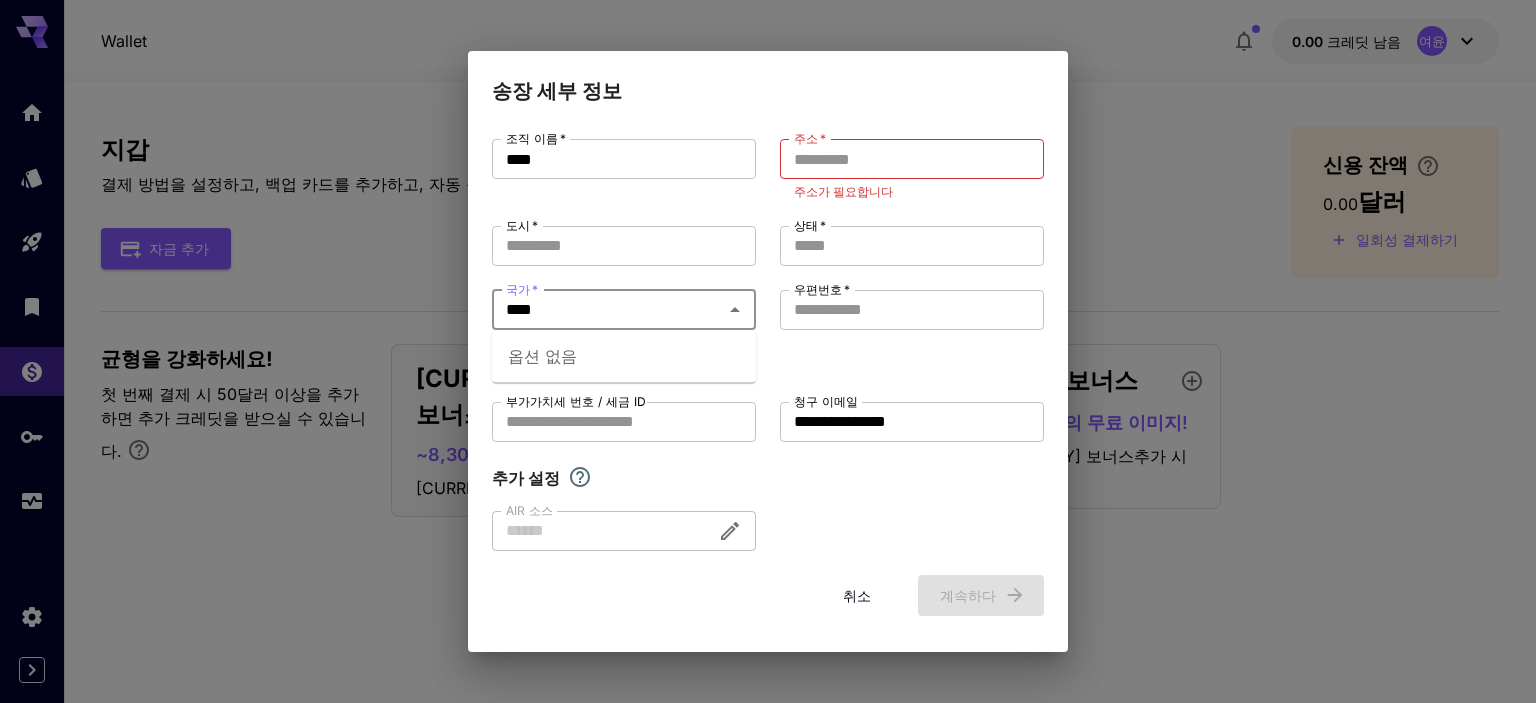 type on "****" 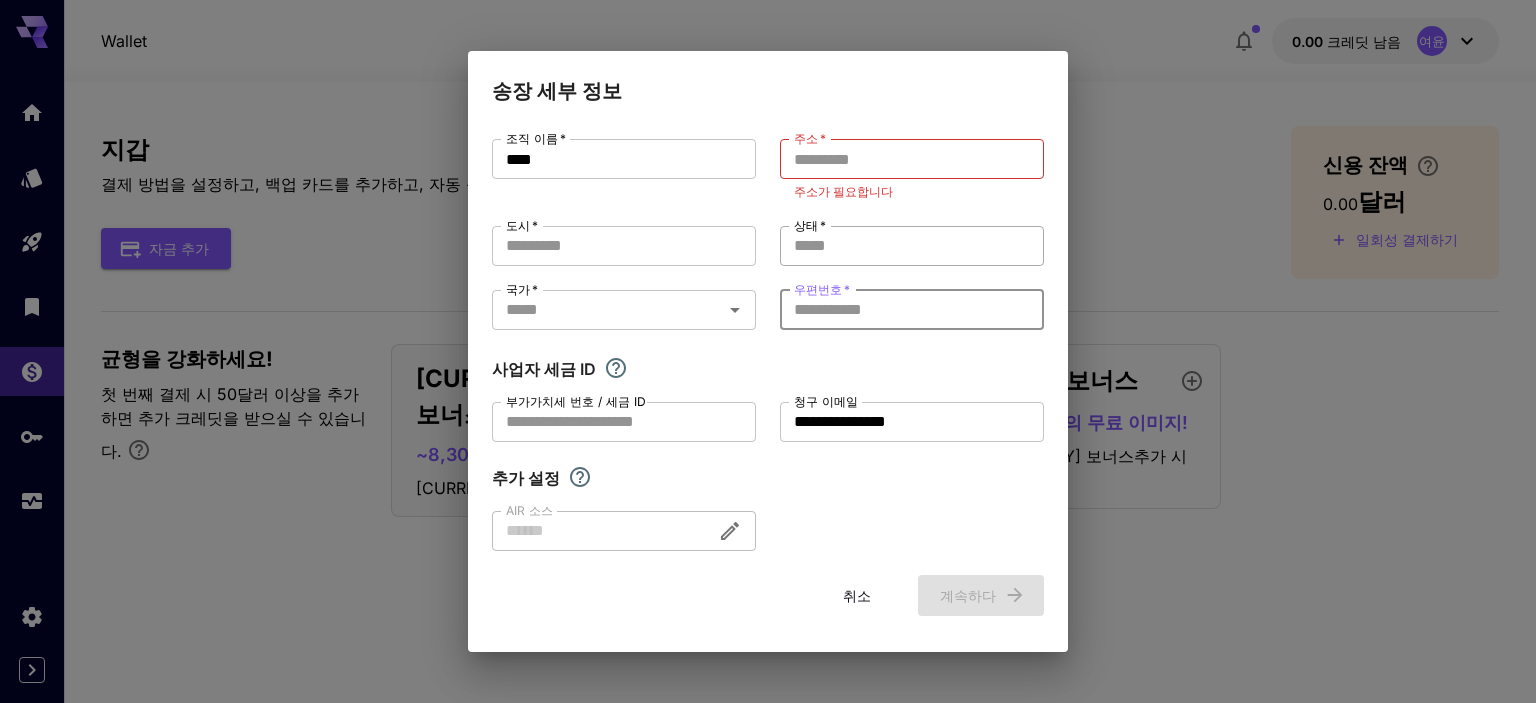 click on "상태    *" at bounding box center (912, 246) 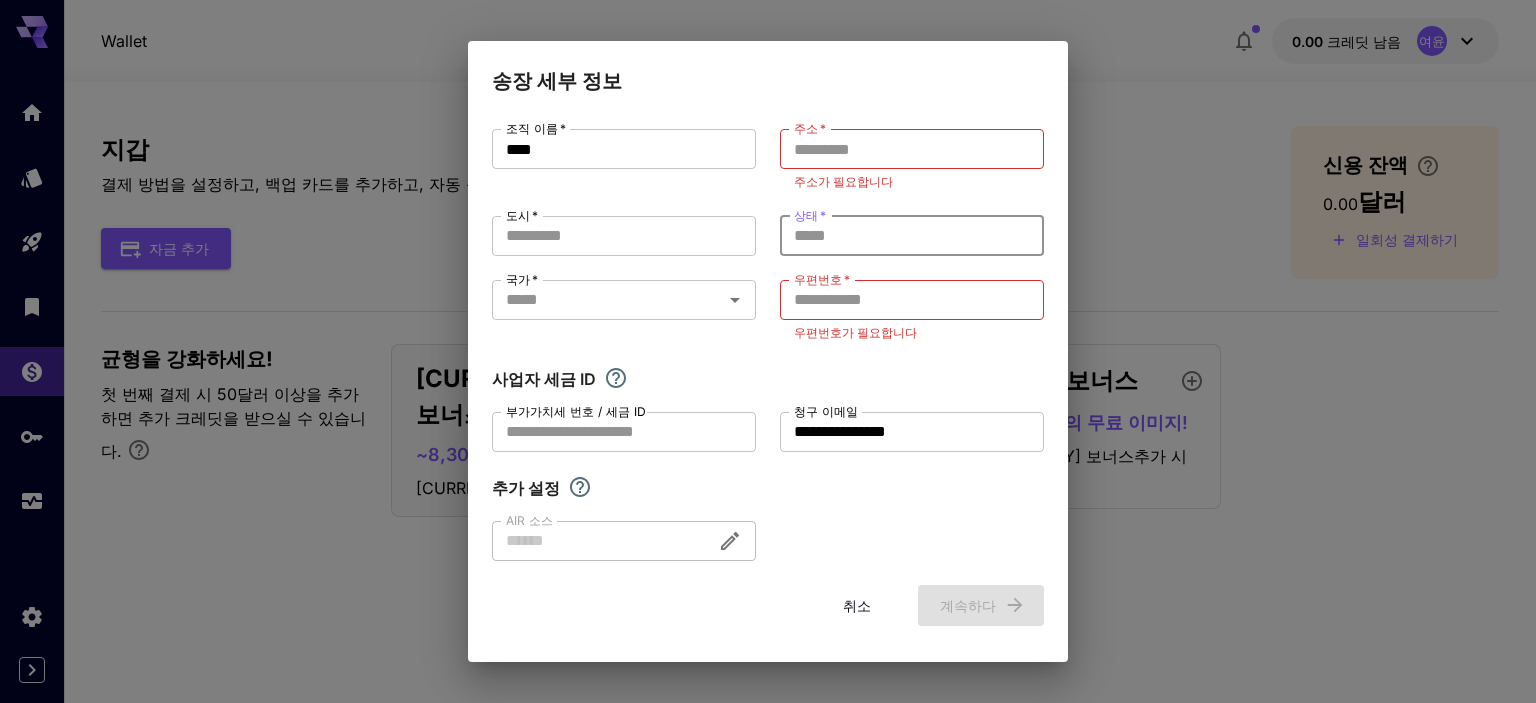click on "상태    *" at bounding box center [912, 236] 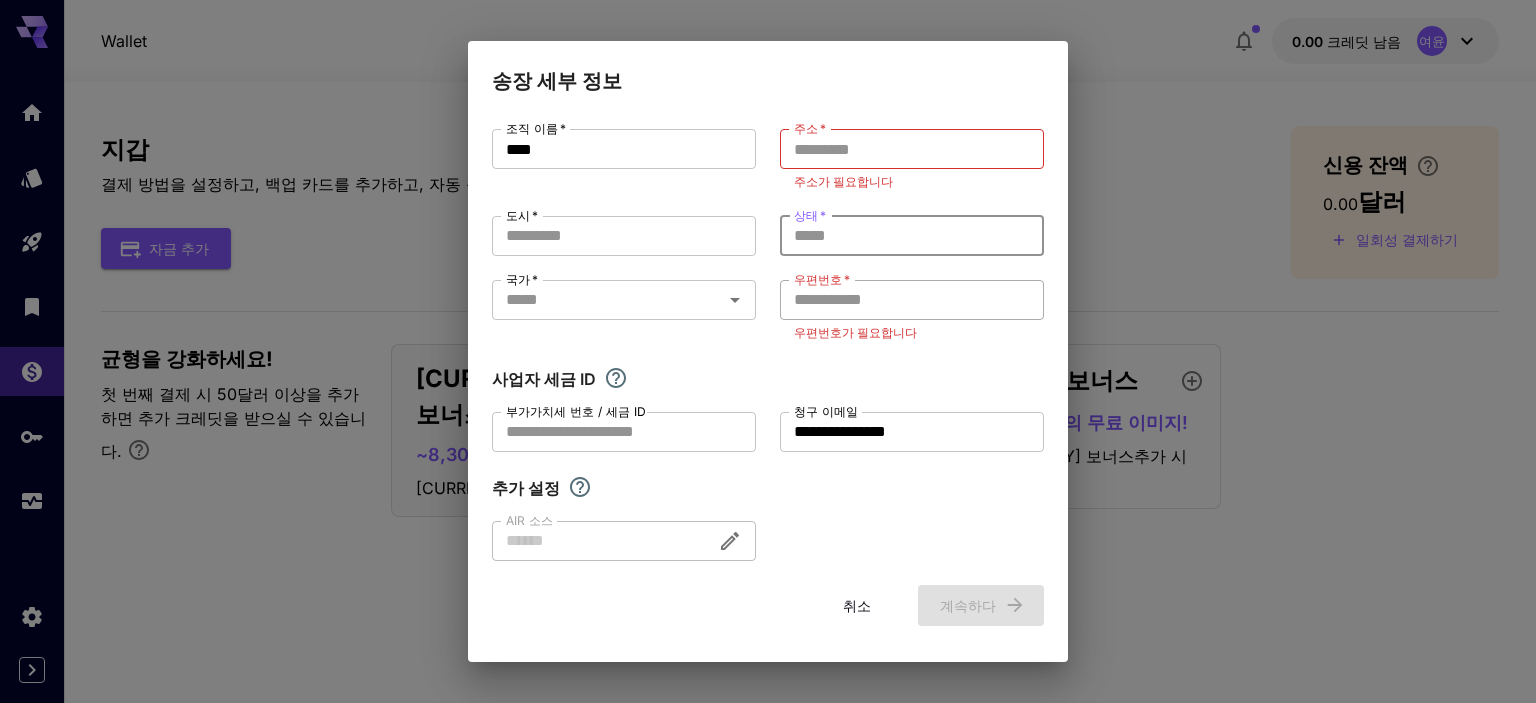 click on "우편번호    *" at bounding box center [912, 300] 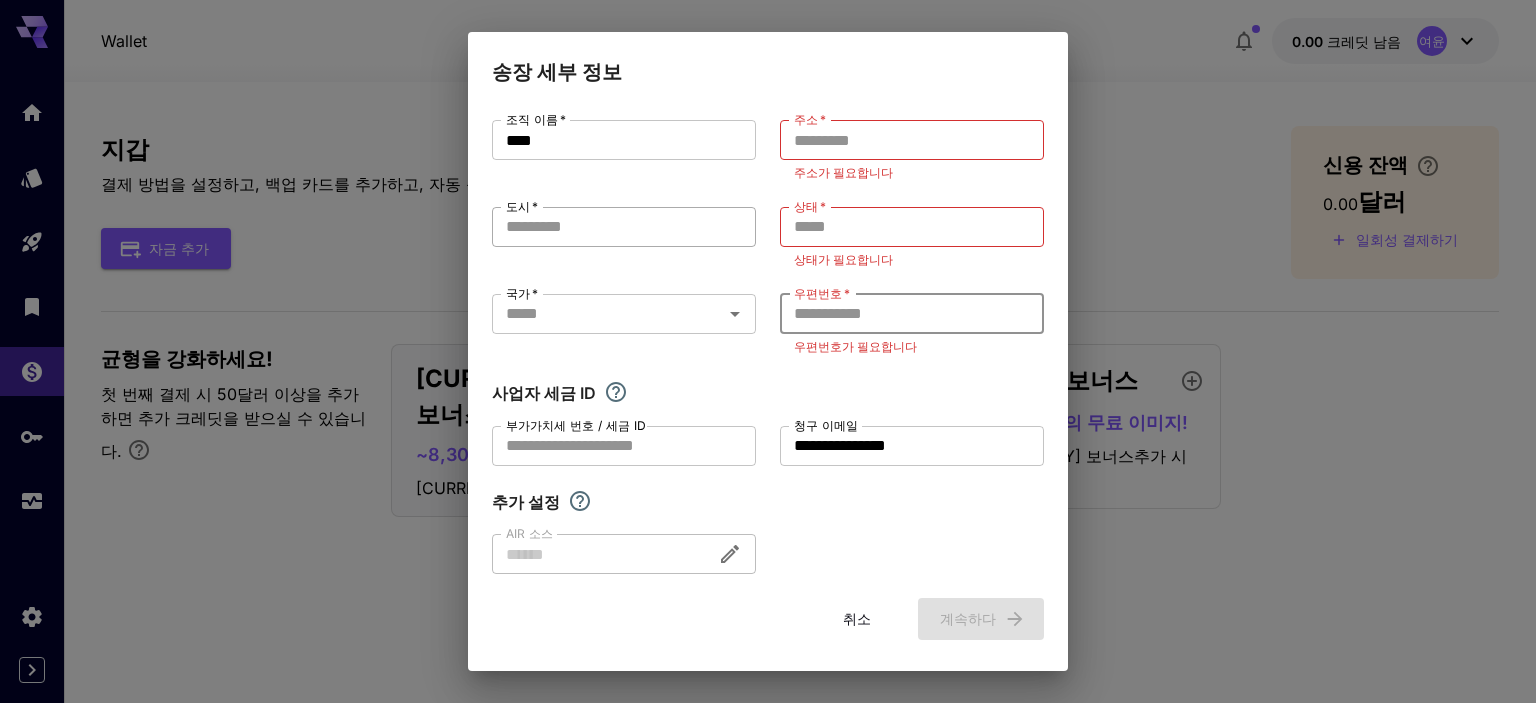 click on "도시    *" at bounding box center [624, 227] 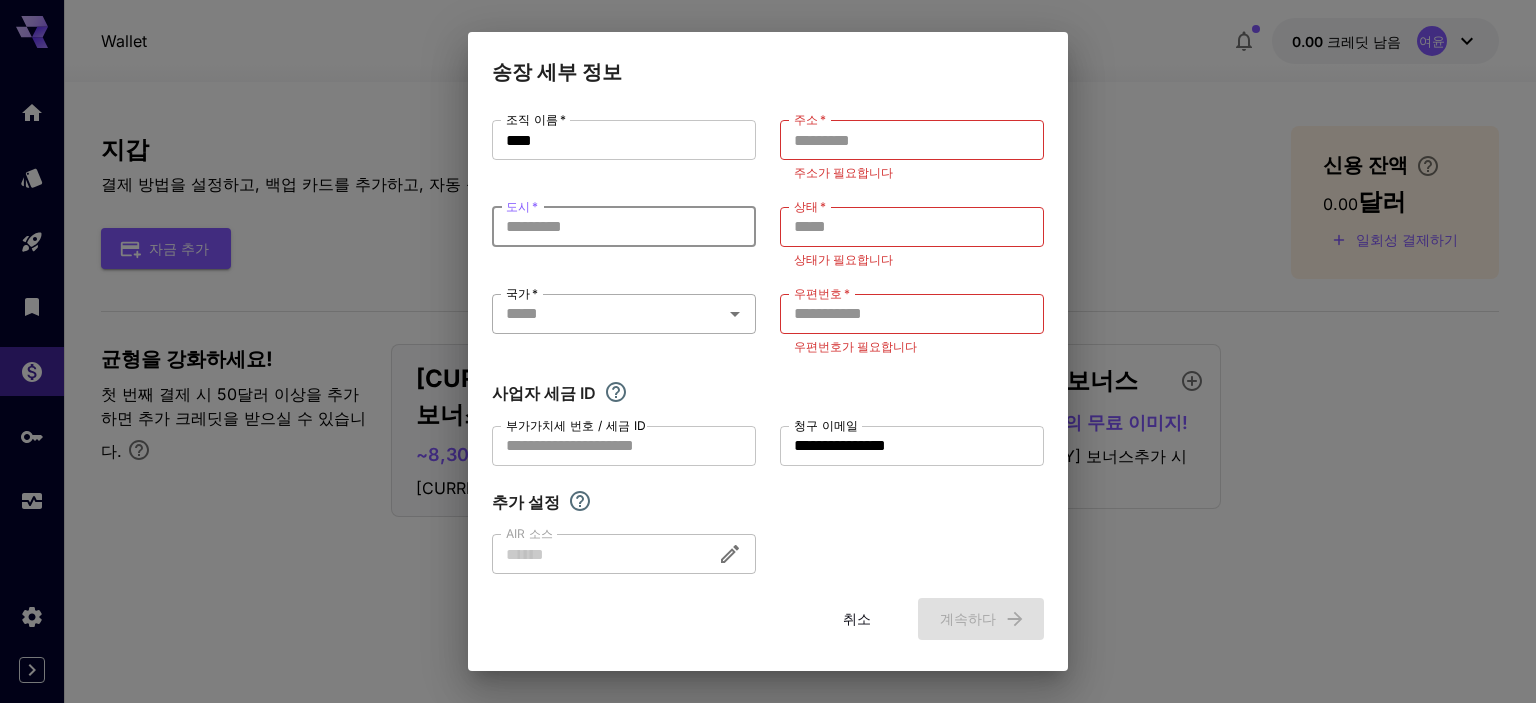 click 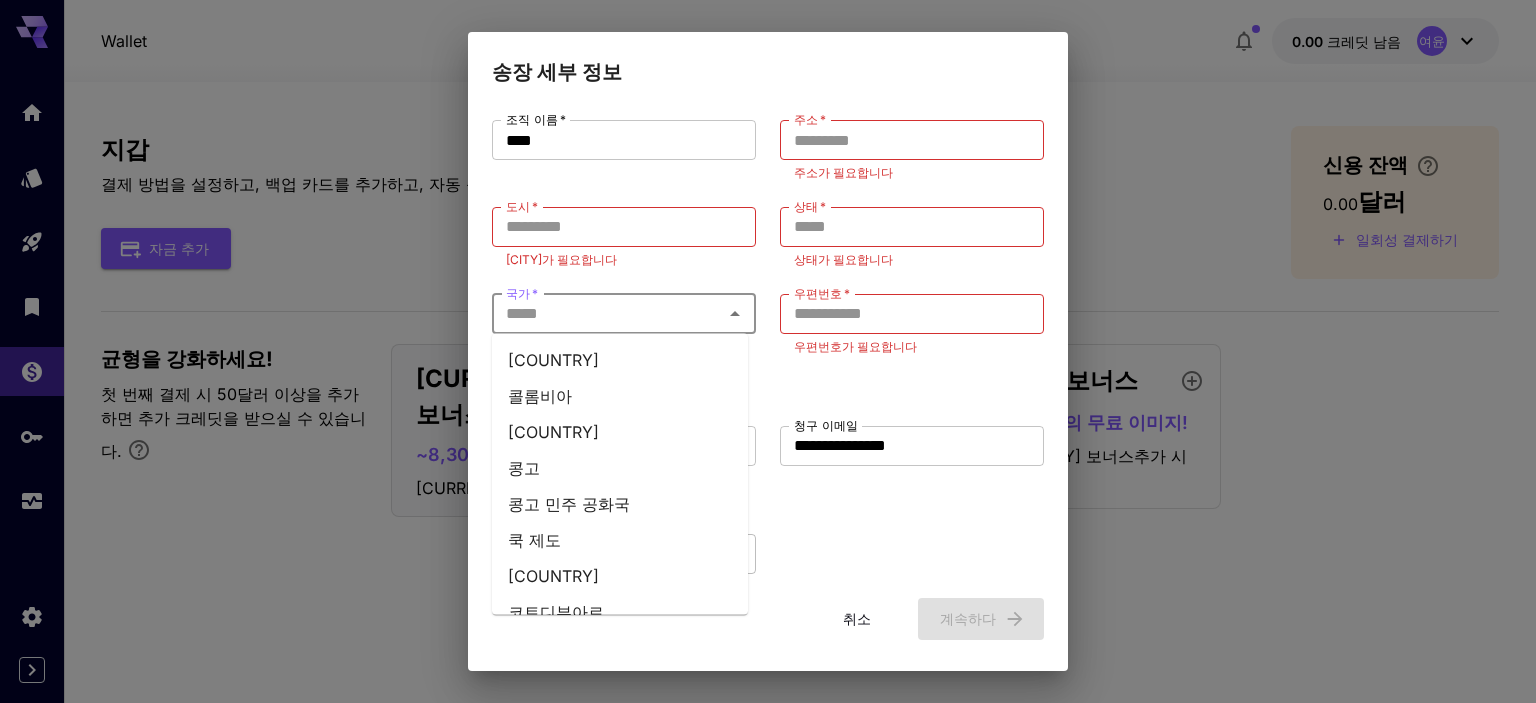 scroll, scrollTop: 1700, scrollLeft: 0, axis: vertical 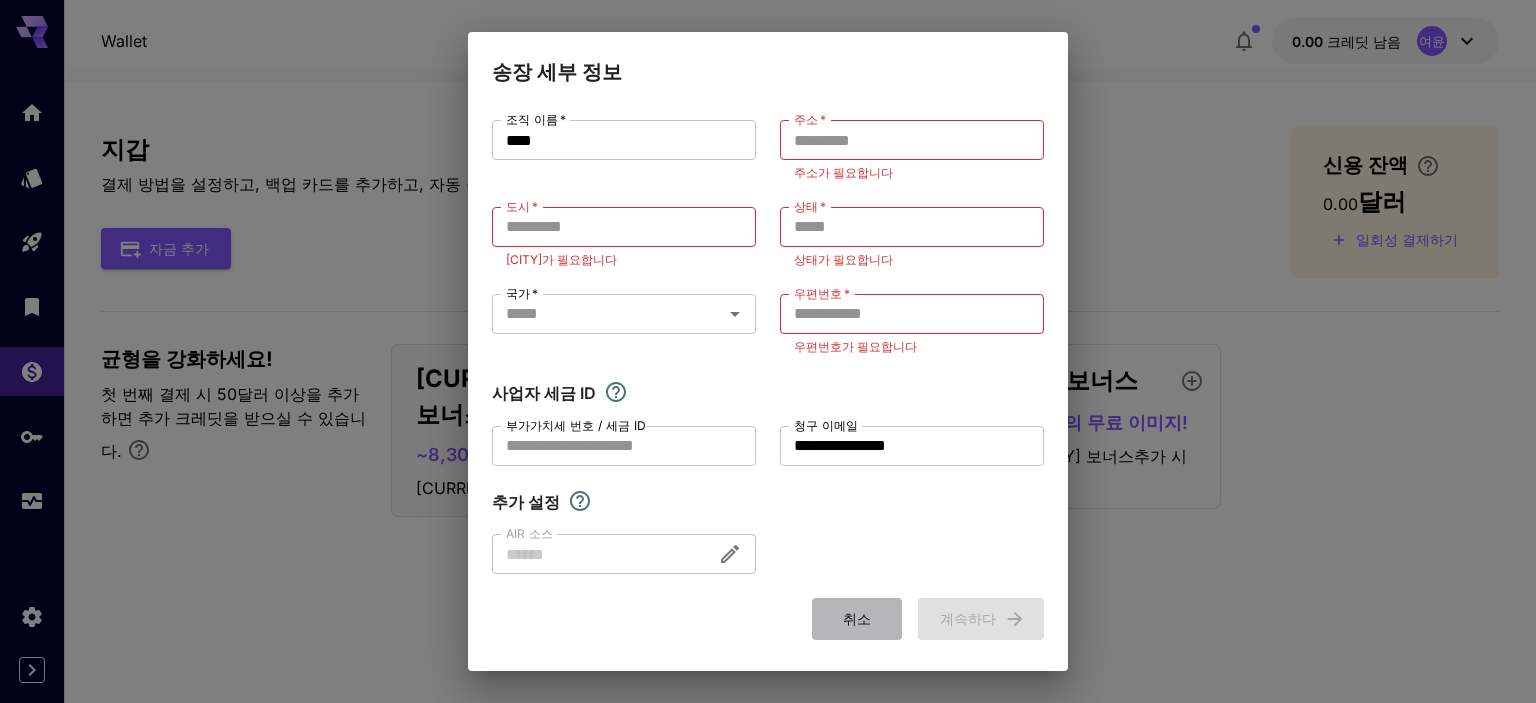 click on "취소" at bounding box center (857, 618) 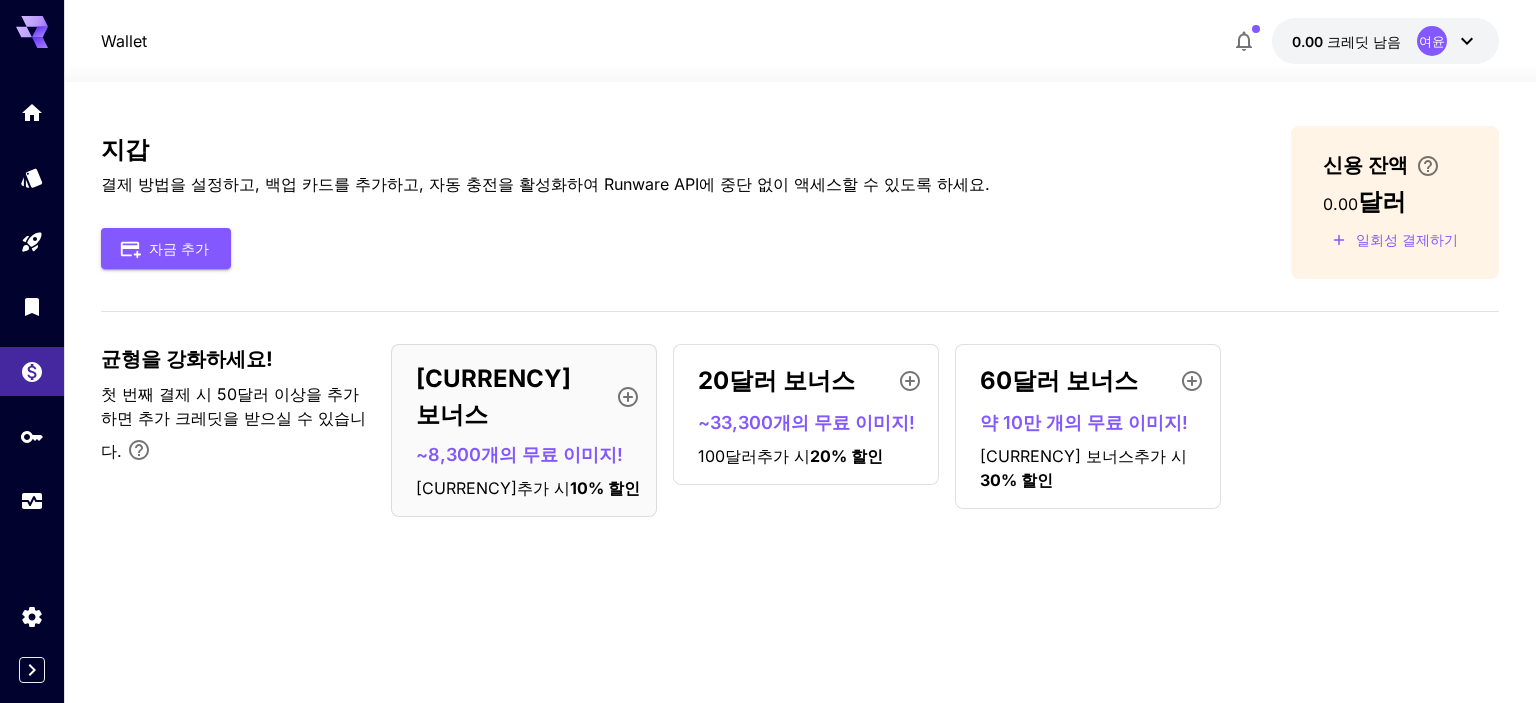click on "% 할인" at bounding box center (614, 488) 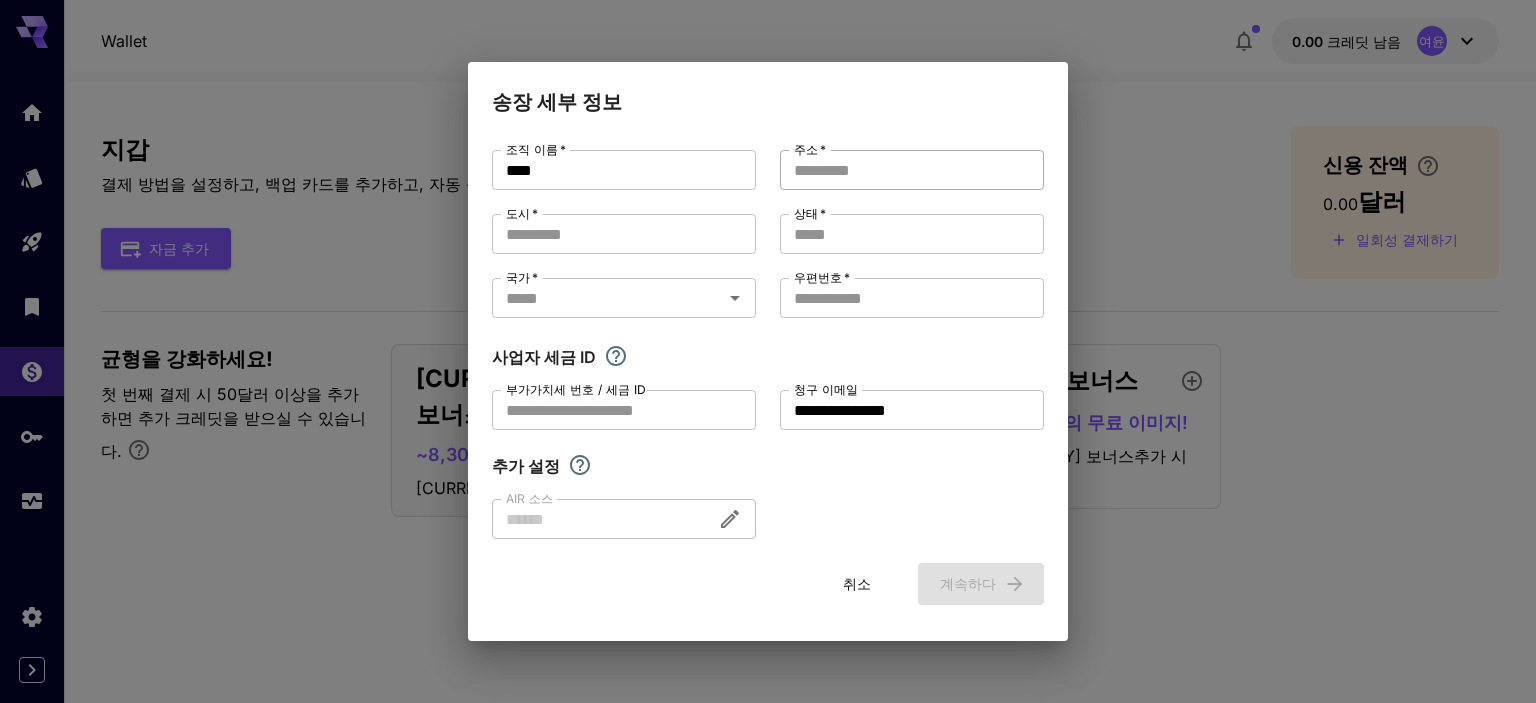 click on "주소    *" at bounding box center (912, 170) 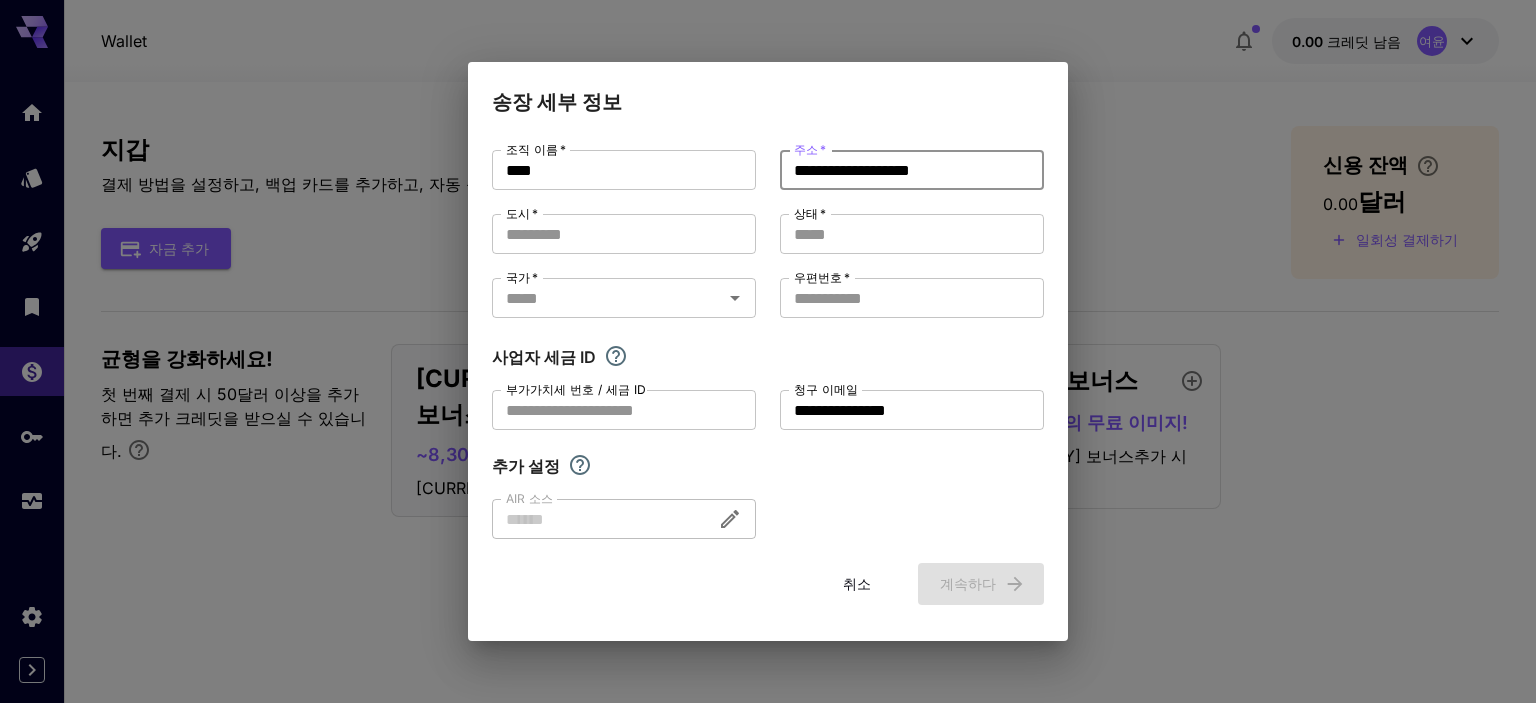 scroll, scrollTop: 0, scrollLeft: 2, axis: horizontal 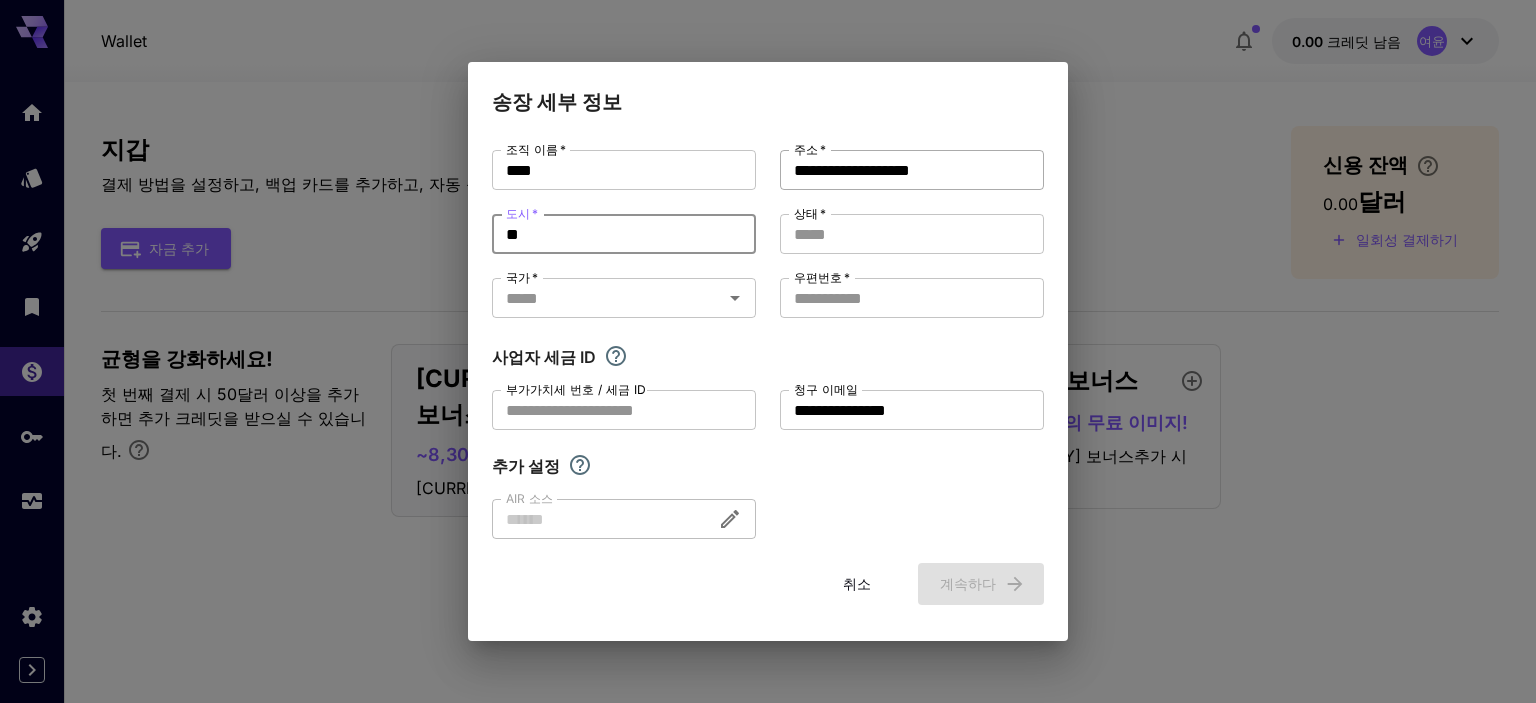 type on "*" 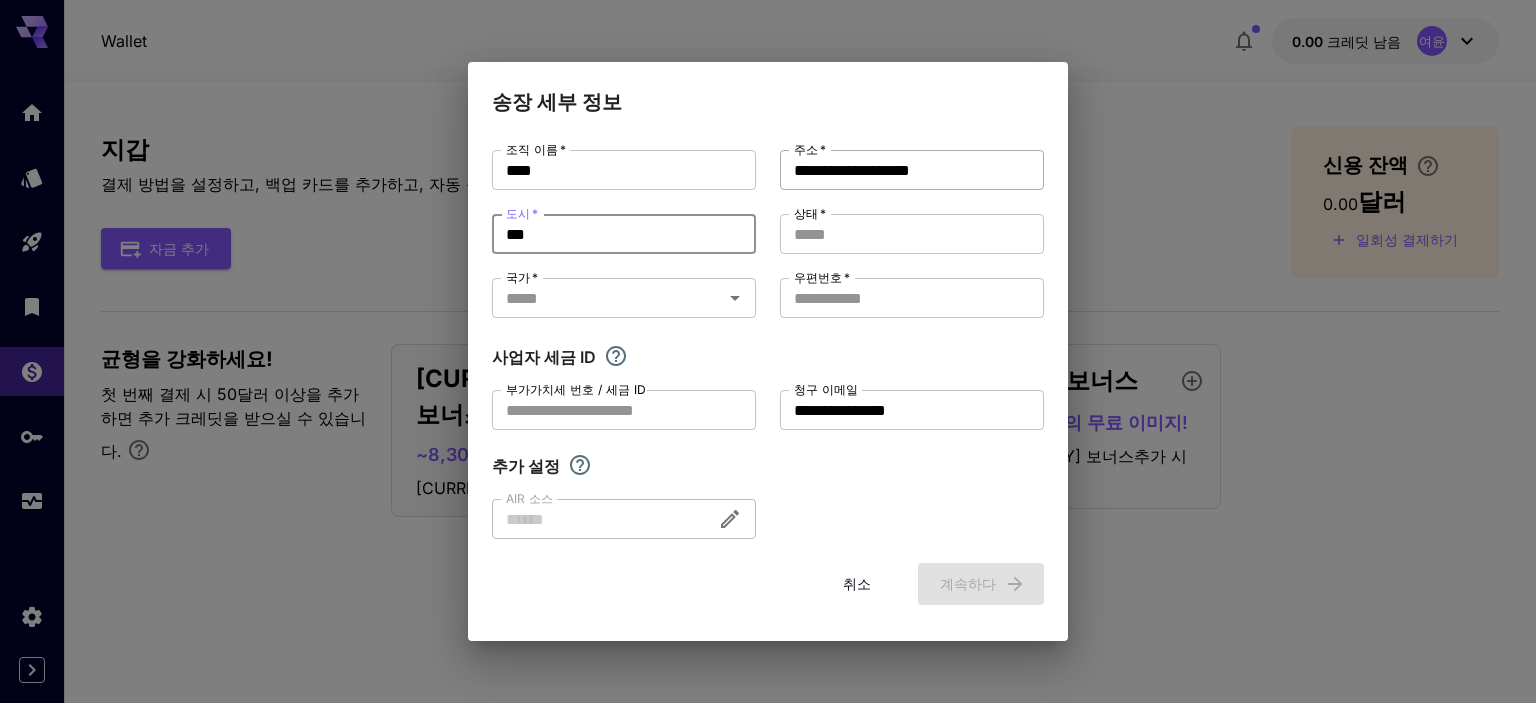 type on "***" 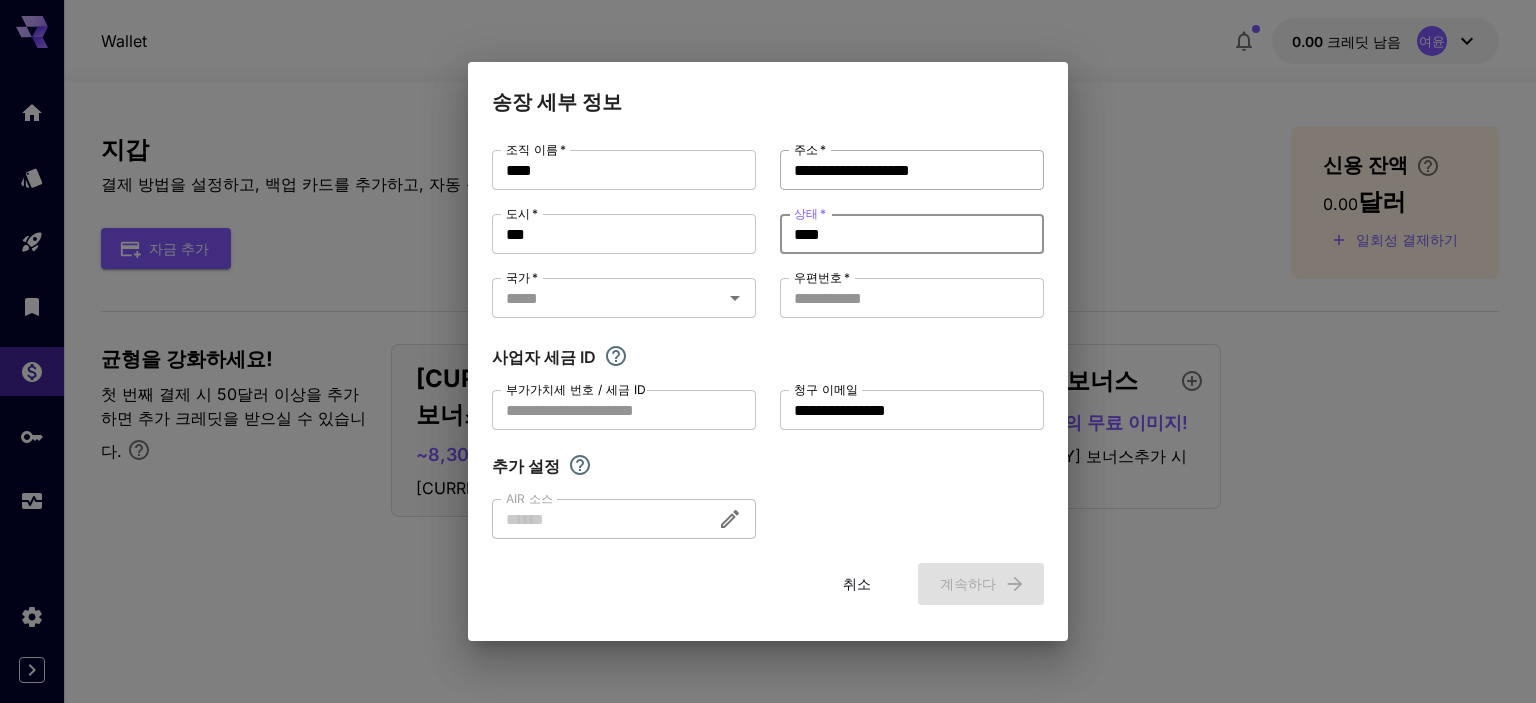 type on "****" 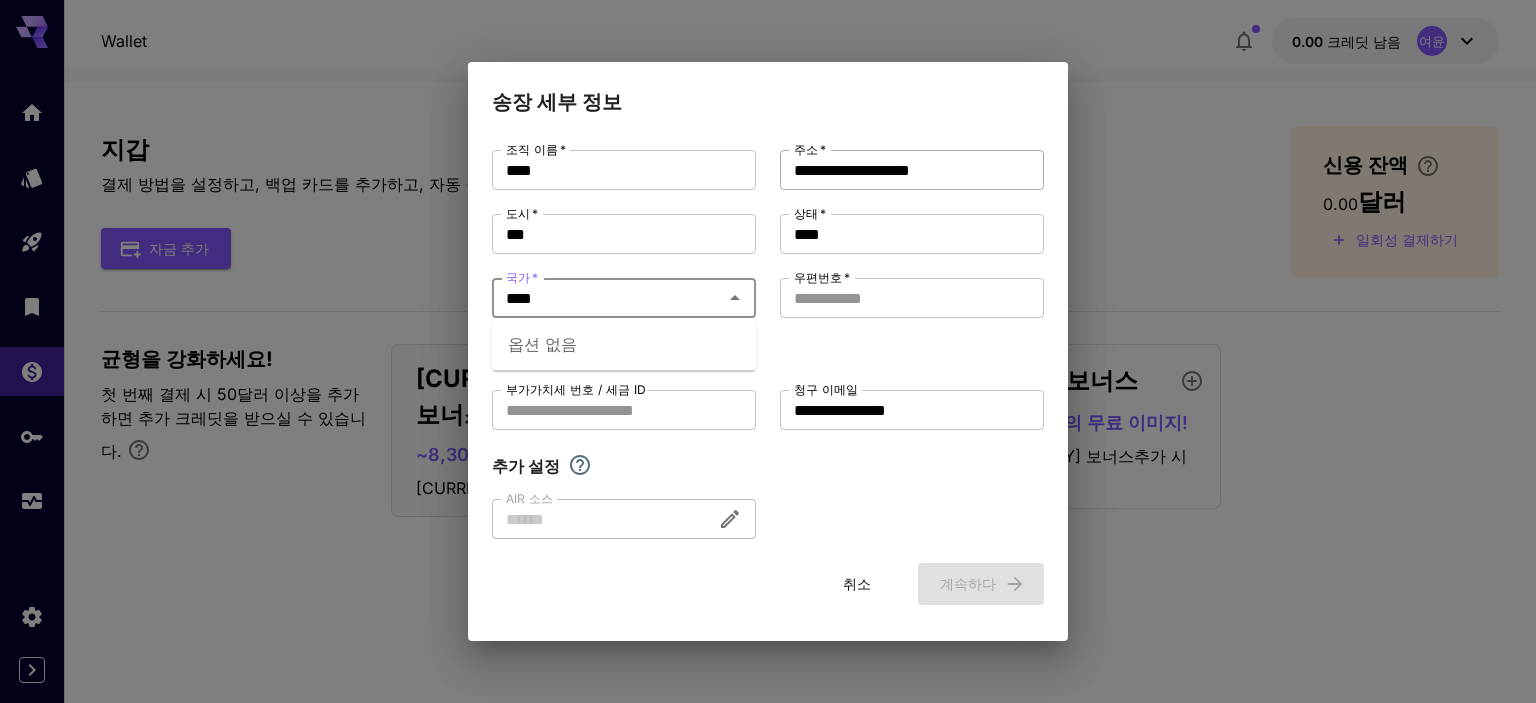 type on "****" 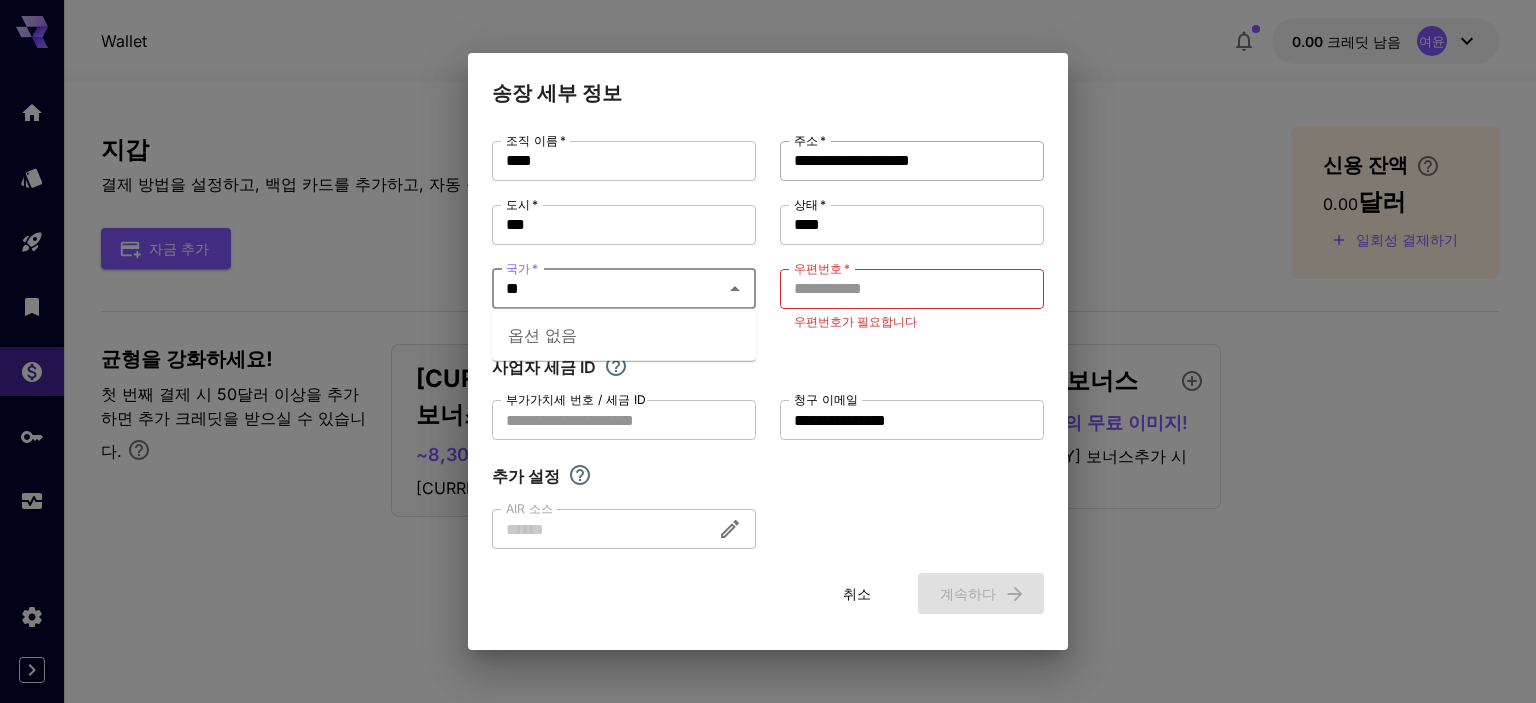 type on "**" 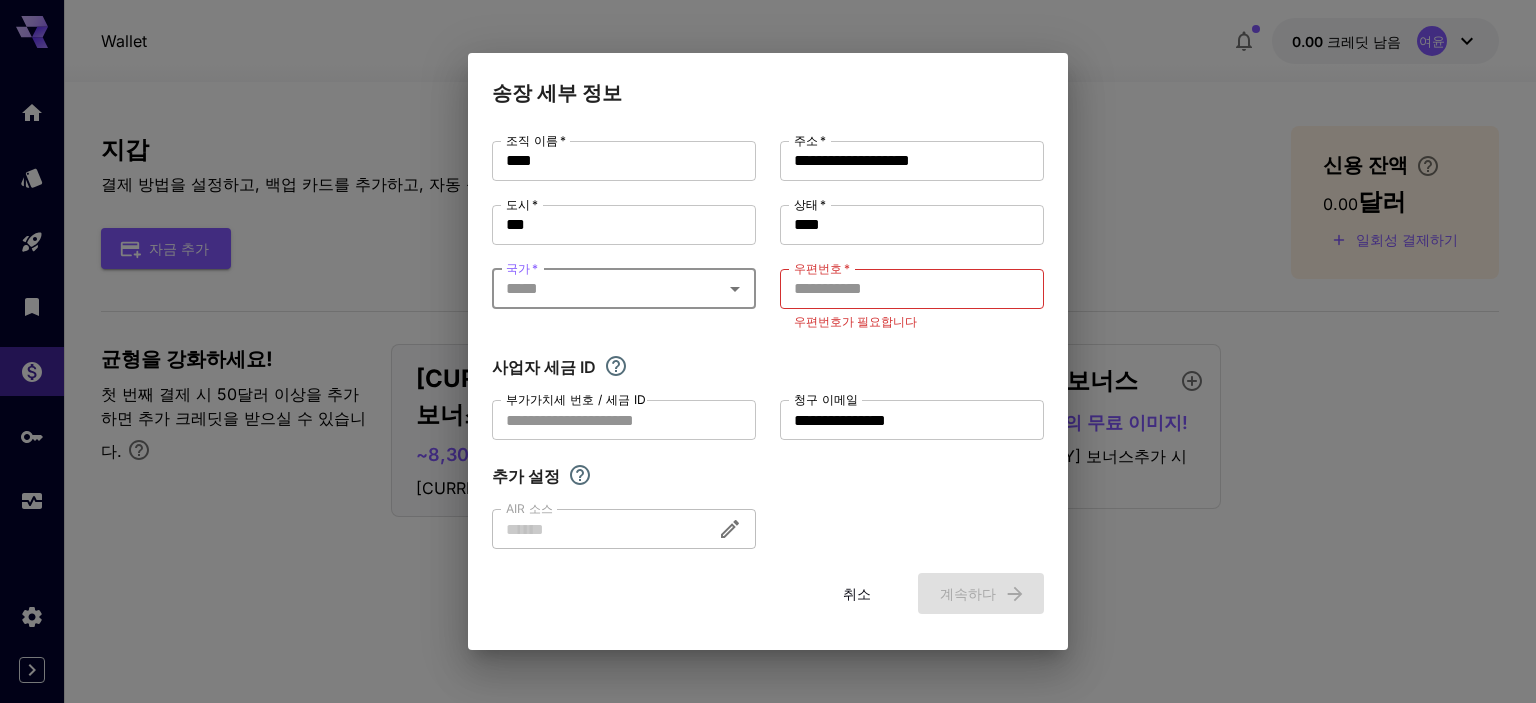 click 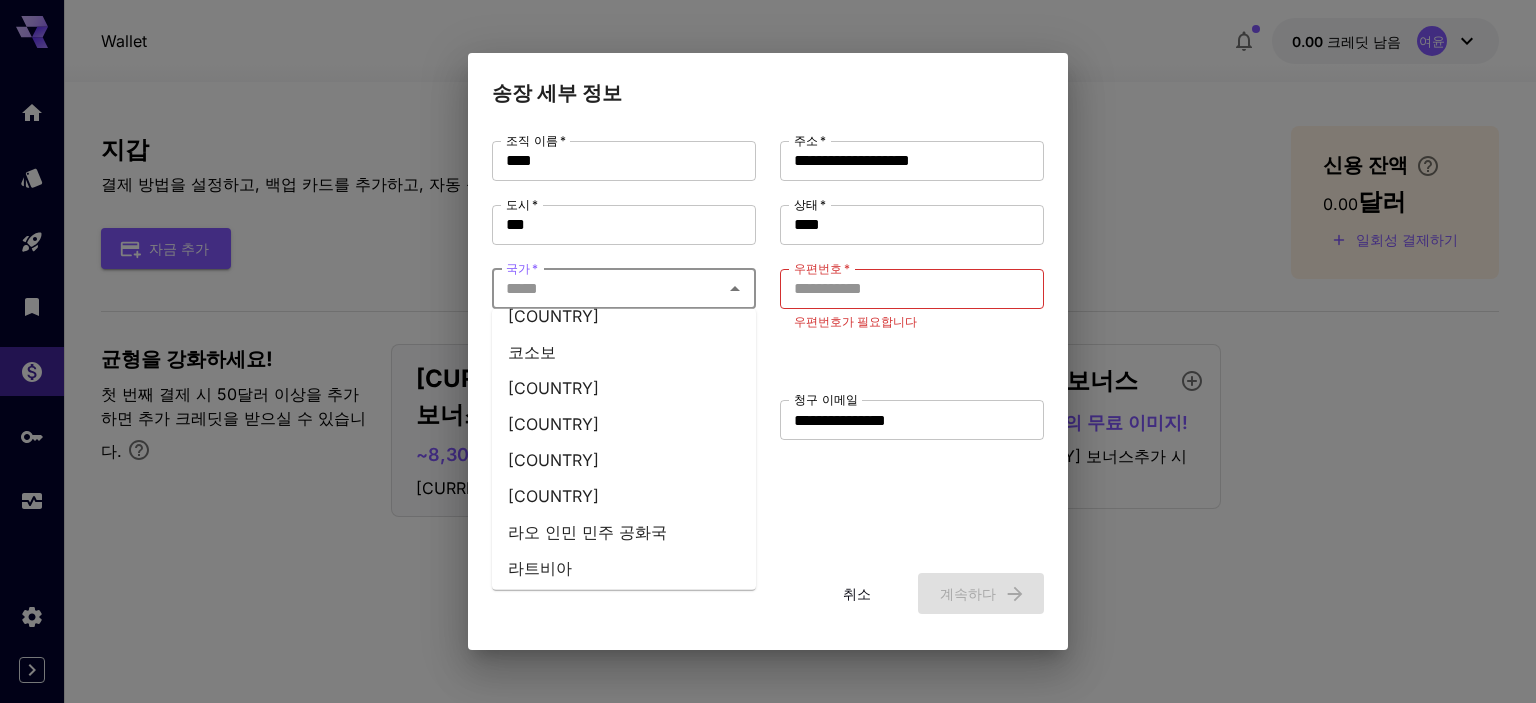 scroll, scrollTop: 4200, scrollLeft: 0, axis: vertical 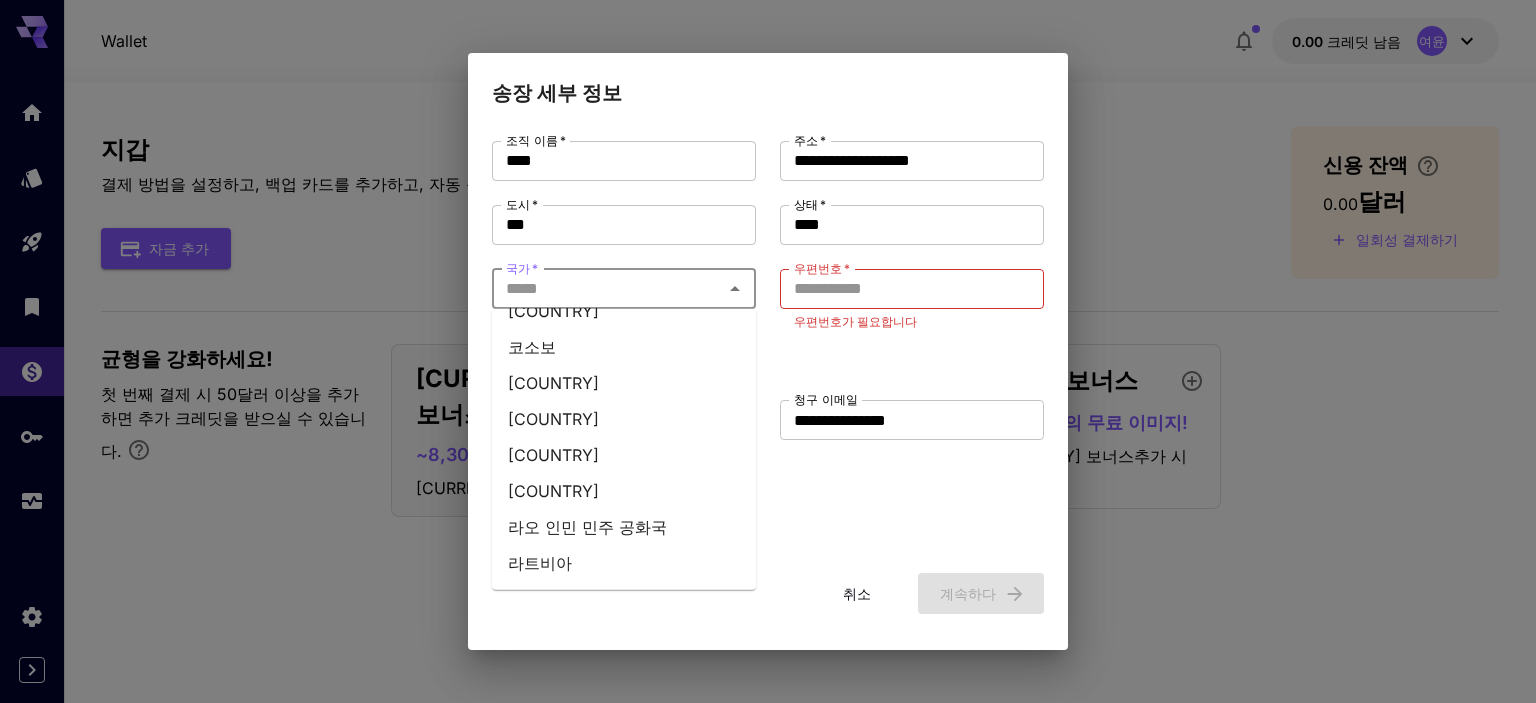 click on "[COUNTRY]" at bounding box center [553, 419] 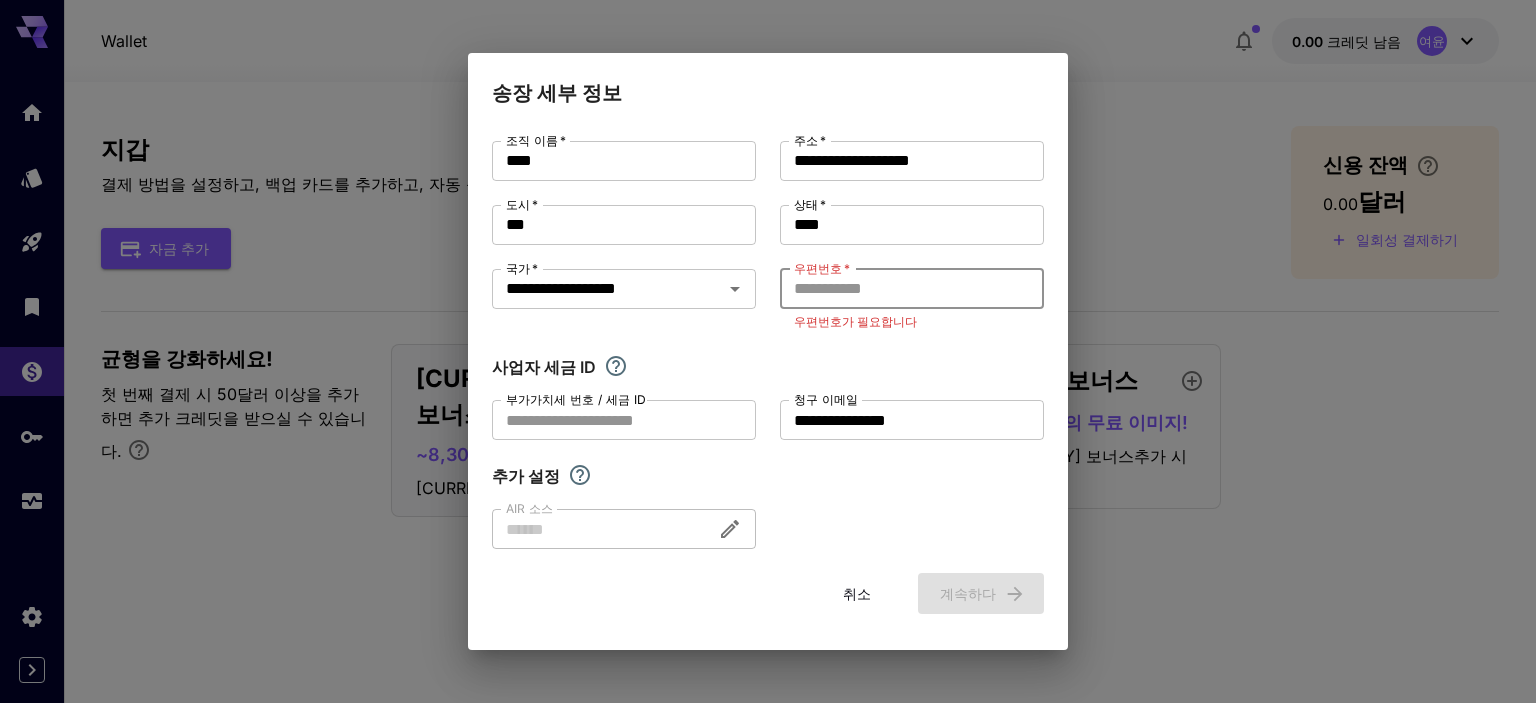 click on "우편번호    *" at bounding box center [912, 289] 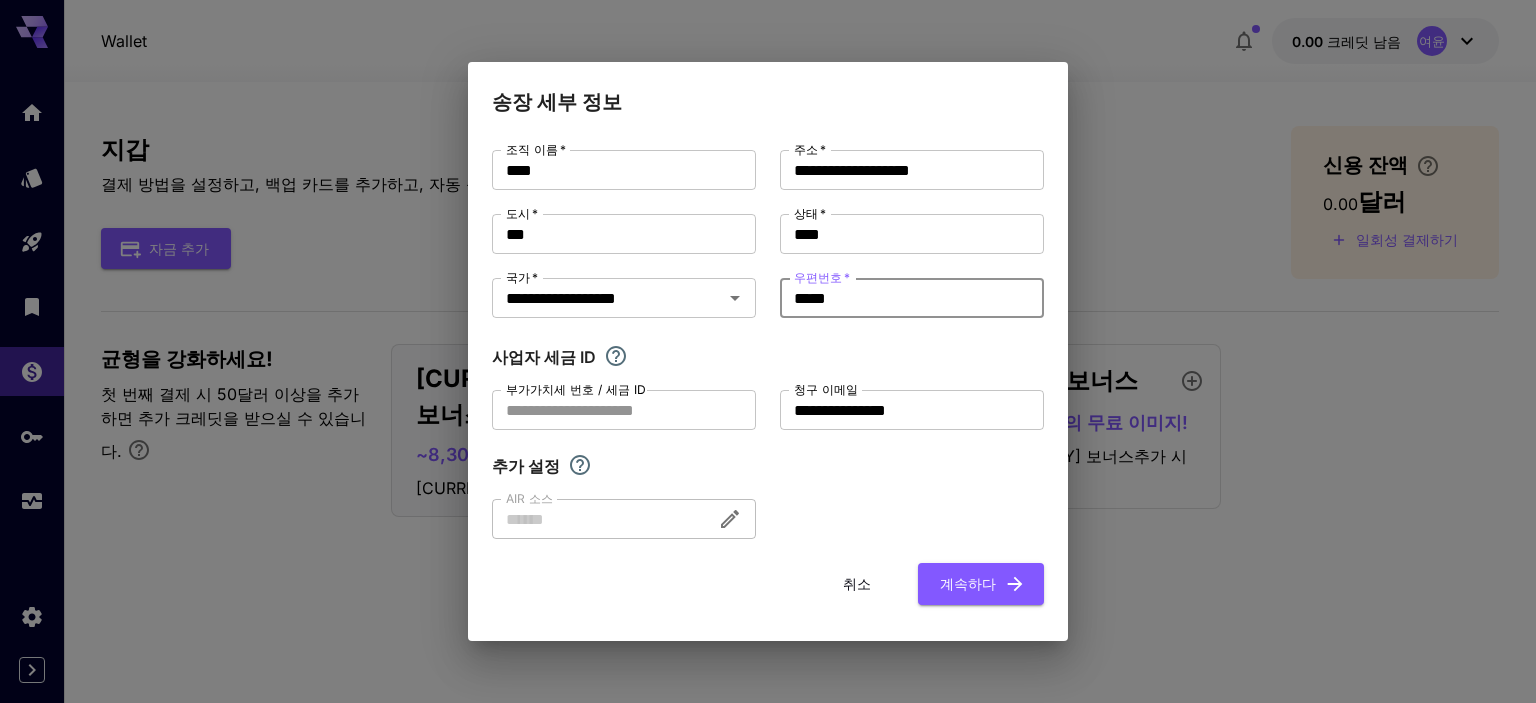 type on "*****" 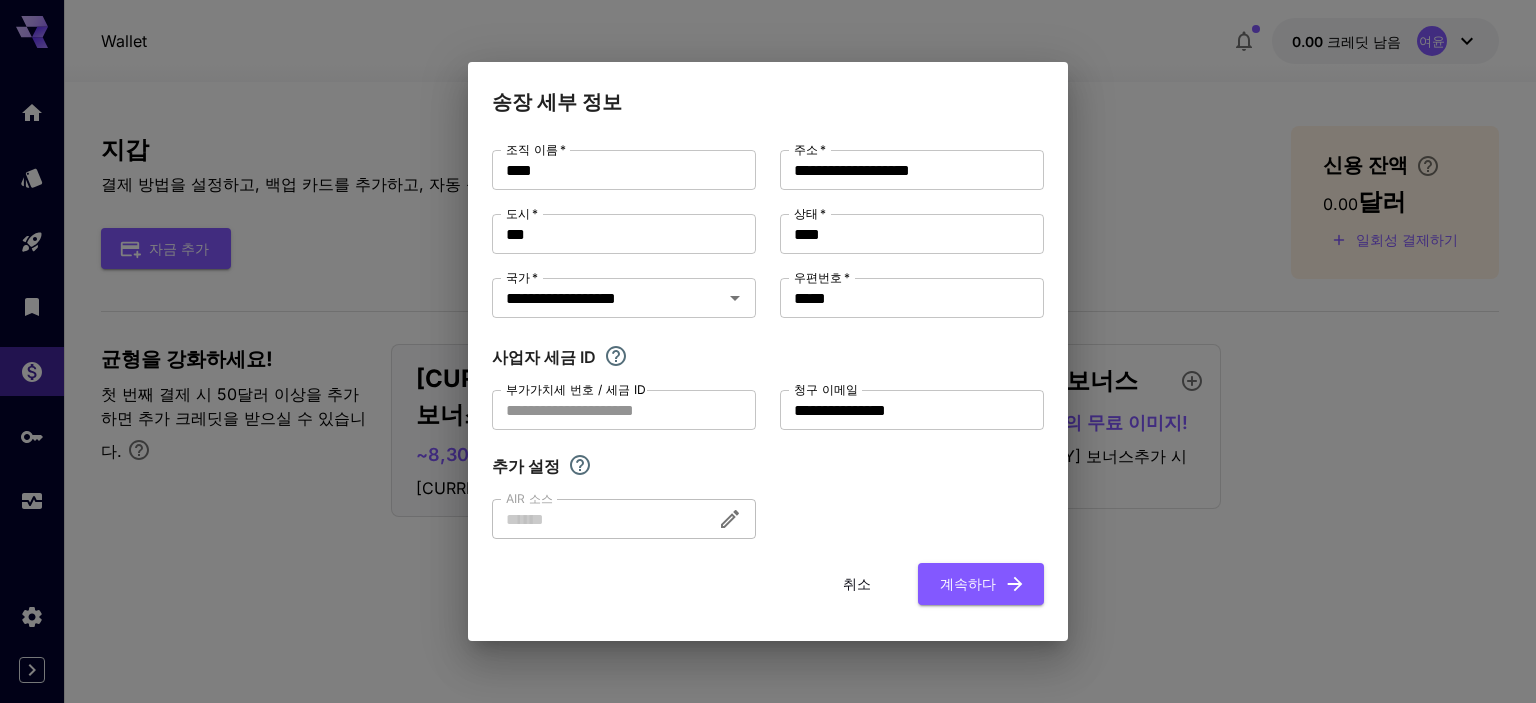 click on "추가 설정" at bounding box center (768, 466) 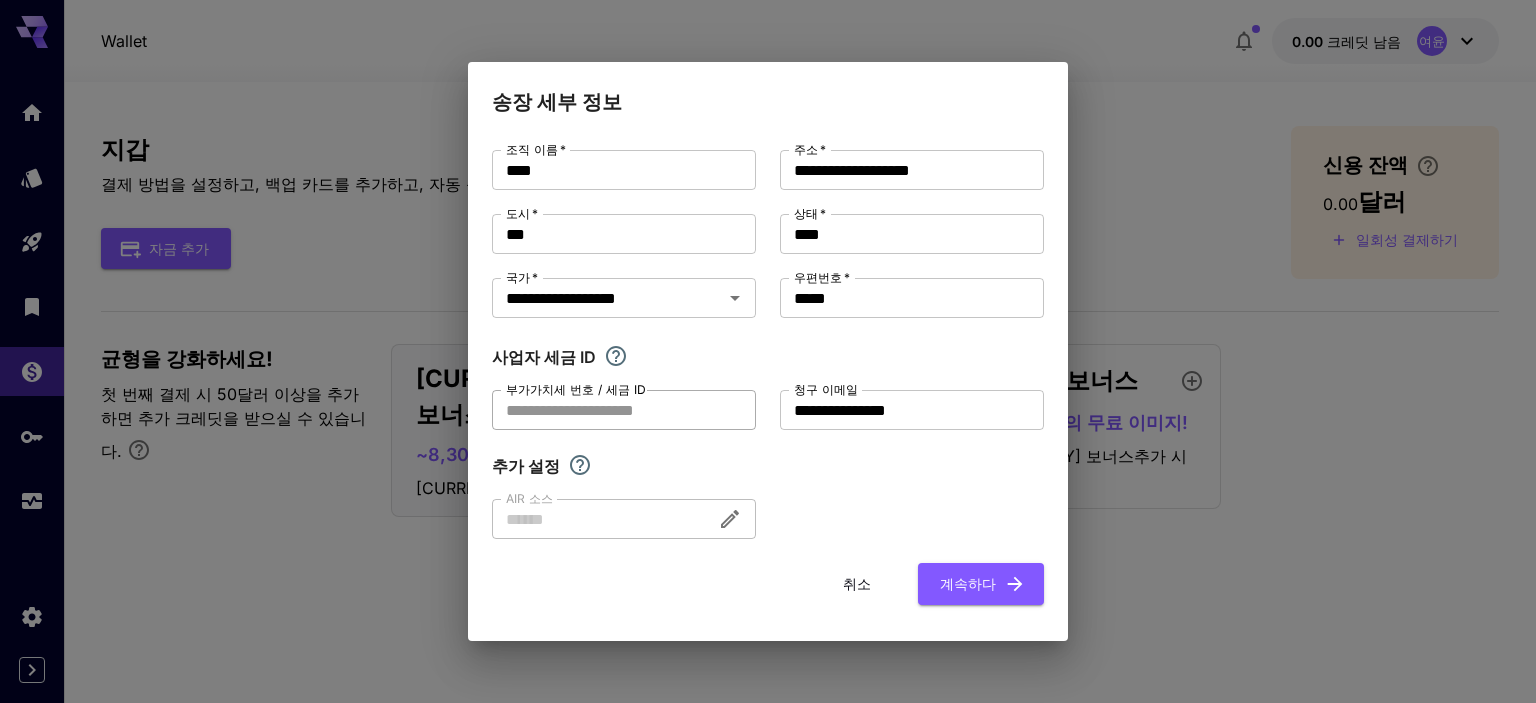 click on "부가가치세 번호 / 세금 ID" at bounding box center [624, 410] 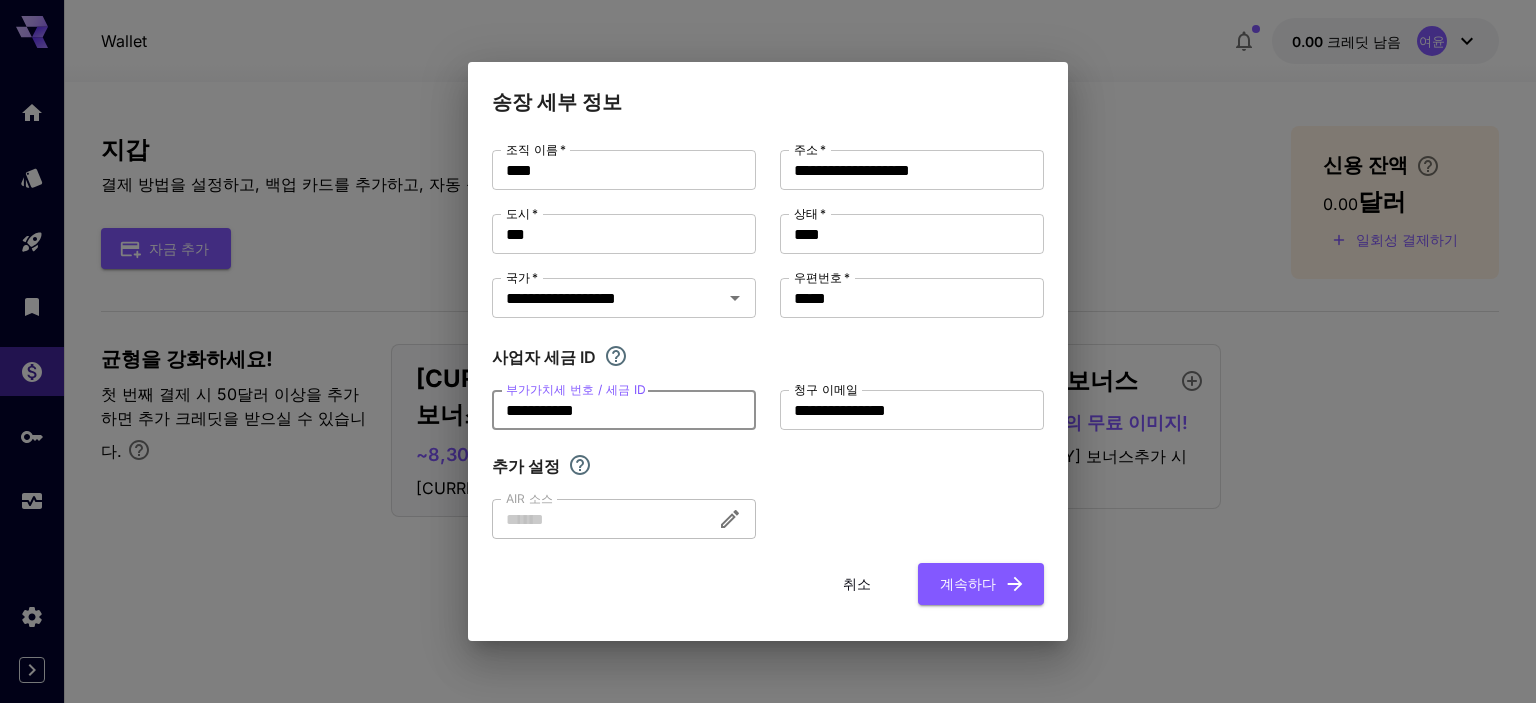 type on "**********" 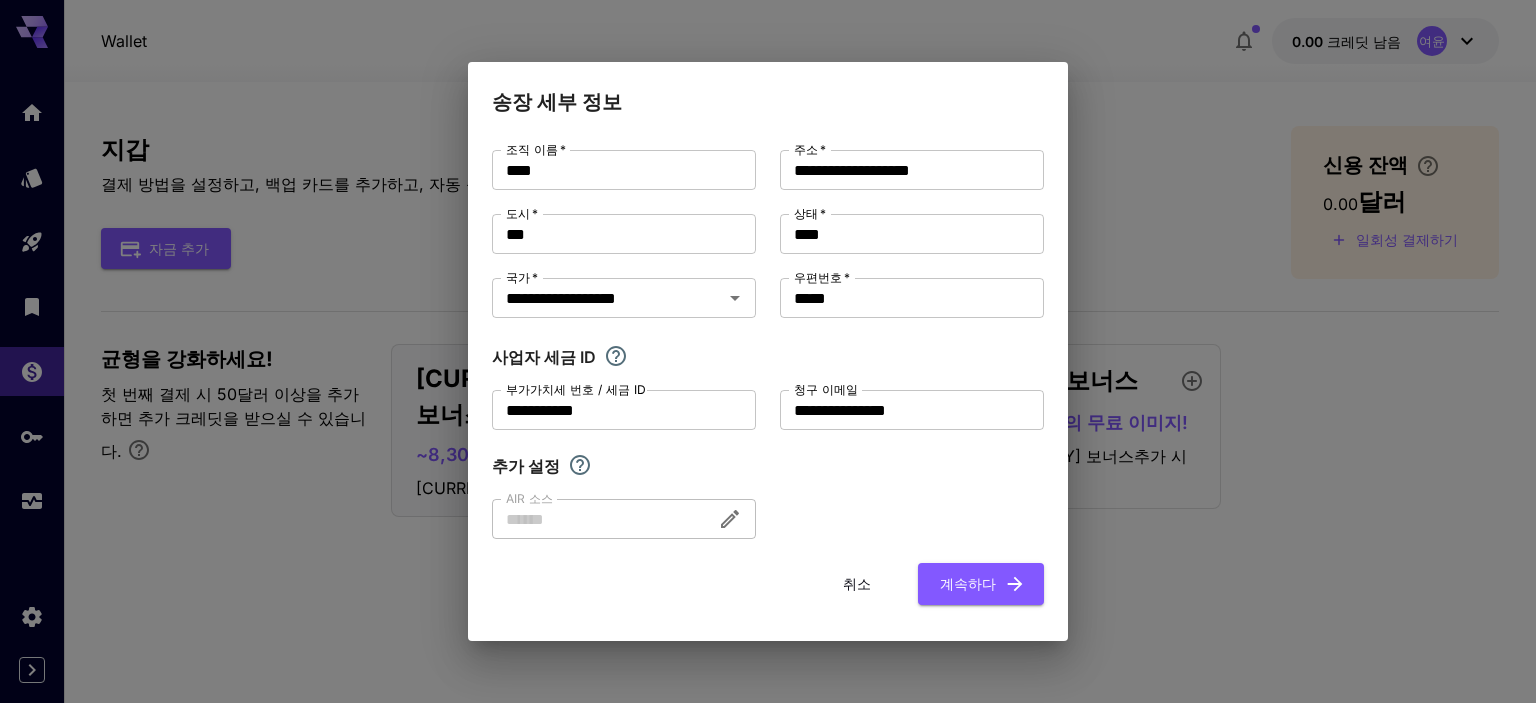 click on "**********" at bounding box center (768, 344) 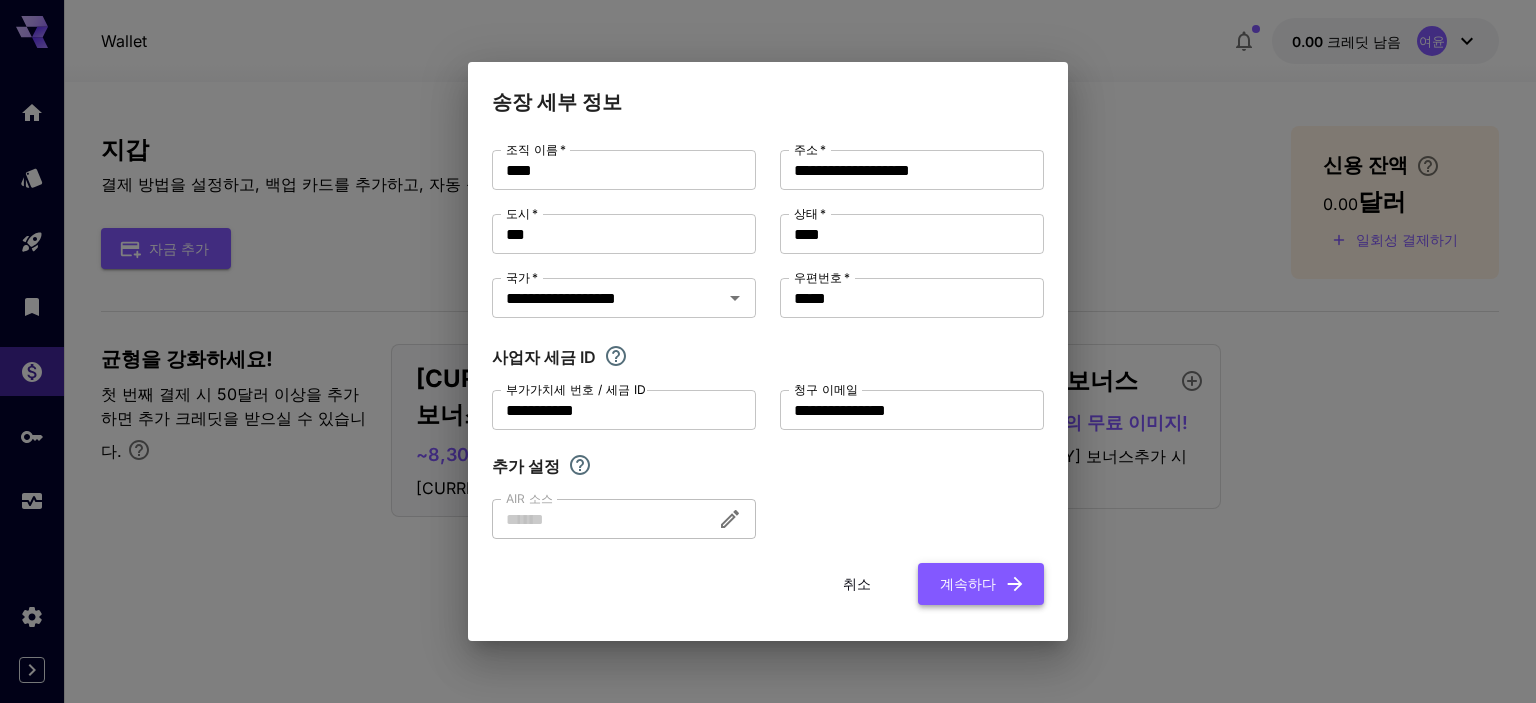 click on "계속하다" at bounding box center [968, 583] 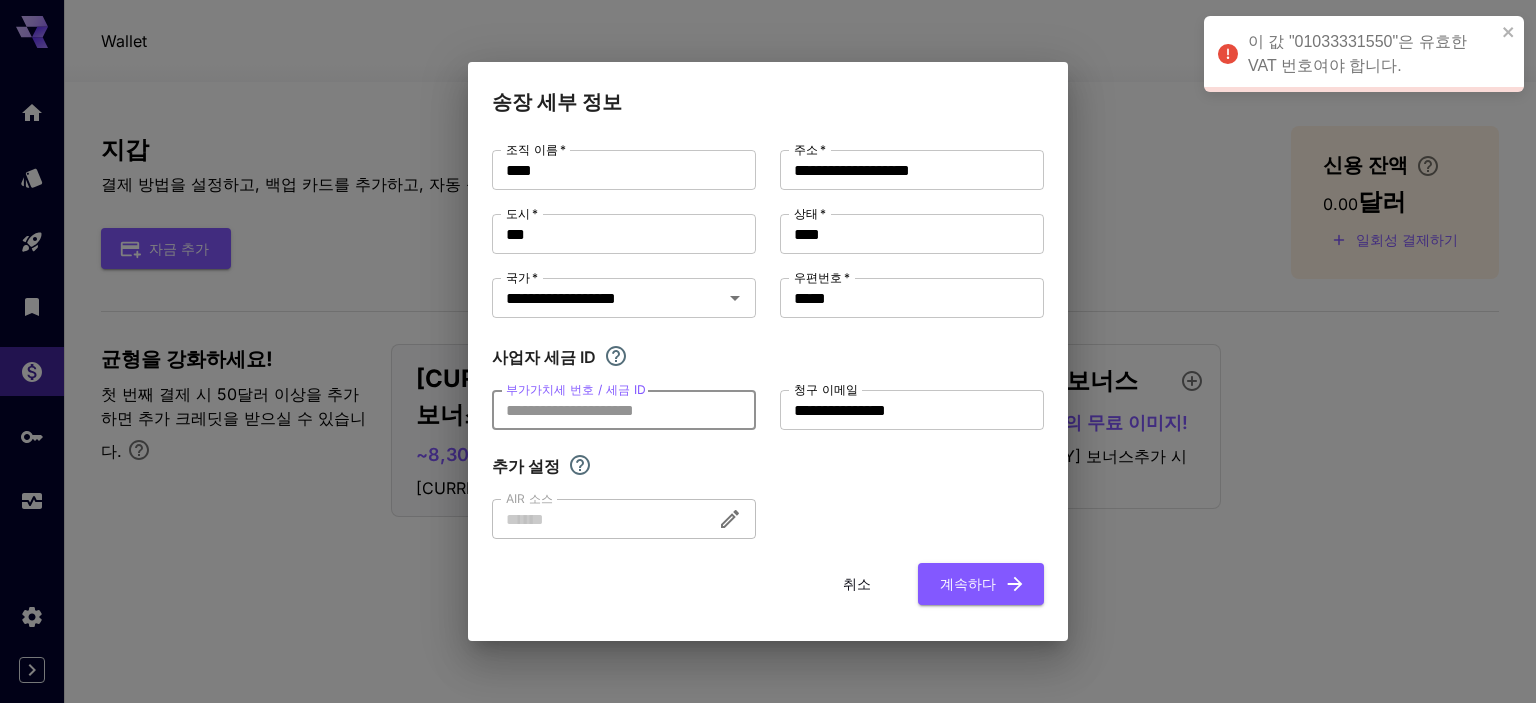 click on "부가가치세 번호 / 세금 ID" at bounding box center [624, 410] 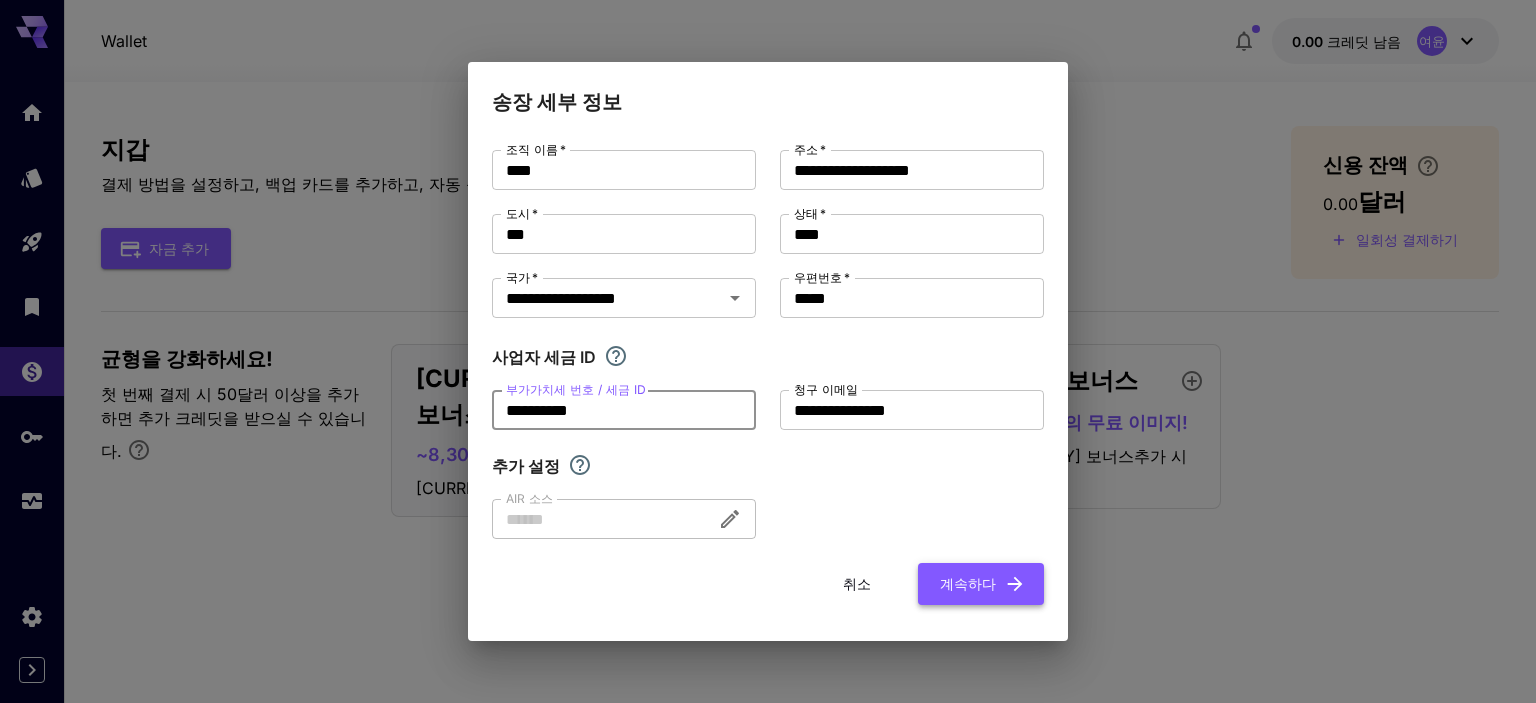 click on "계속하다" at bounding box center [981, 583] 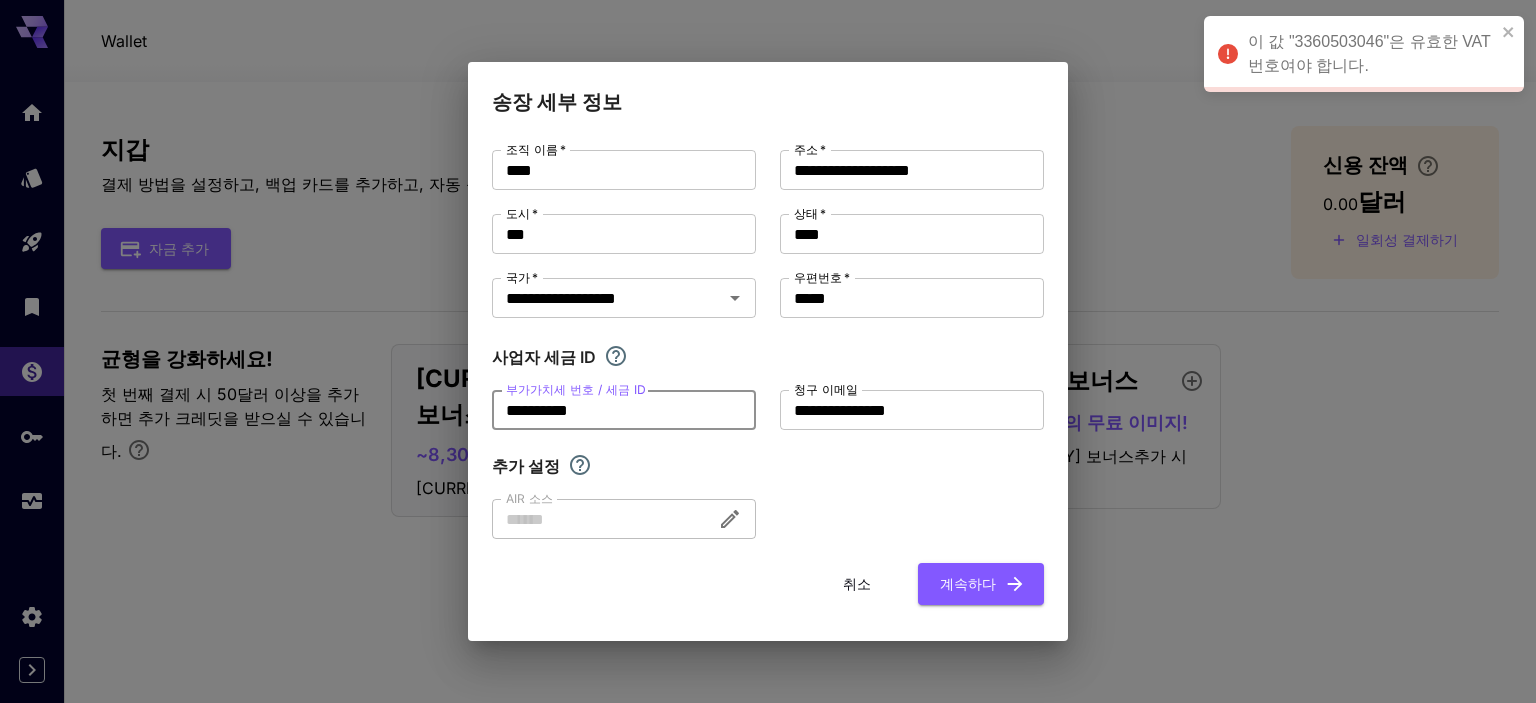 drag, startPoint x: 642, startPoint y: 414, endPoint x: 322, endPoint y: 359, distance: 324.69217 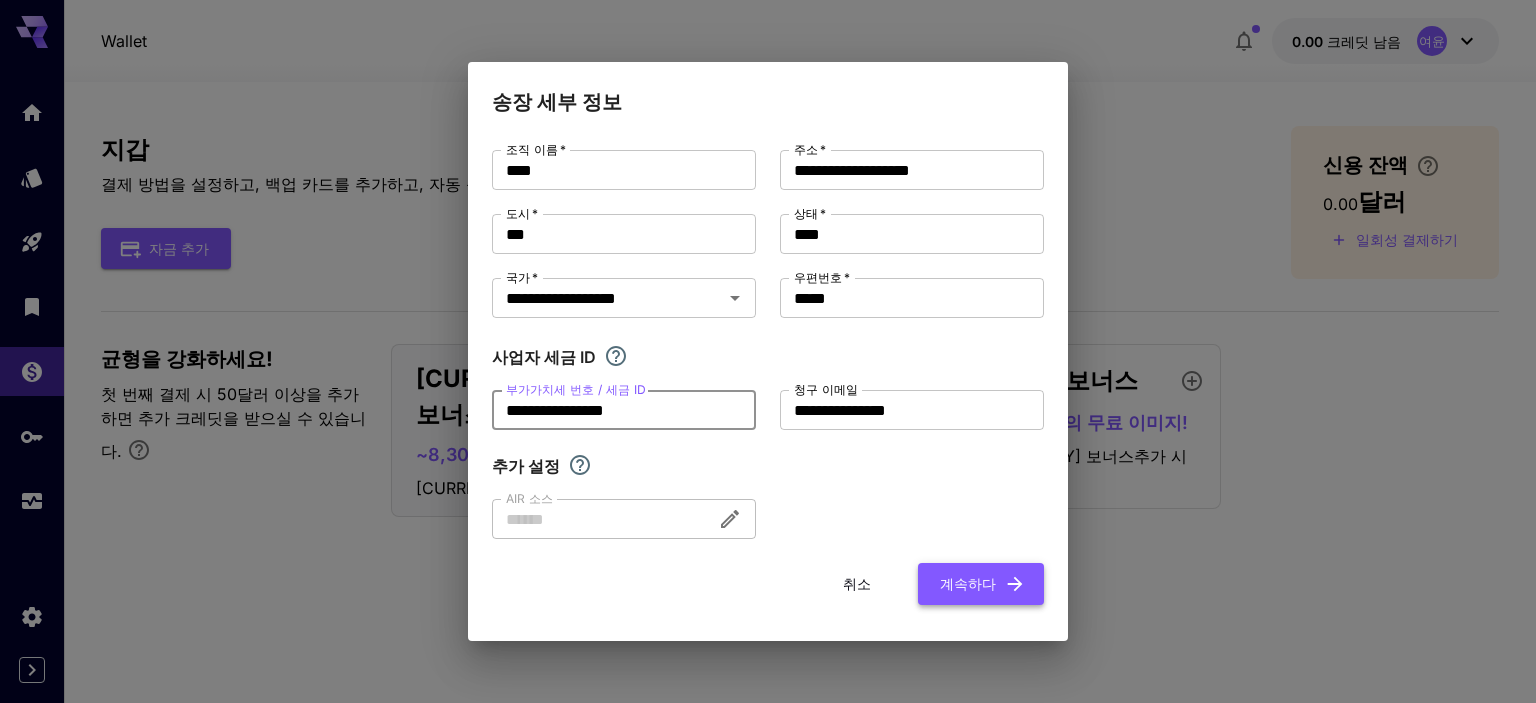 type on "**********" 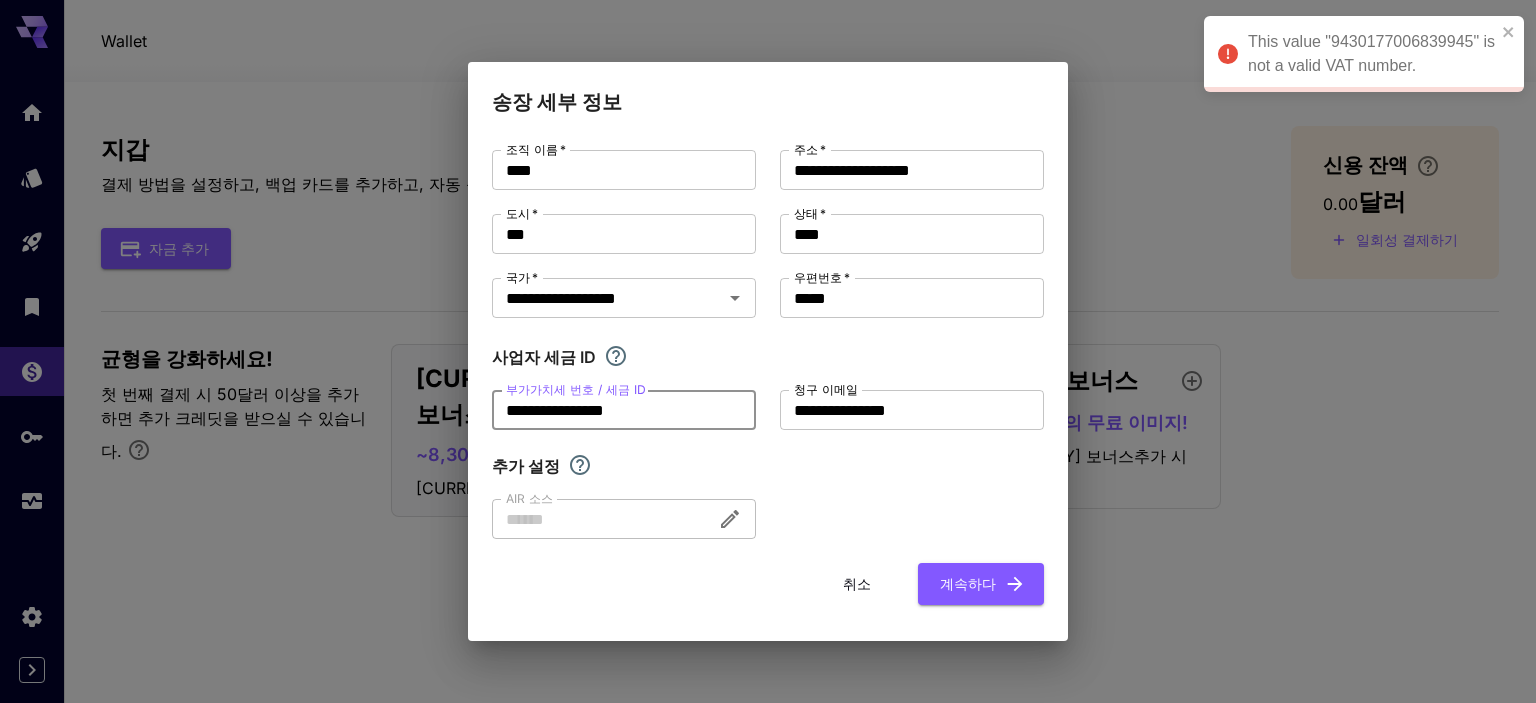 drag, startPoint x: 698, startPoint y: 409, endPoint x: 469, endPoint y: 403, distance: 229.07858 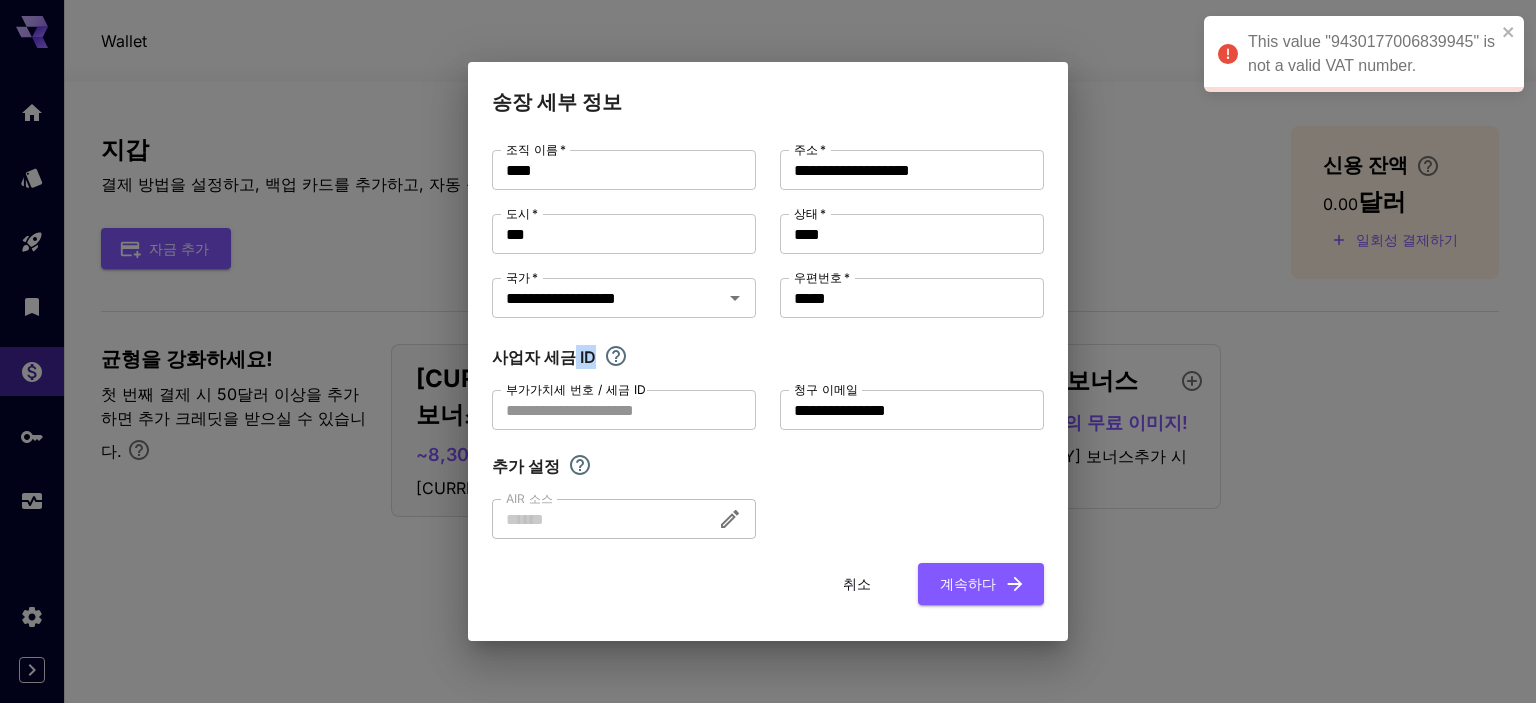 click on "사업자 세금 ID" at bounding box center (768, 357) 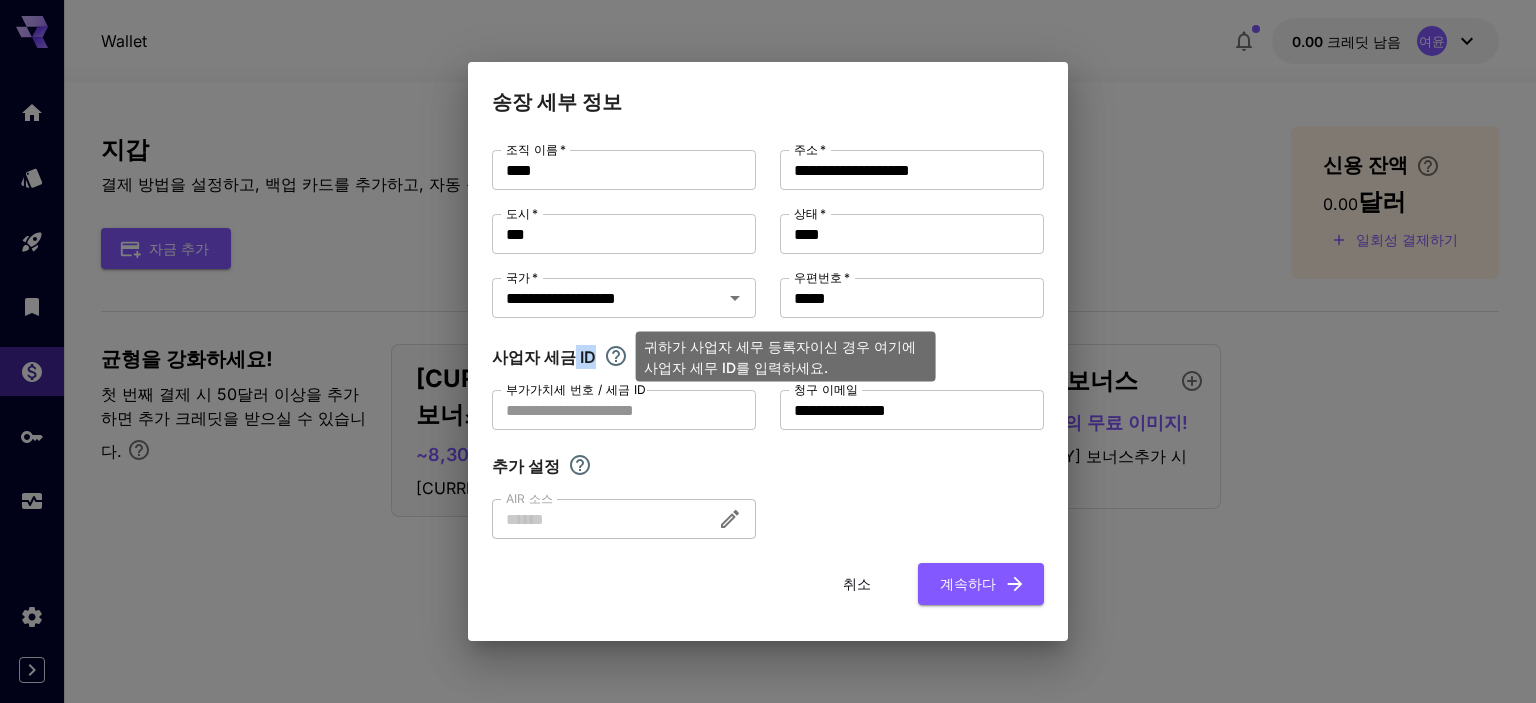 click 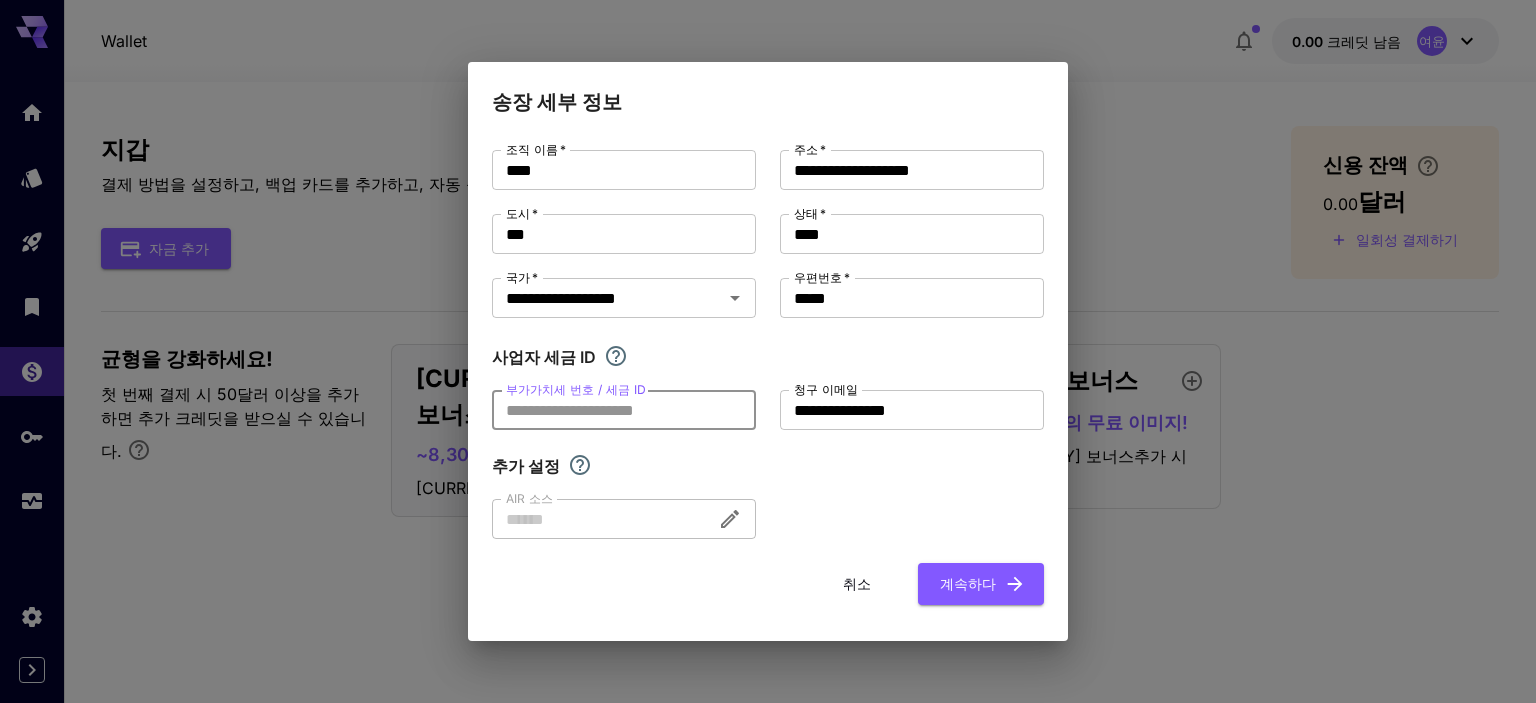 click on "부가가치세 번호 / 세금 ID" at bounding box center [624, 410] 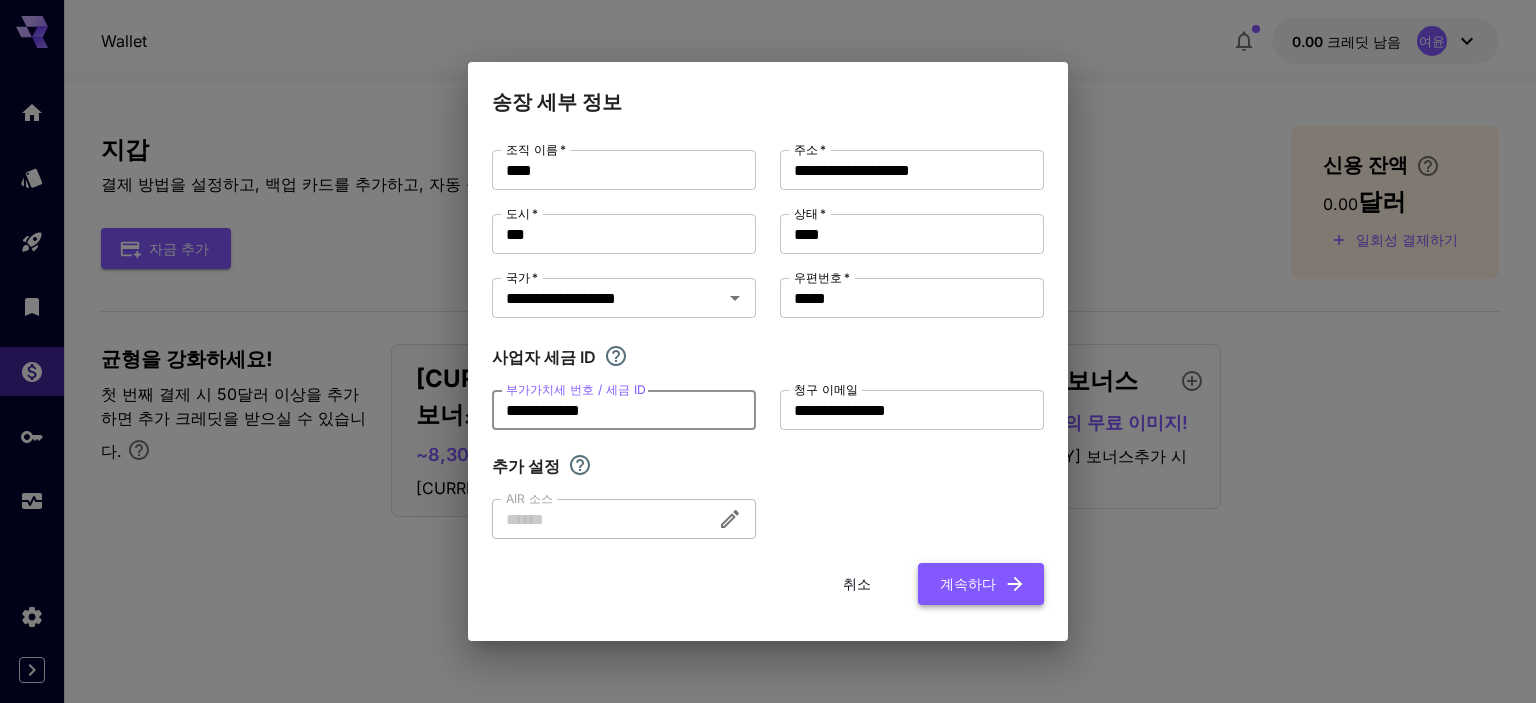 click on "계속하다" at bounding box center [968, 583] 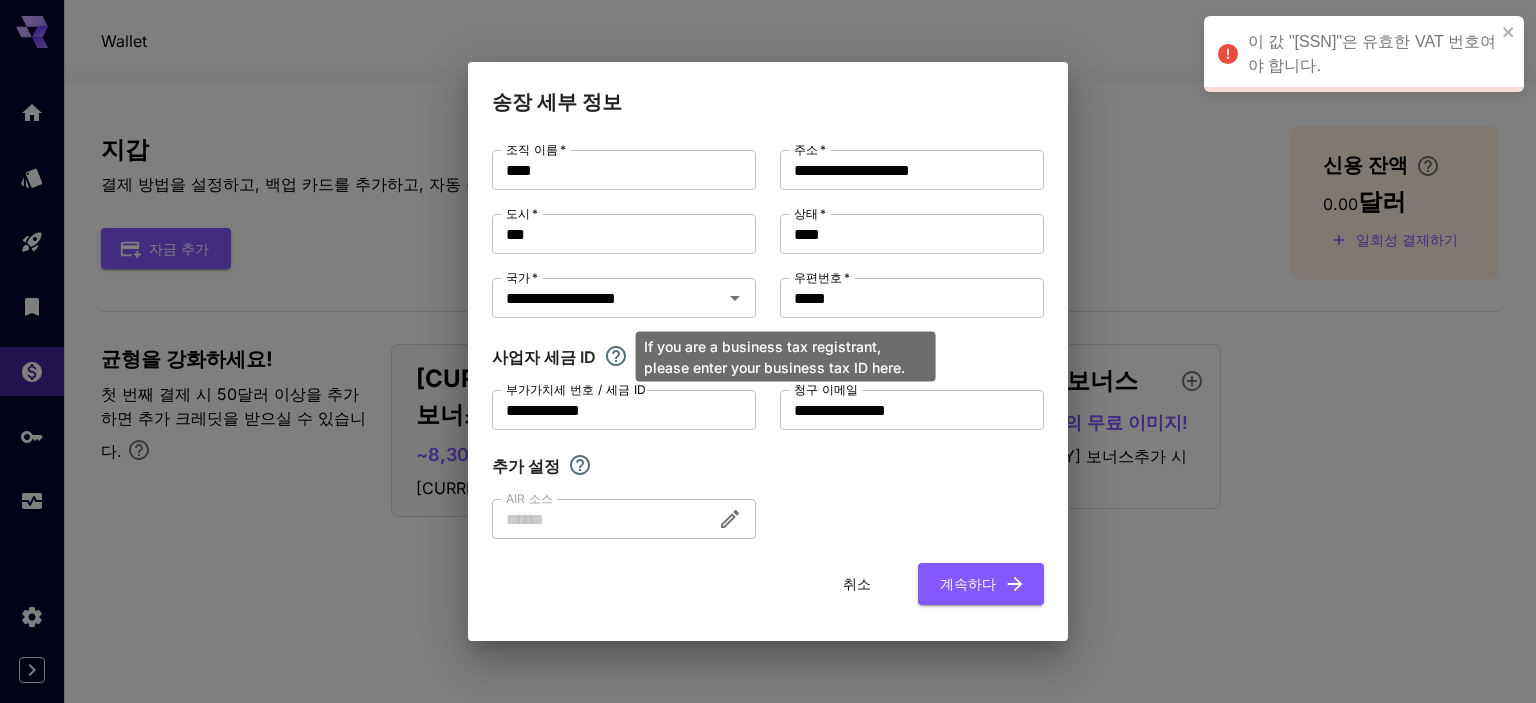 click 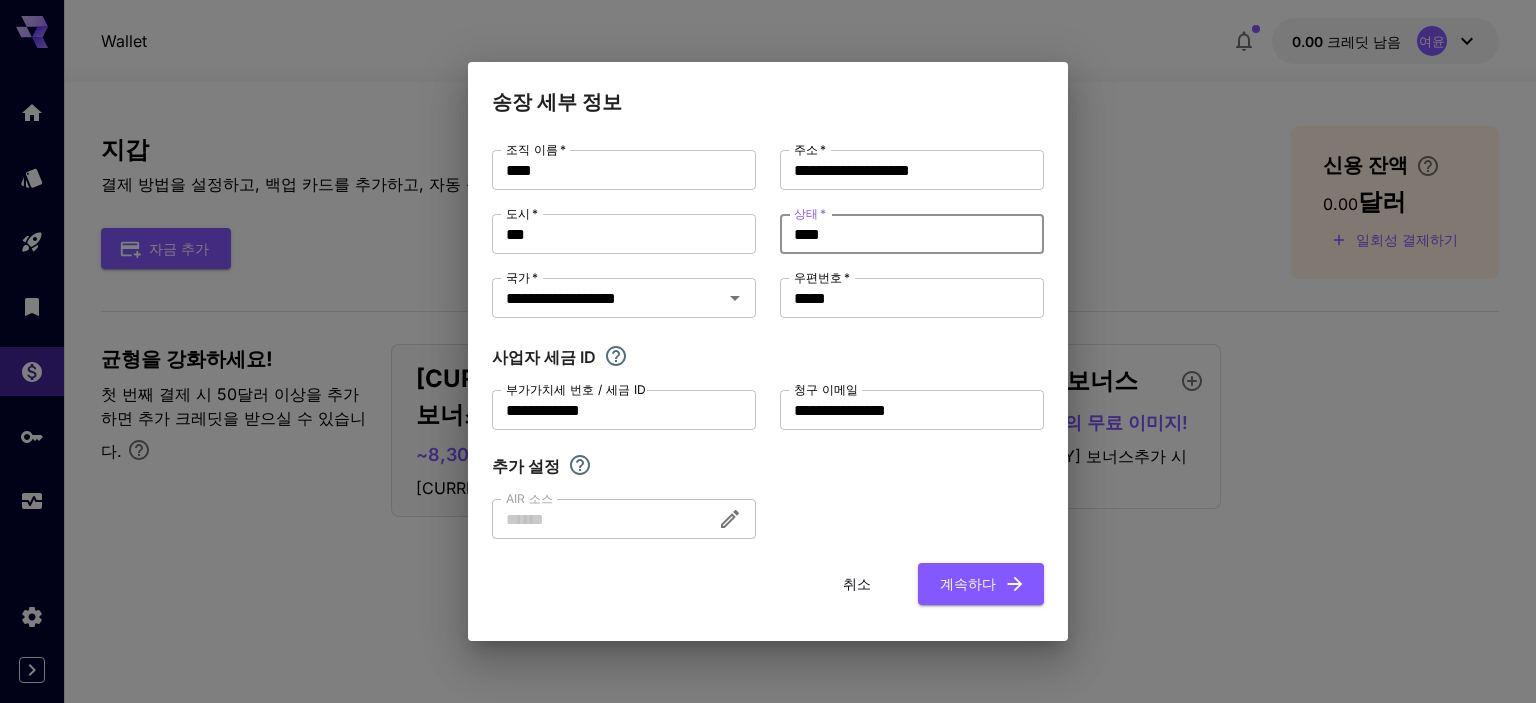 drag, startPoint x: 849, startPoint y: 243, endPoint x: 778, endPoint y: 243, distance: 71 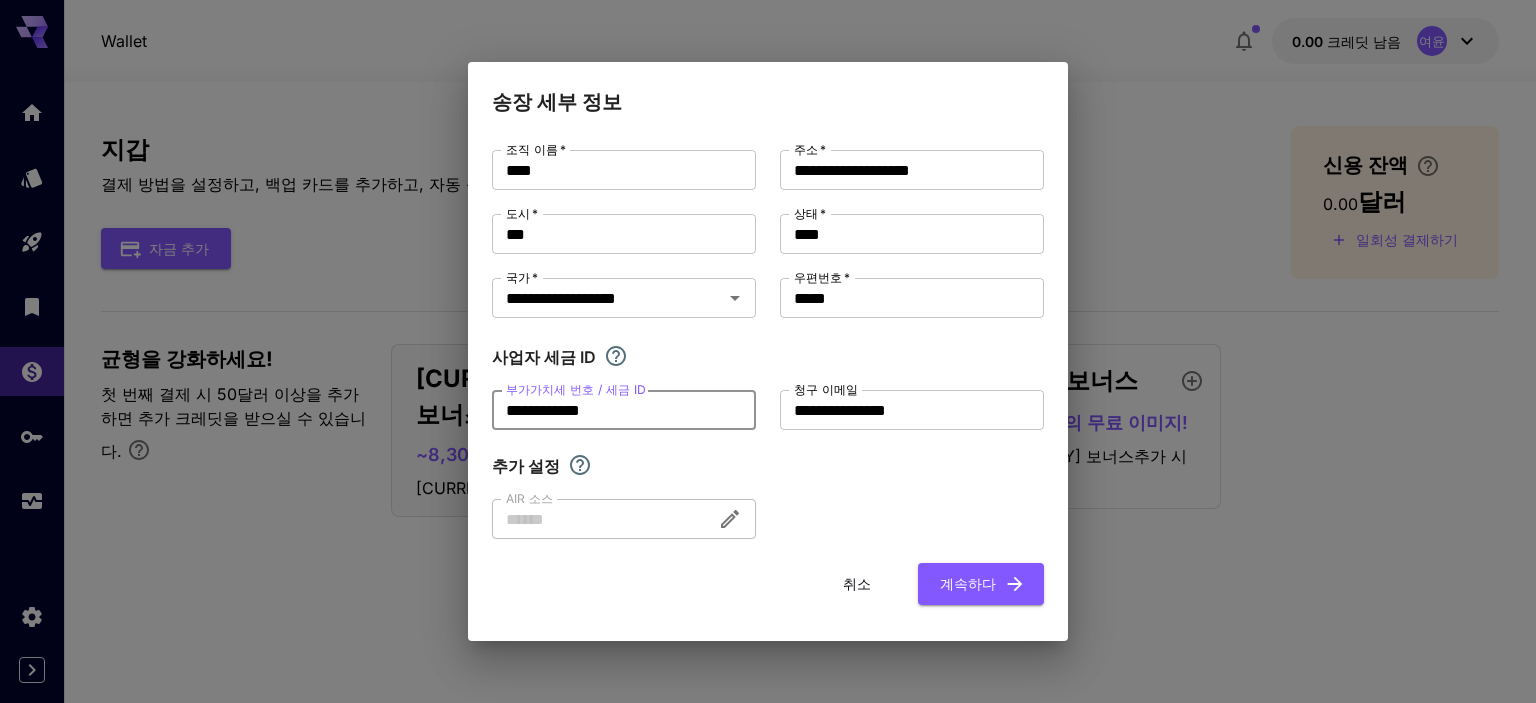 drag, startPoint x: 581, startPoint y: 415, endPoint x: 221, endPoint y: 414, distance: 360.0014 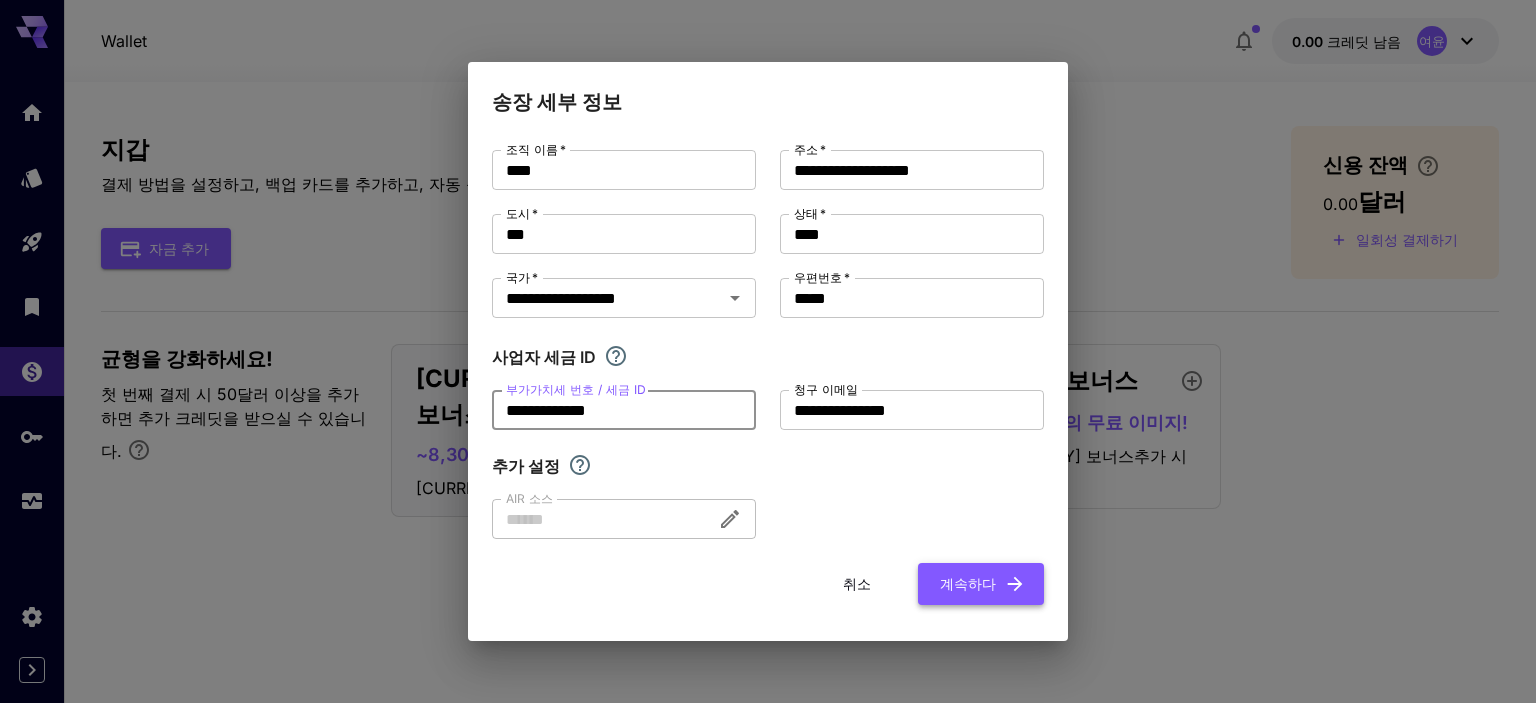 click on "계속하다" at bounding box center [968, 583] 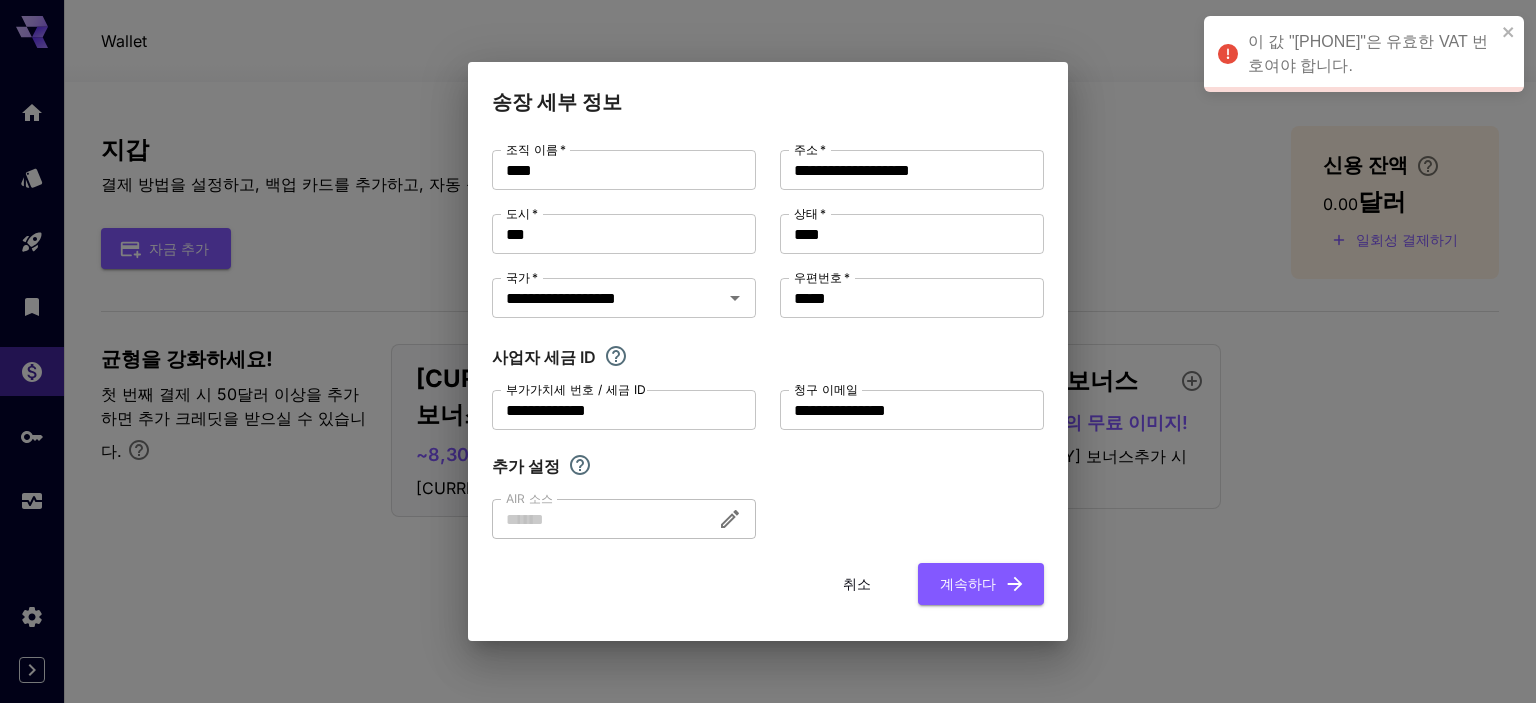 click on "이 값 "[PHONE]"은 유효한 VAT 번호여야 합니다." at bounding box center (1368, 53) 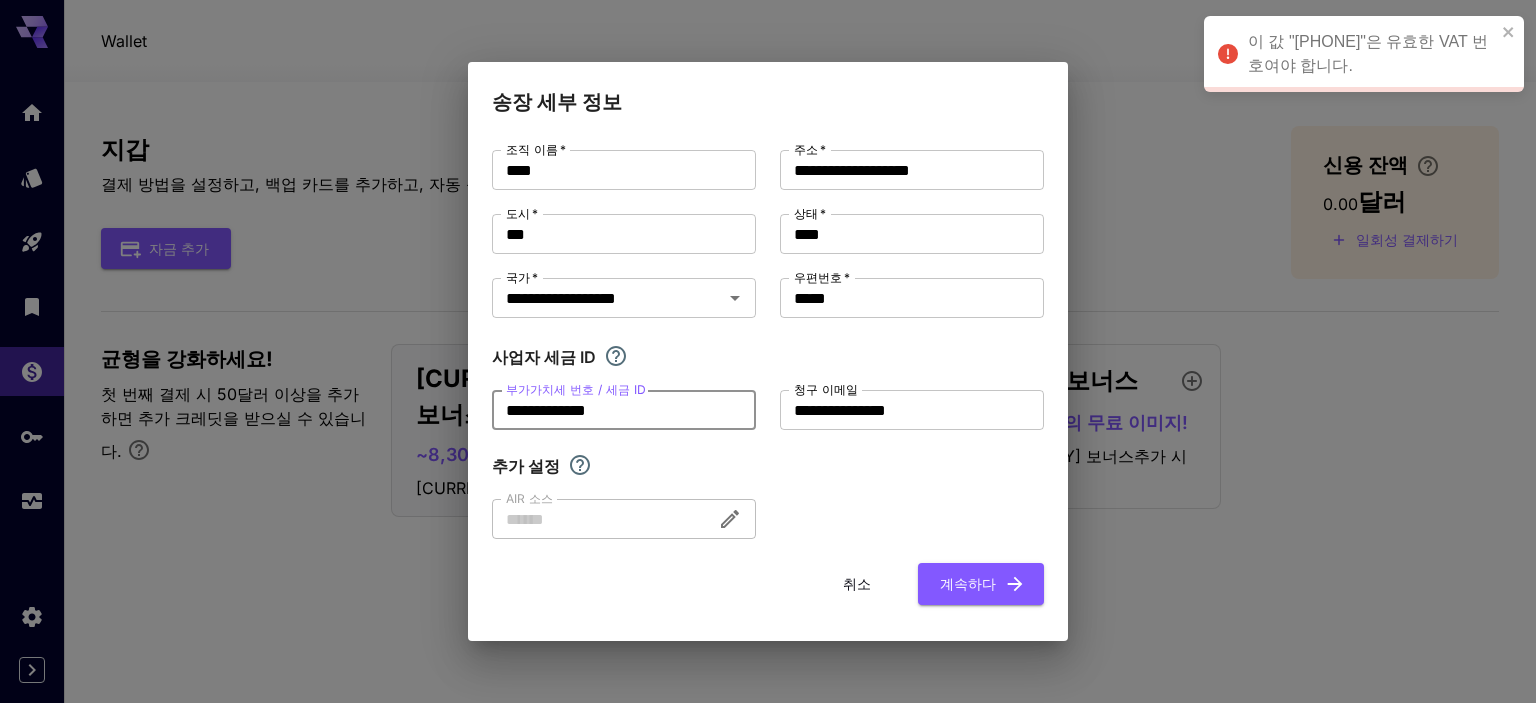 drag, startPoint x: 644, startPoint y: 419, endPoint x: 427, endPoint y: 395, distance: 218.32315 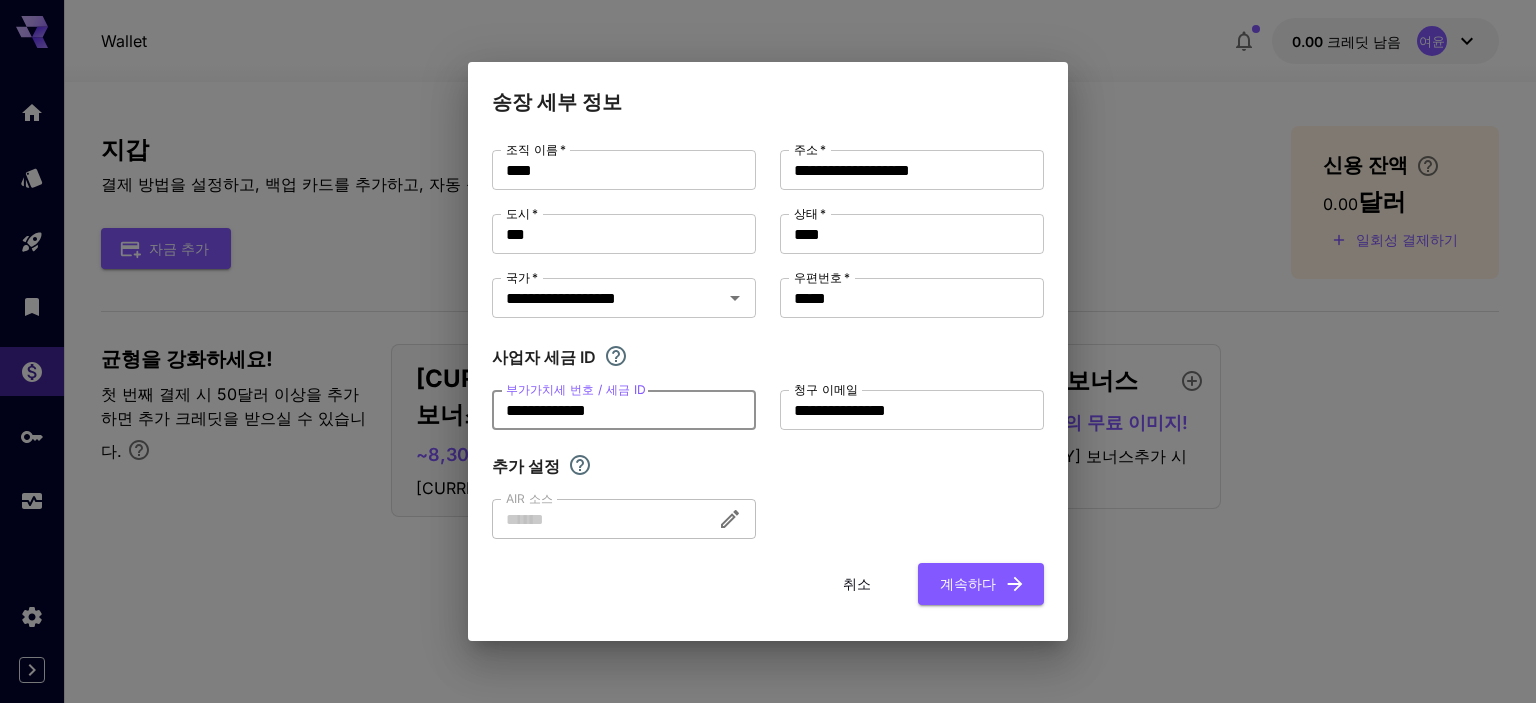 paste 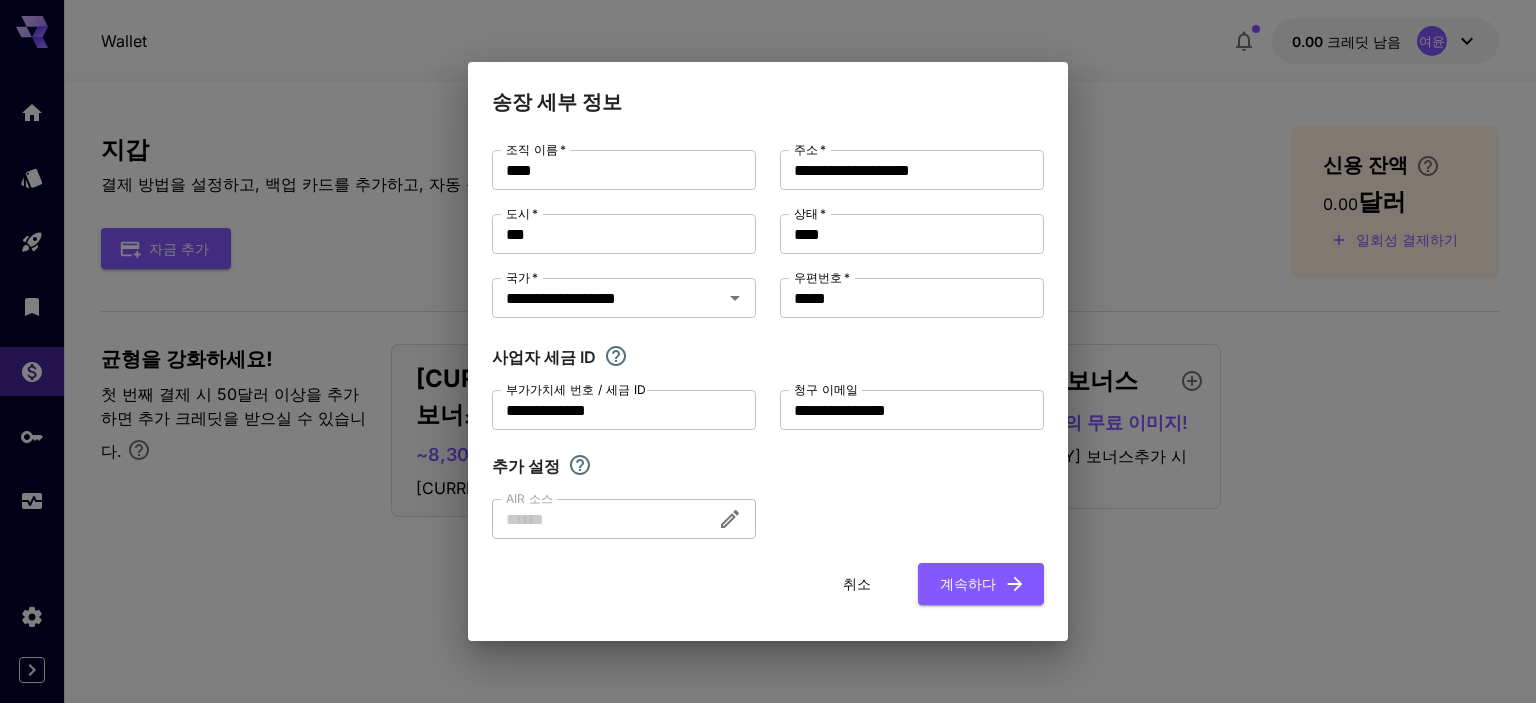 drag, startPoint x: 680, startPoint y: 500, endPoint x: 737, endPoint y: 493, distance: 57.428215 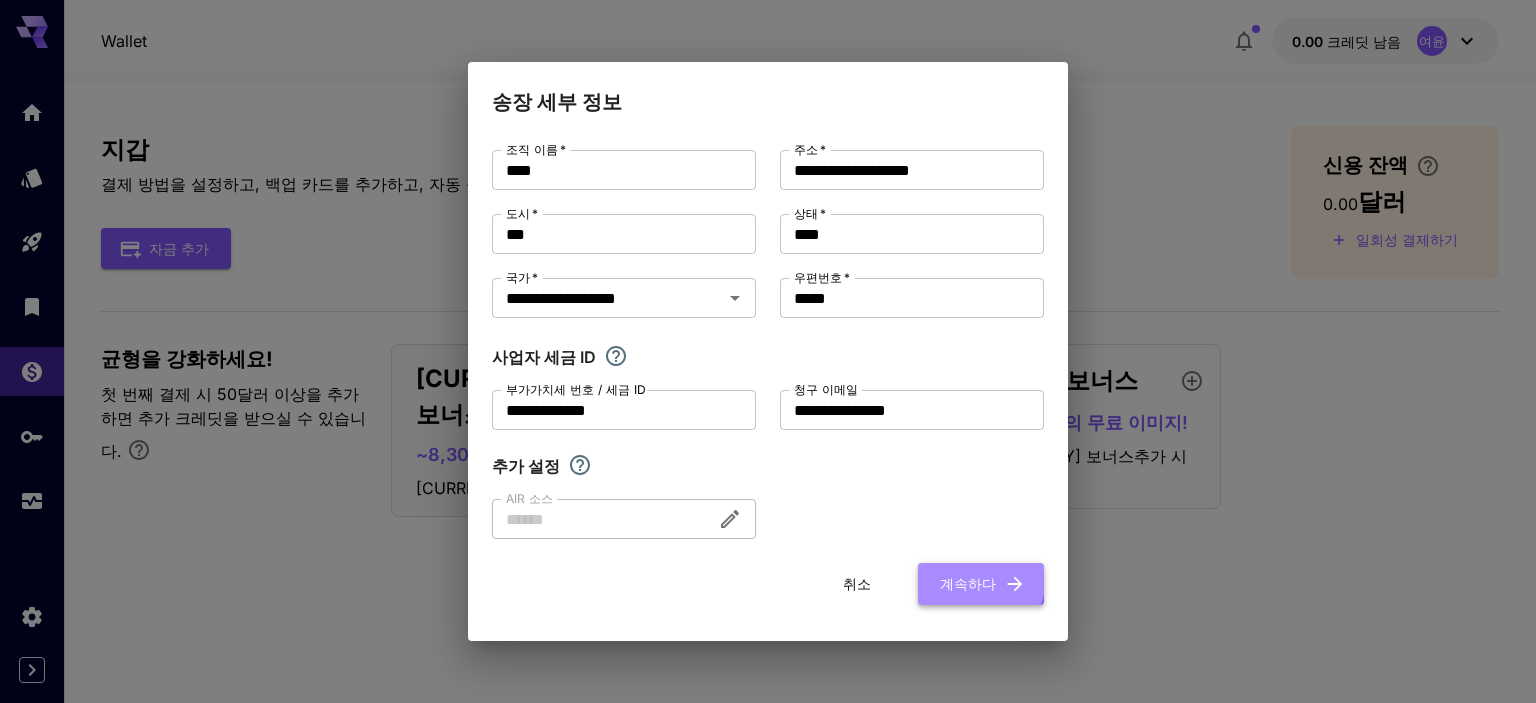 click on "계속하다" at bounding box center [968, 583] 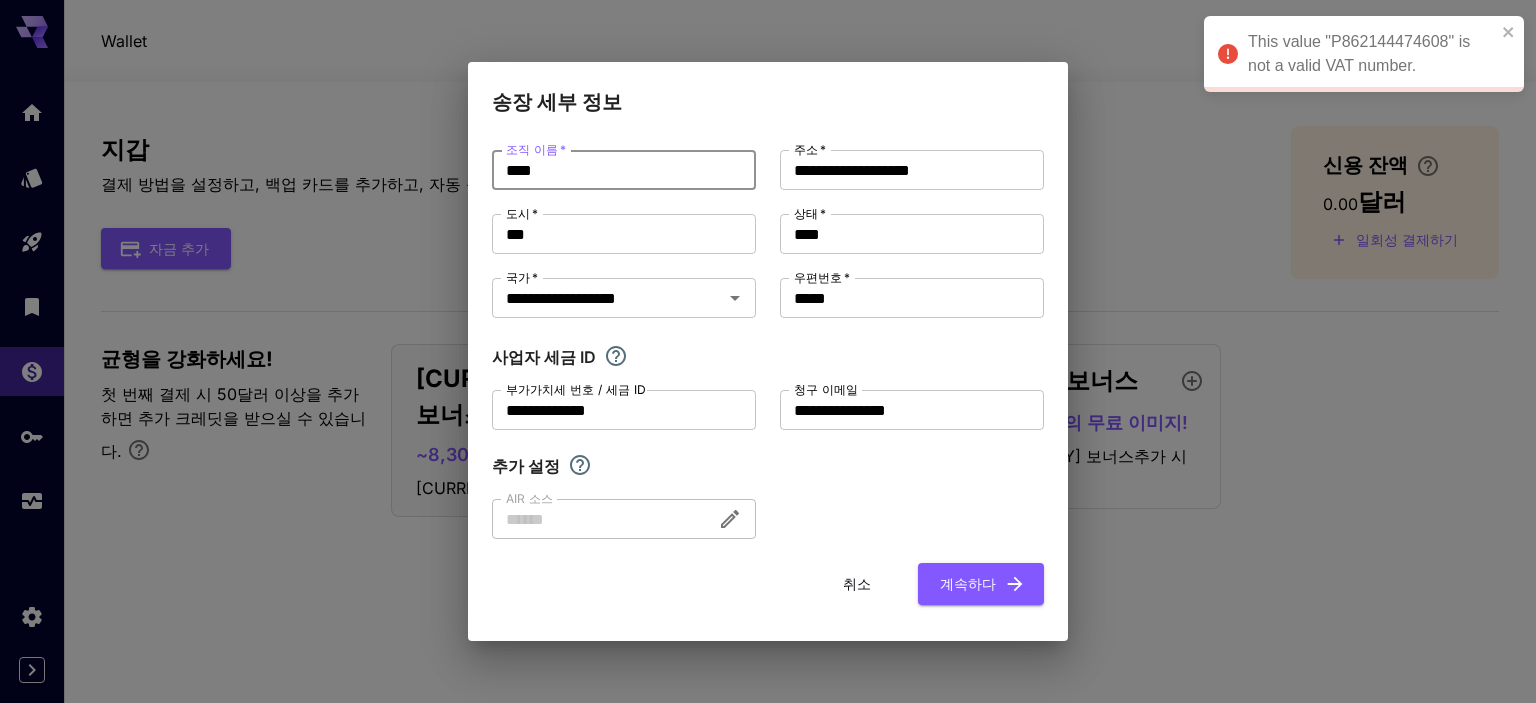 drag, startPoint x: 548, startPoint y: 170, endPoint x: 408, endPoint y: 171, distance: 140.00357 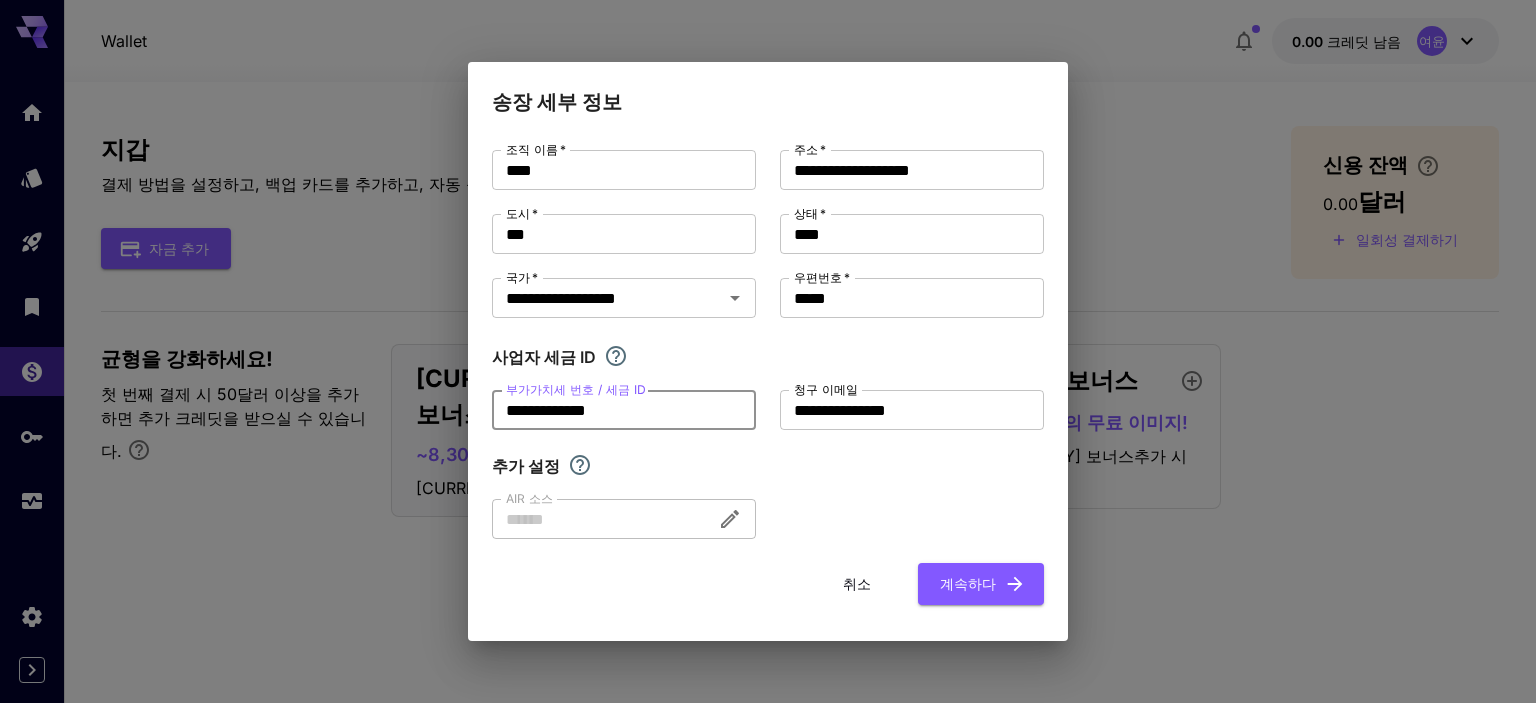 drag, startPoint x: 681, startPoint y: 410, endPoint x: 409, endPoint y: 391, distance: 272.66278 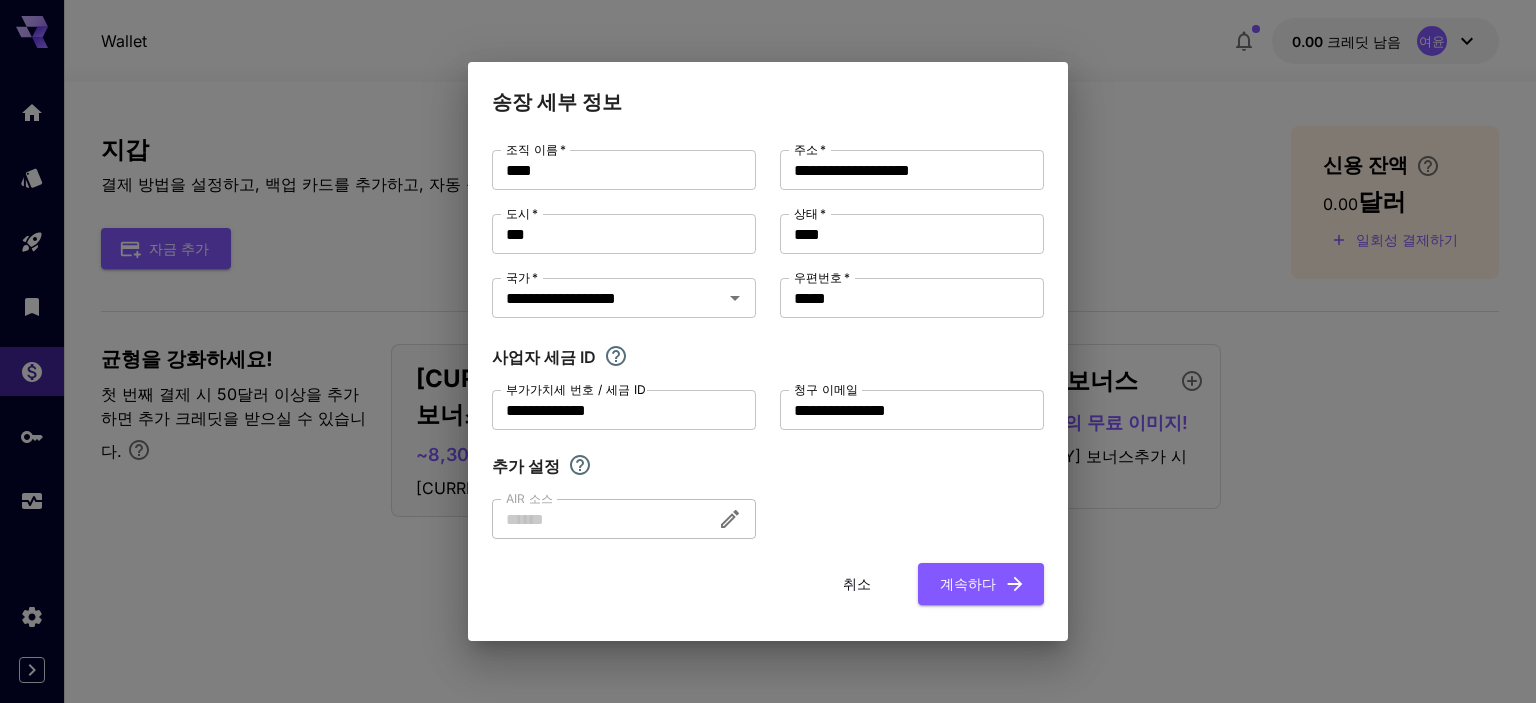 click on "사업자 세금 ID" at bounding box center [768, 357] 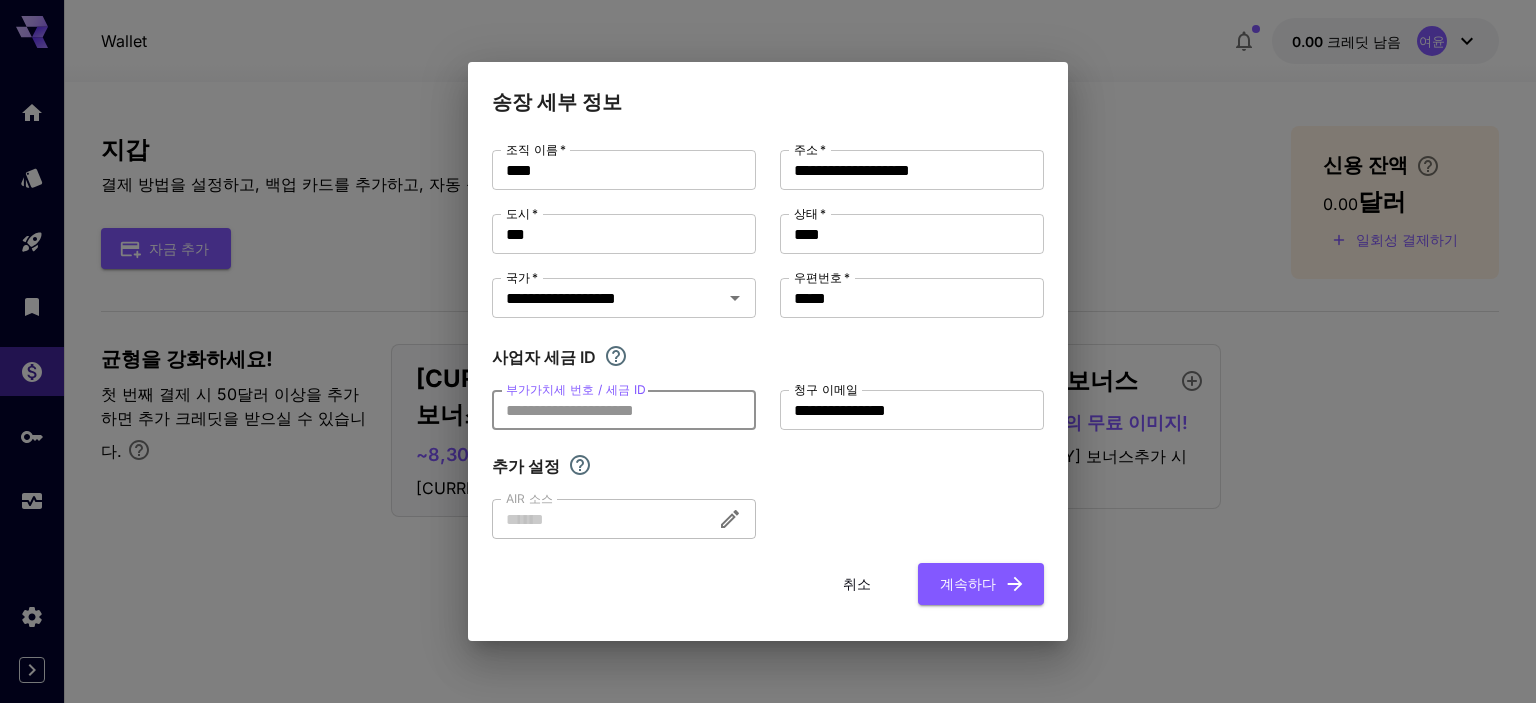 type 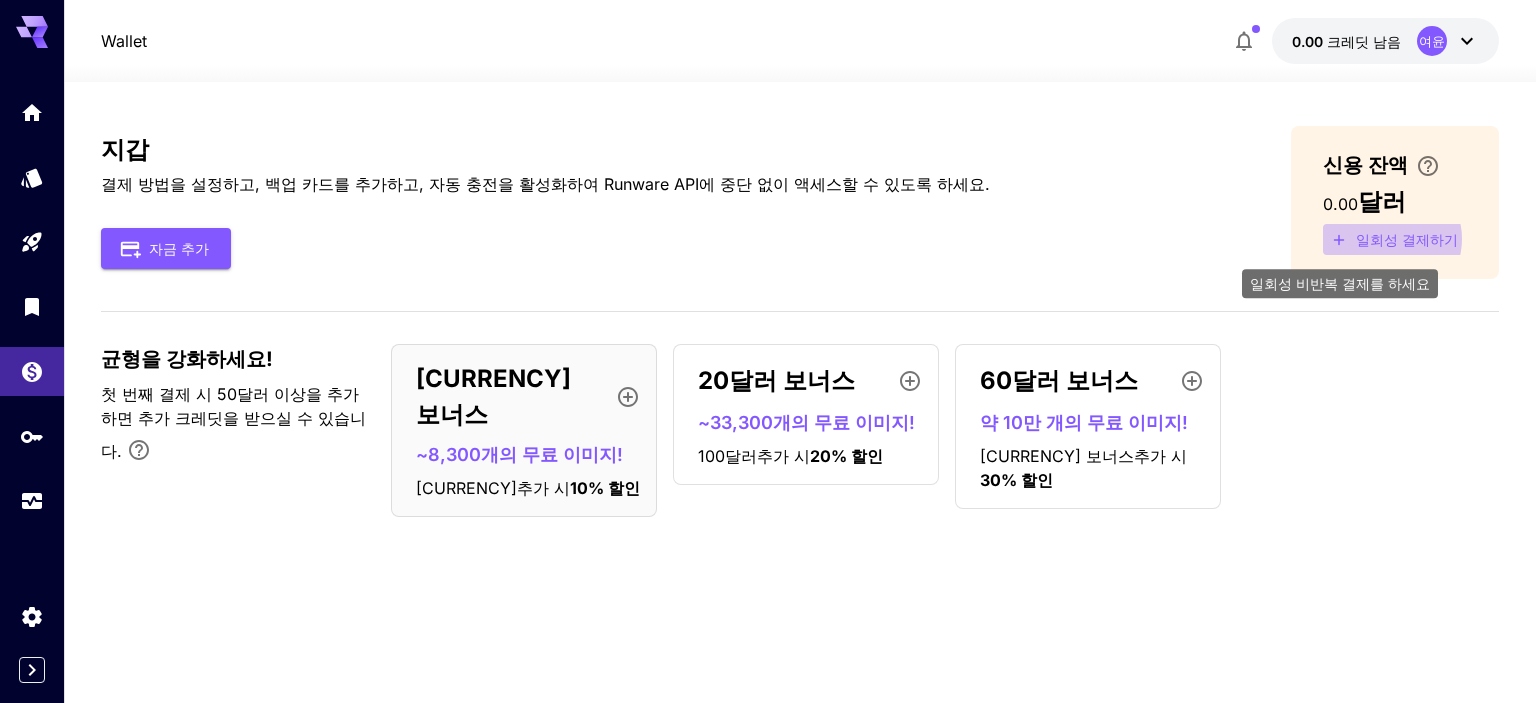 click on "일회성 결제하기" at bounding box center (1407, 239) 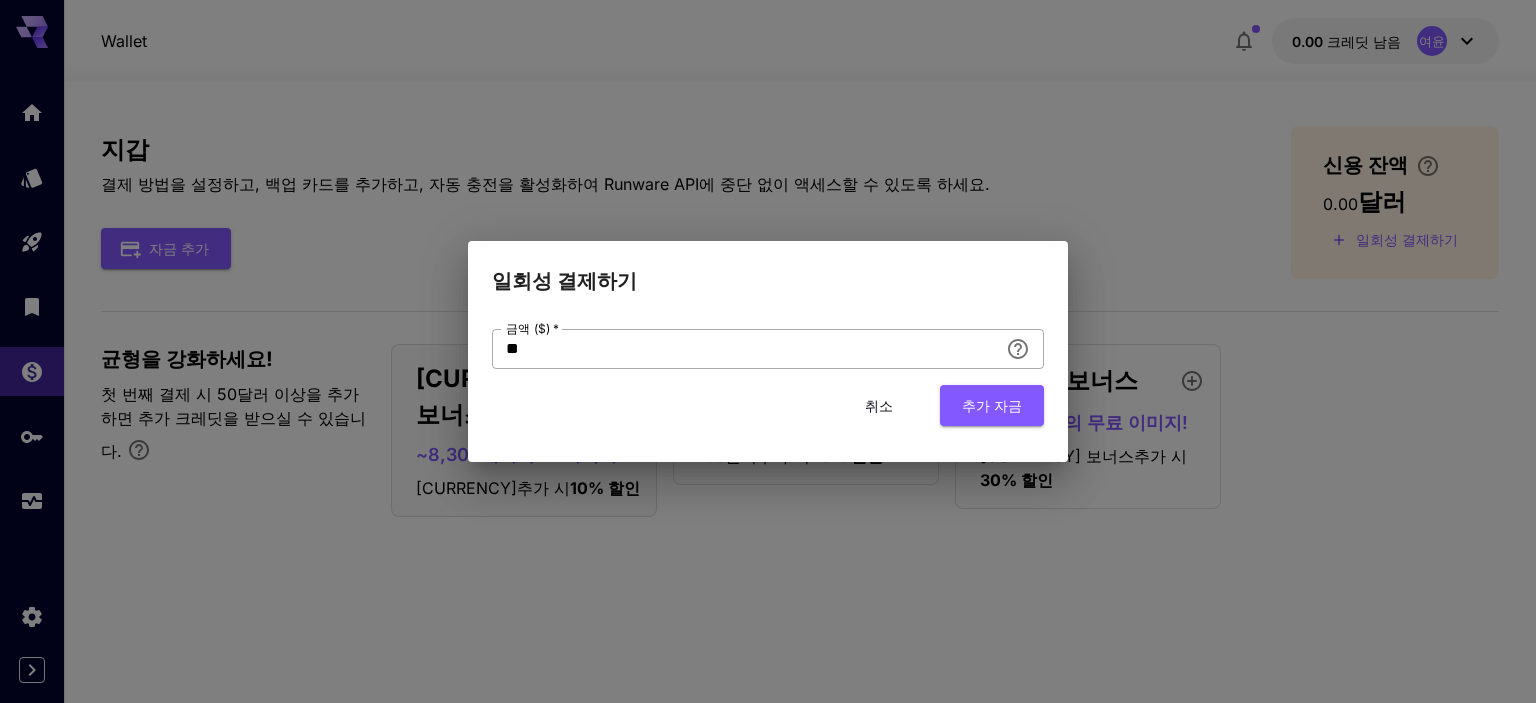 drag, startPoint x: 589, startPoint y: 350, endPoint x: 604, endPoint y: 351, distance: 15.033297 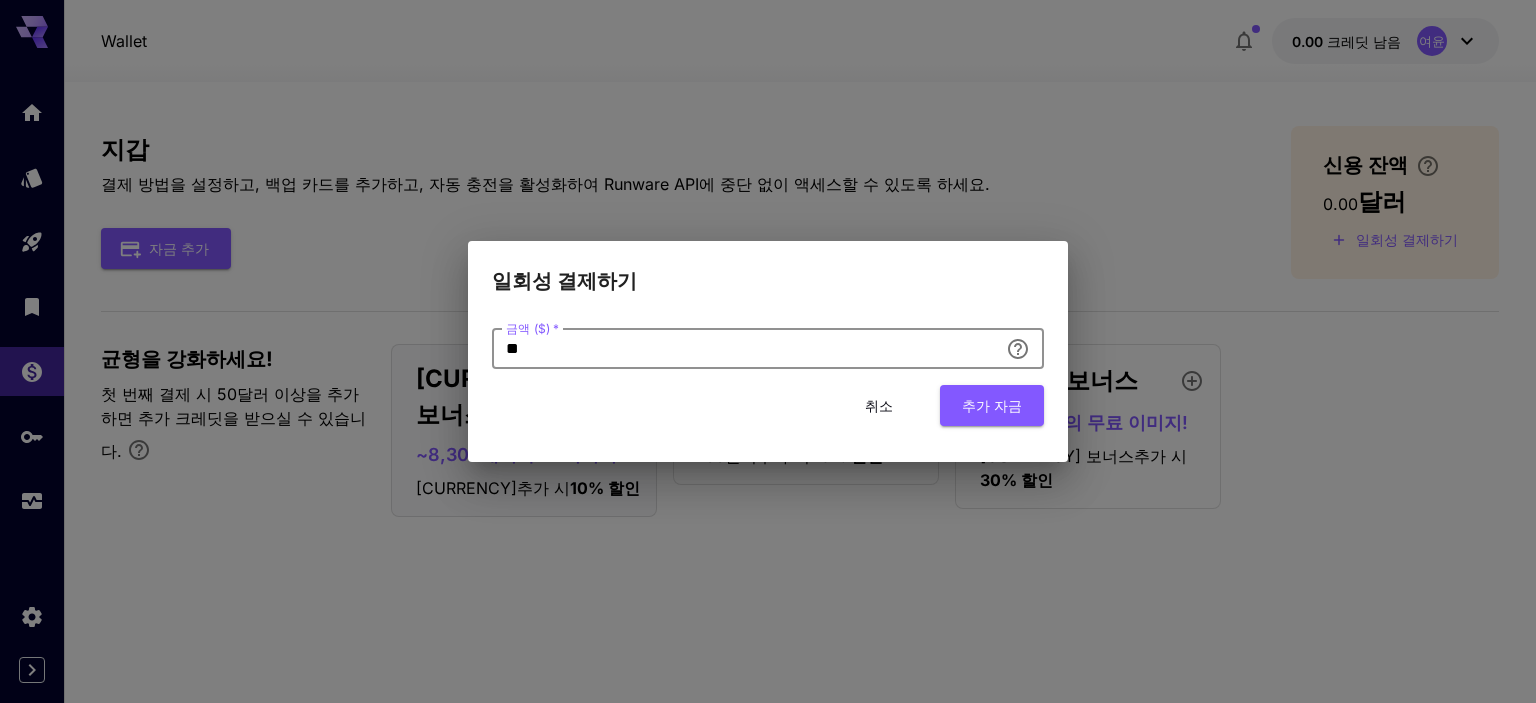 drag, startPoint x: 635, startPoint y: 344, endPoint x: 212, endPoint y: 313, distance: 424.1344 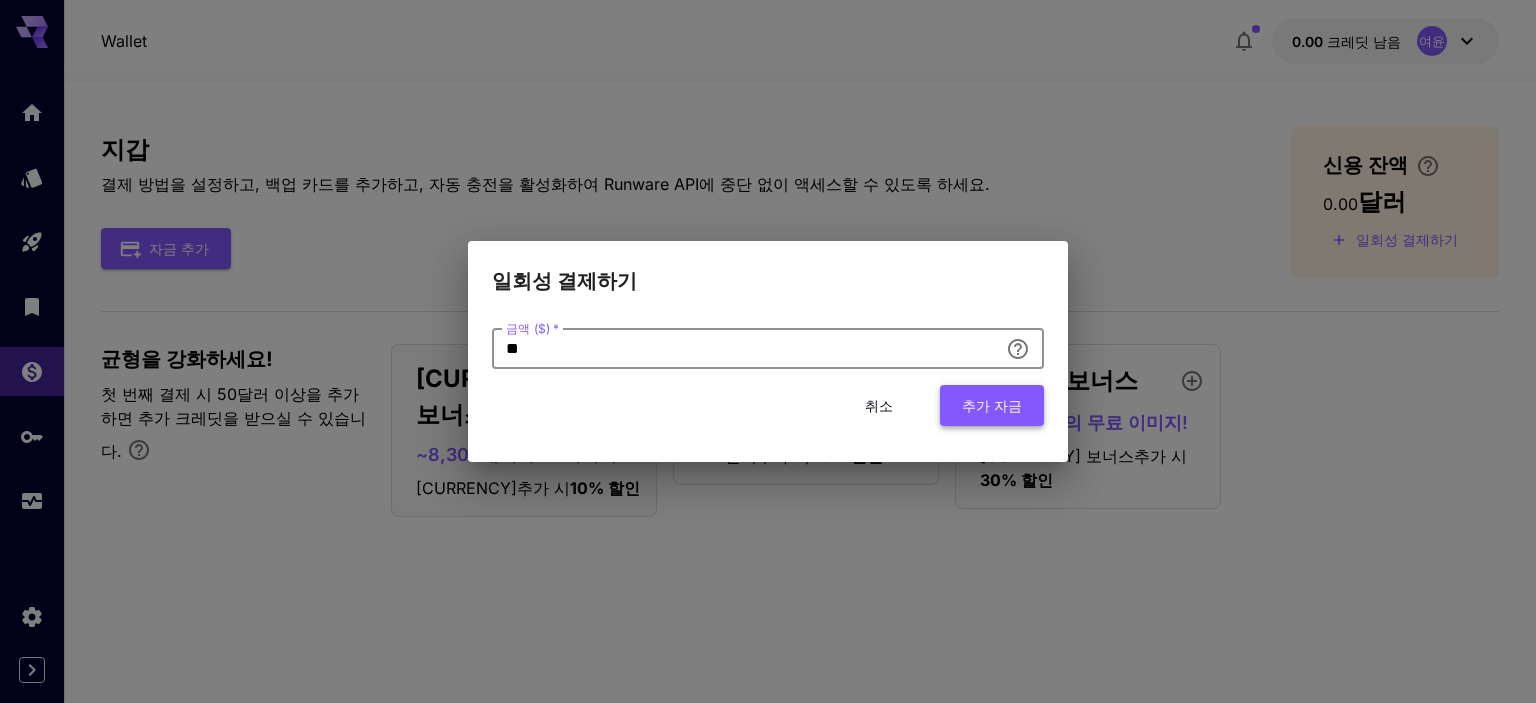 click on "추가 자금" at bounding box center (992, 405) 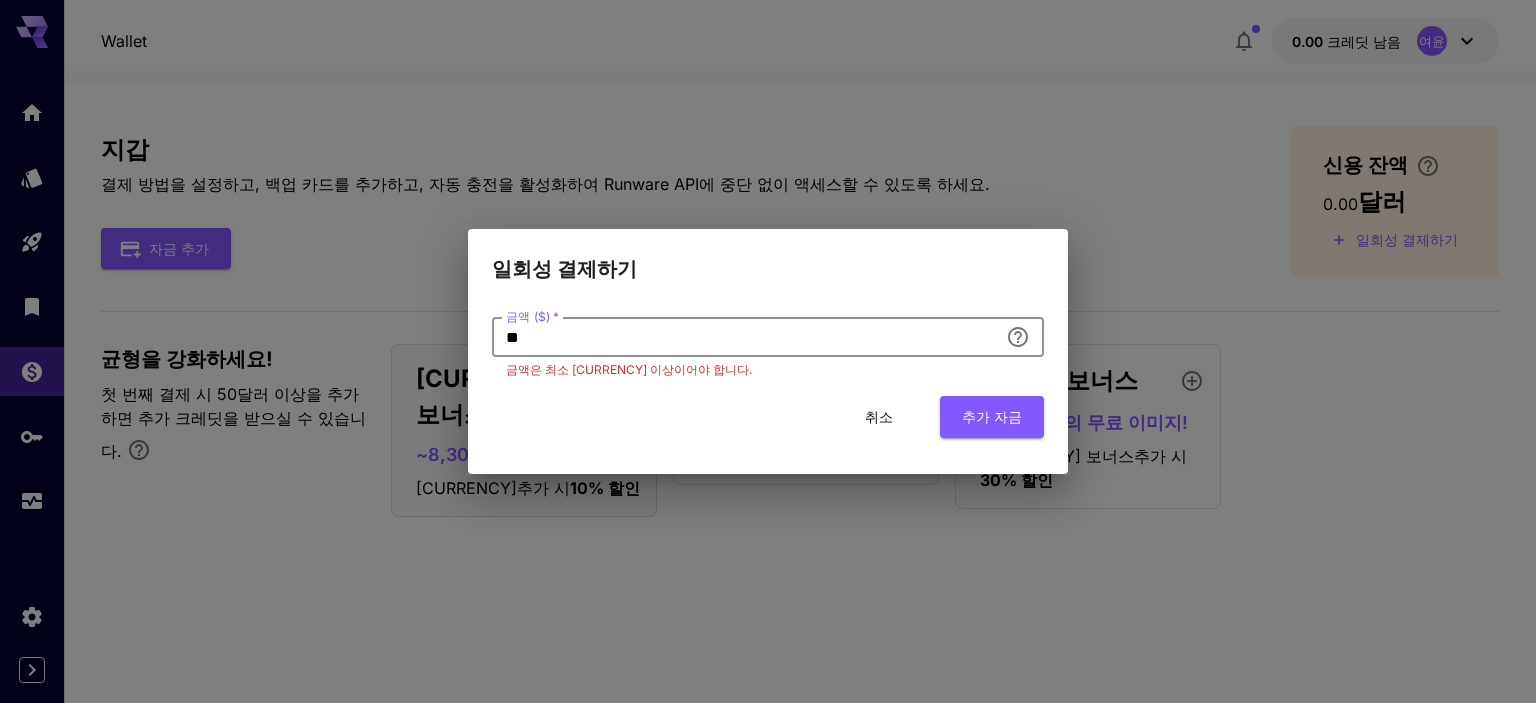 drag, startPoint x: 835, startPoint y: 346, endPoint x: 365, endPoint y: 336, distance: 470.10638 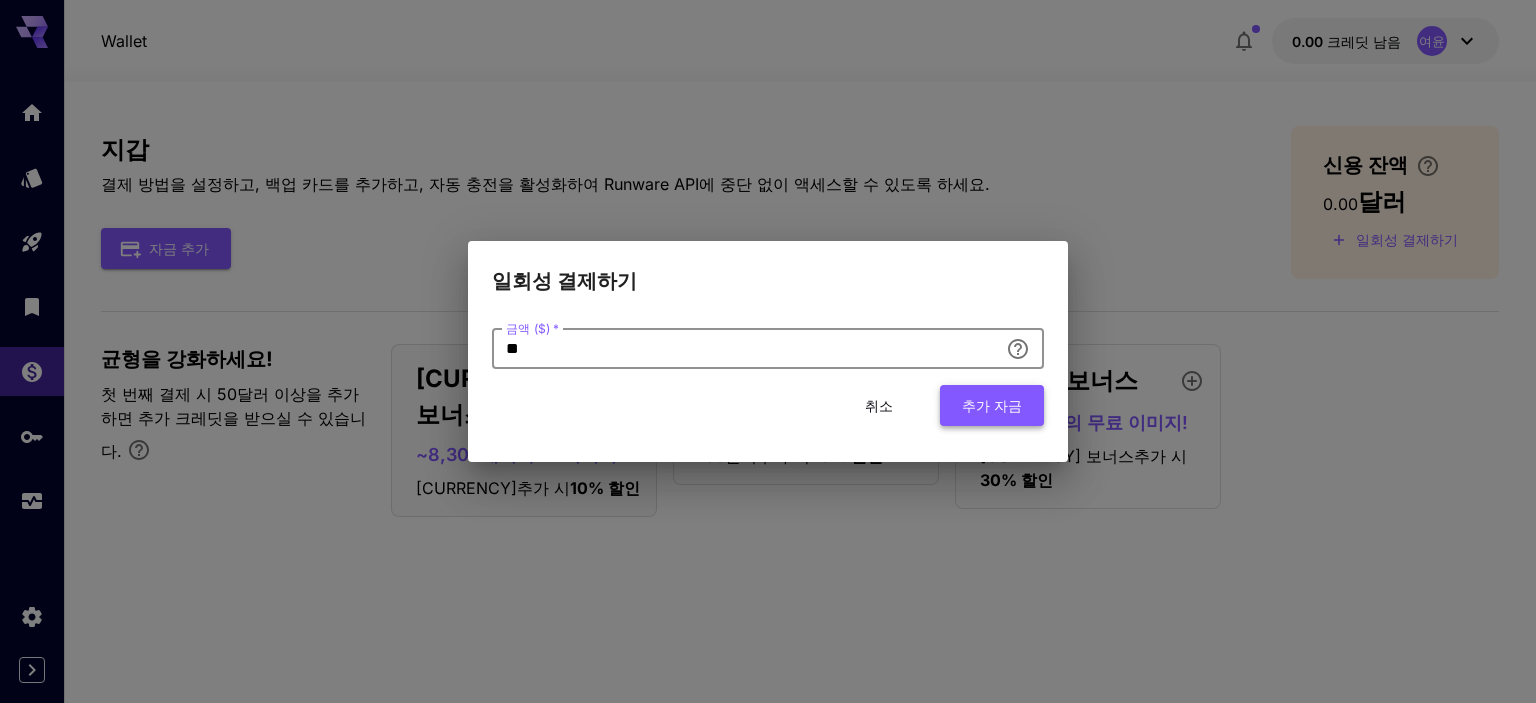 type on "**" 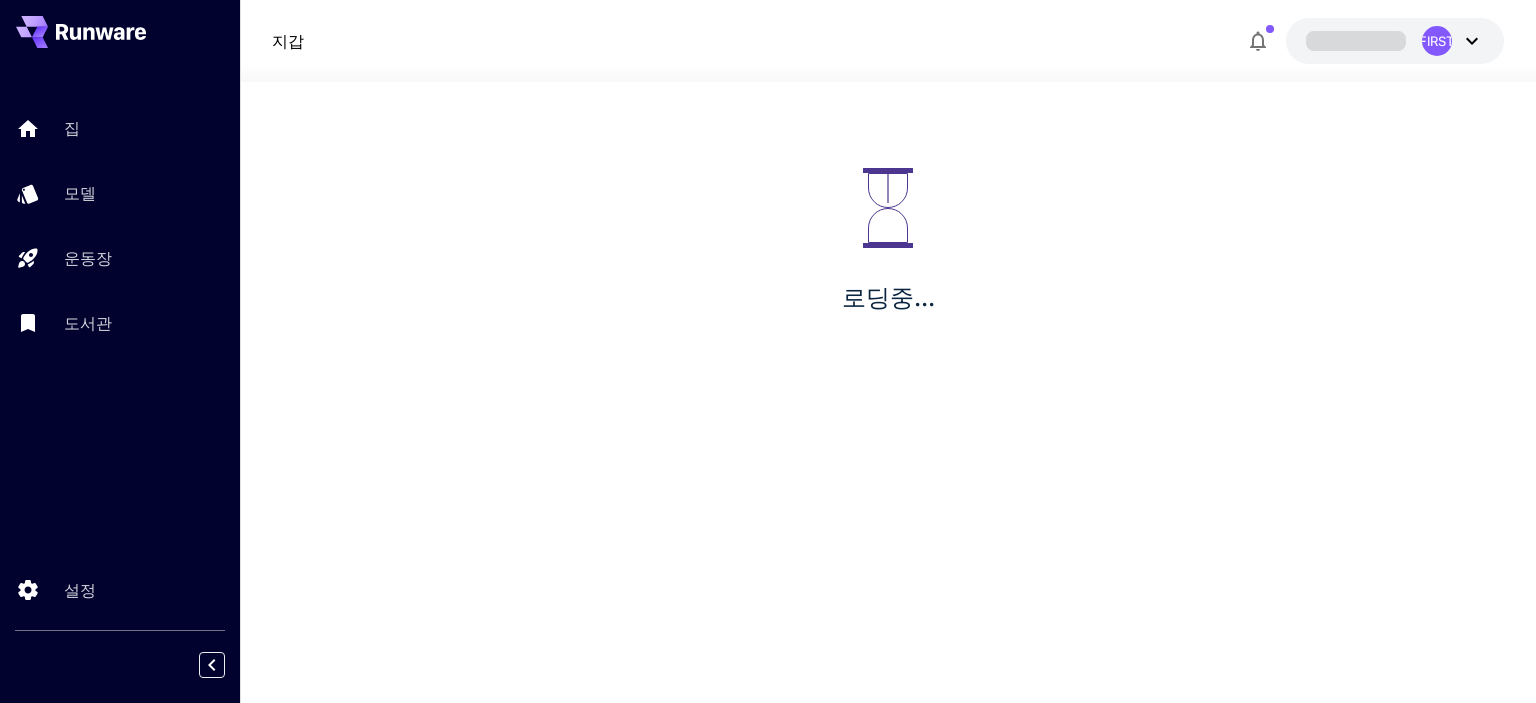 scroll, scrollTop: 0, scrollLeft: 0, axis: both 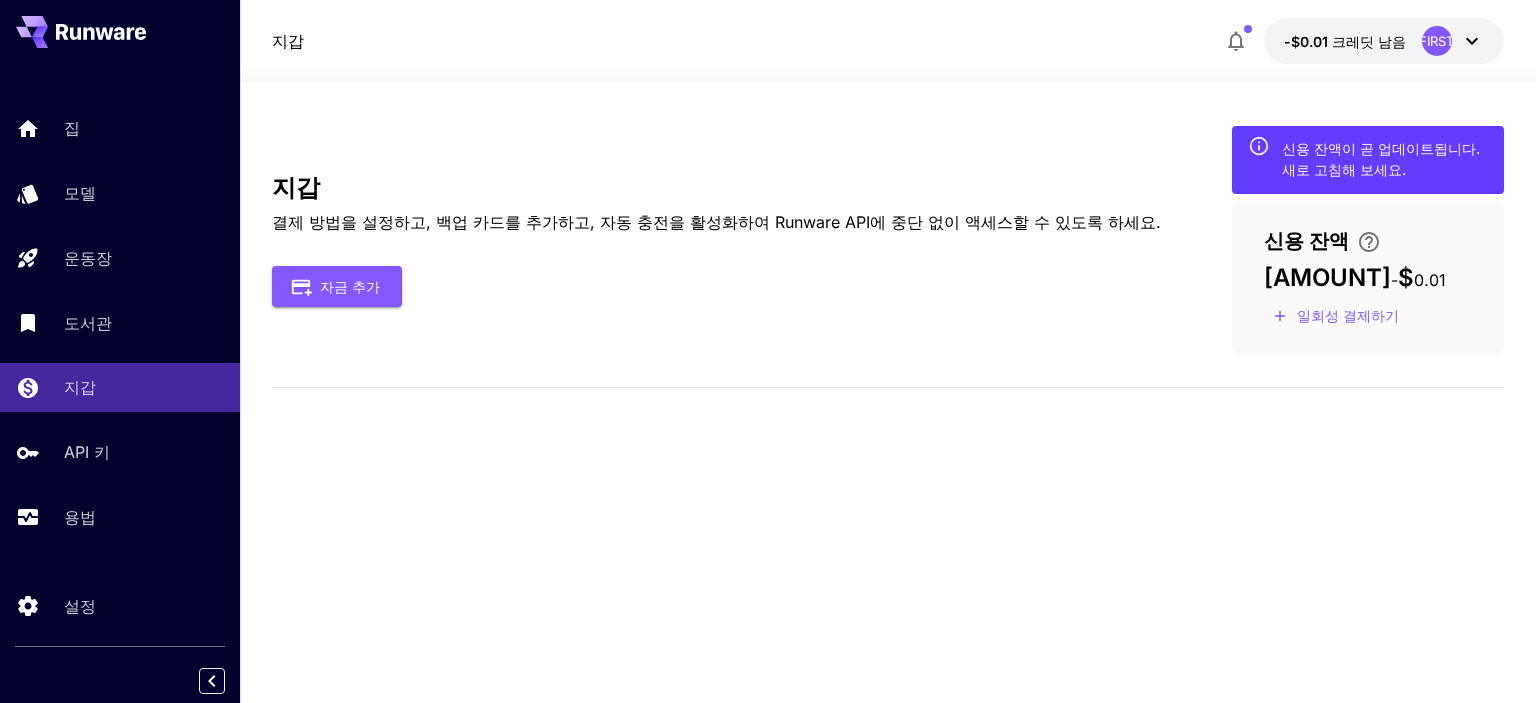 click on "지갑 결제 방법을 설정하고, 백업 카드를 추가하고, 자동 충전을 활성화하여 Runware API에 중단 없이 액세스할 수 있도록 하세요. 자금 추가 신용 잔액이 곧 업데이트됩니다. 새로 고침해 보세요. 신용 잔액 19달러 -  $  0.01 일회성 결제하기" at bounding box center (887, 240) 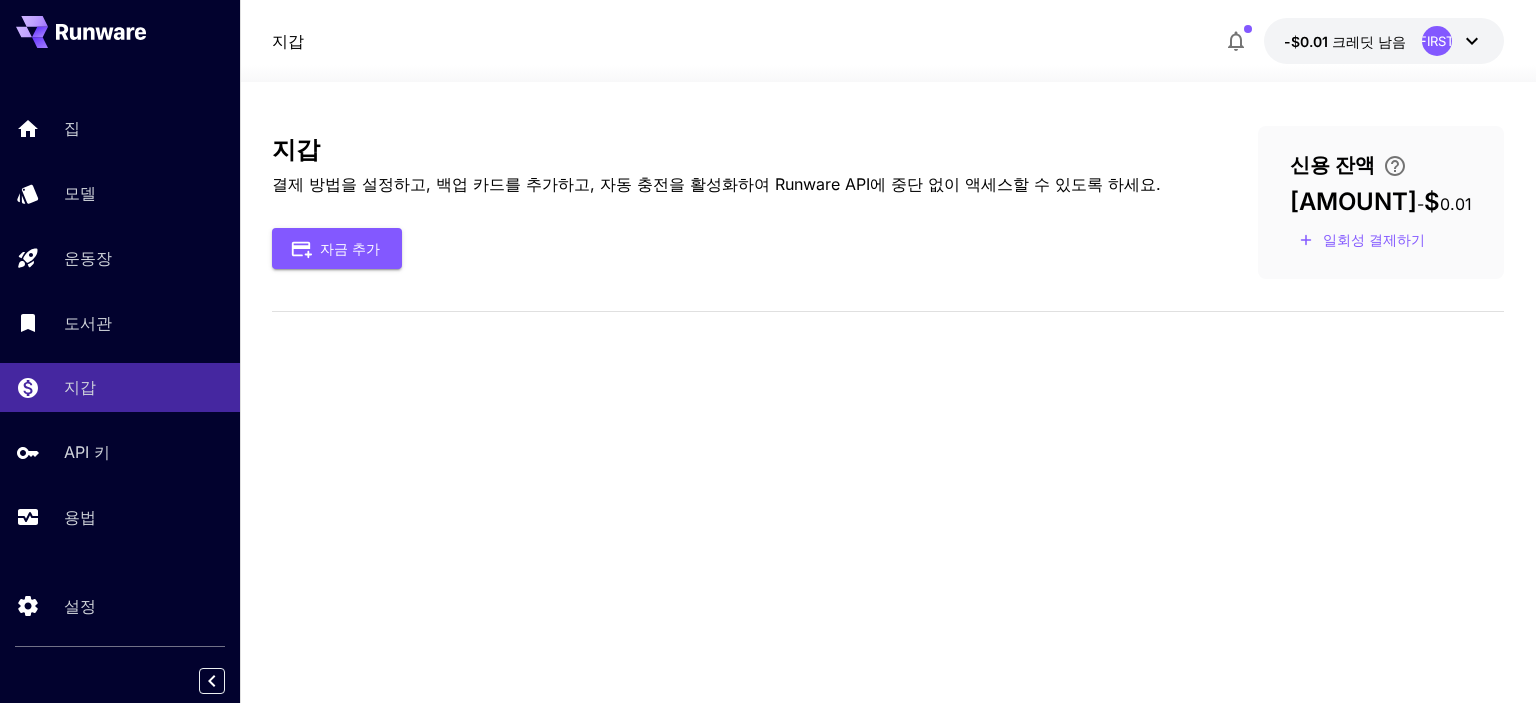 scroll, scrollTop: 0, scrollLeft: 0, axis: both 